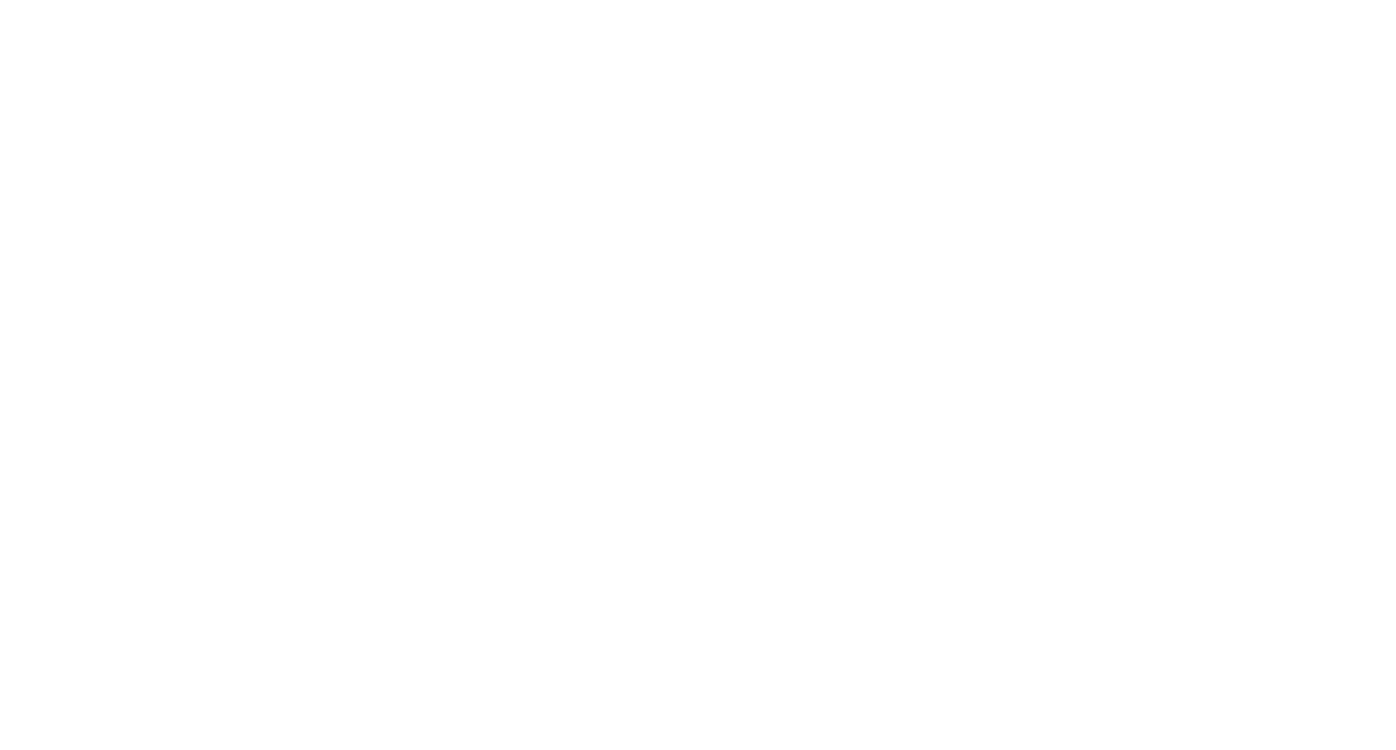 scroll, scrollTop: 0, scrollLeft: 0, axis: both 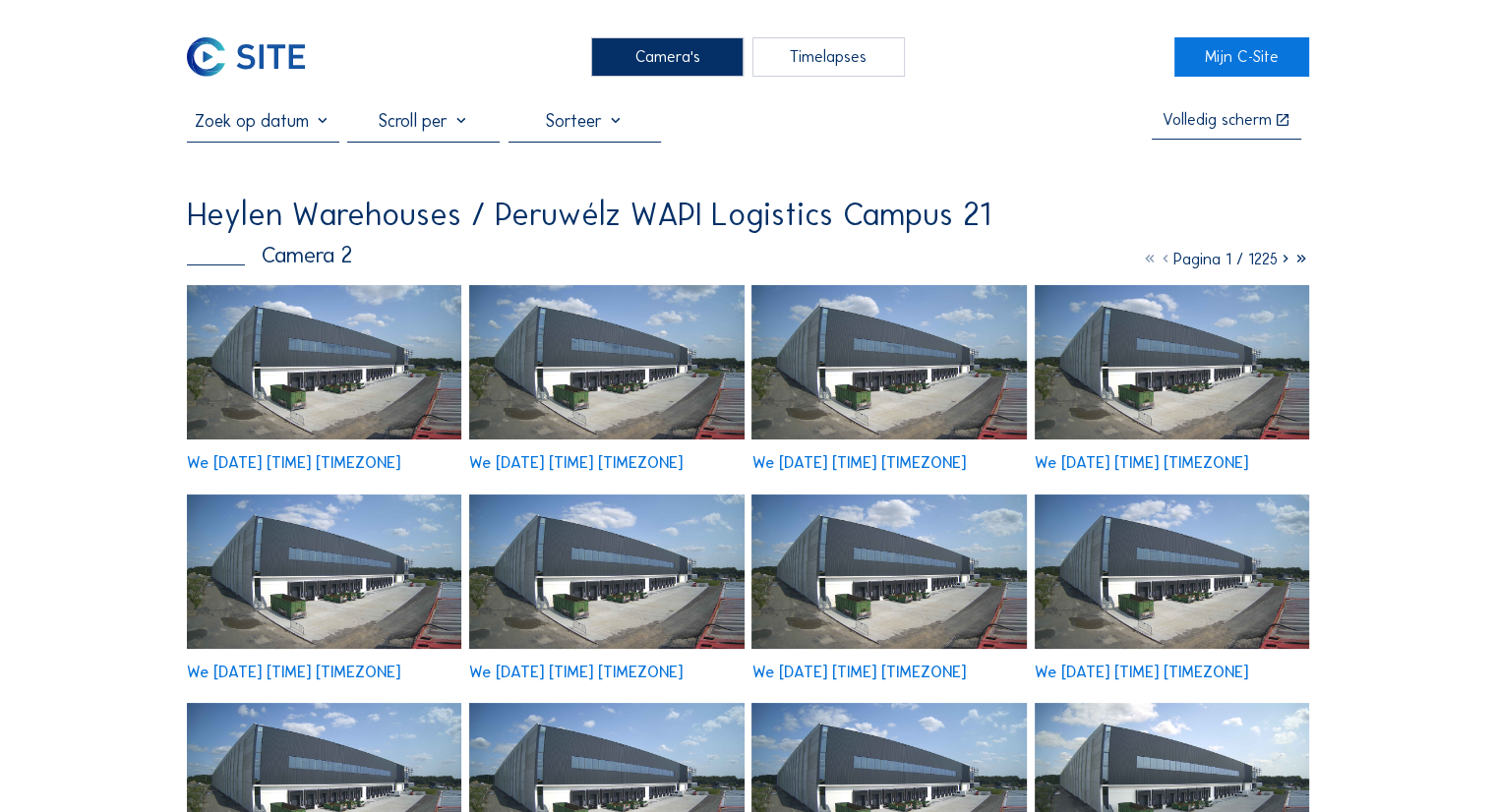 click at bounding box center [324, 362] 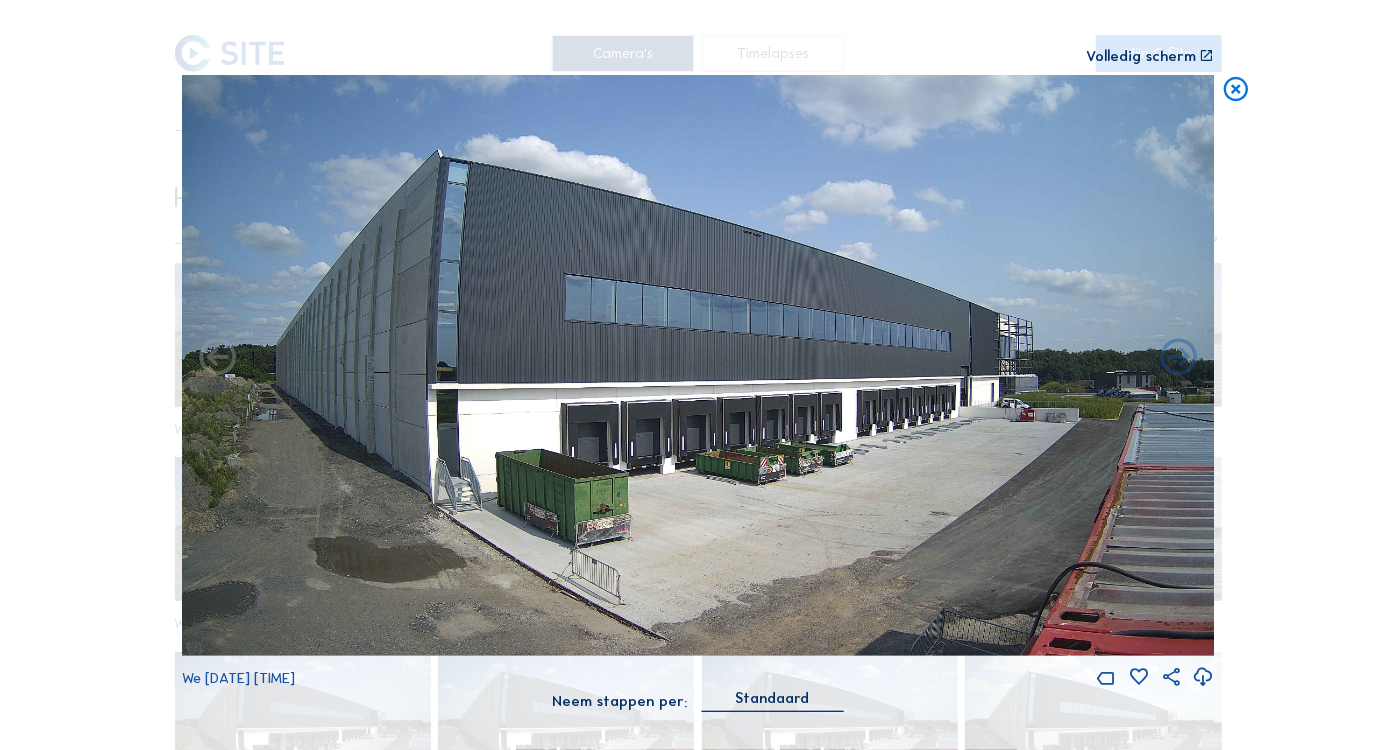 click on "Volledig scherm" at bounding box center (1141, 56) 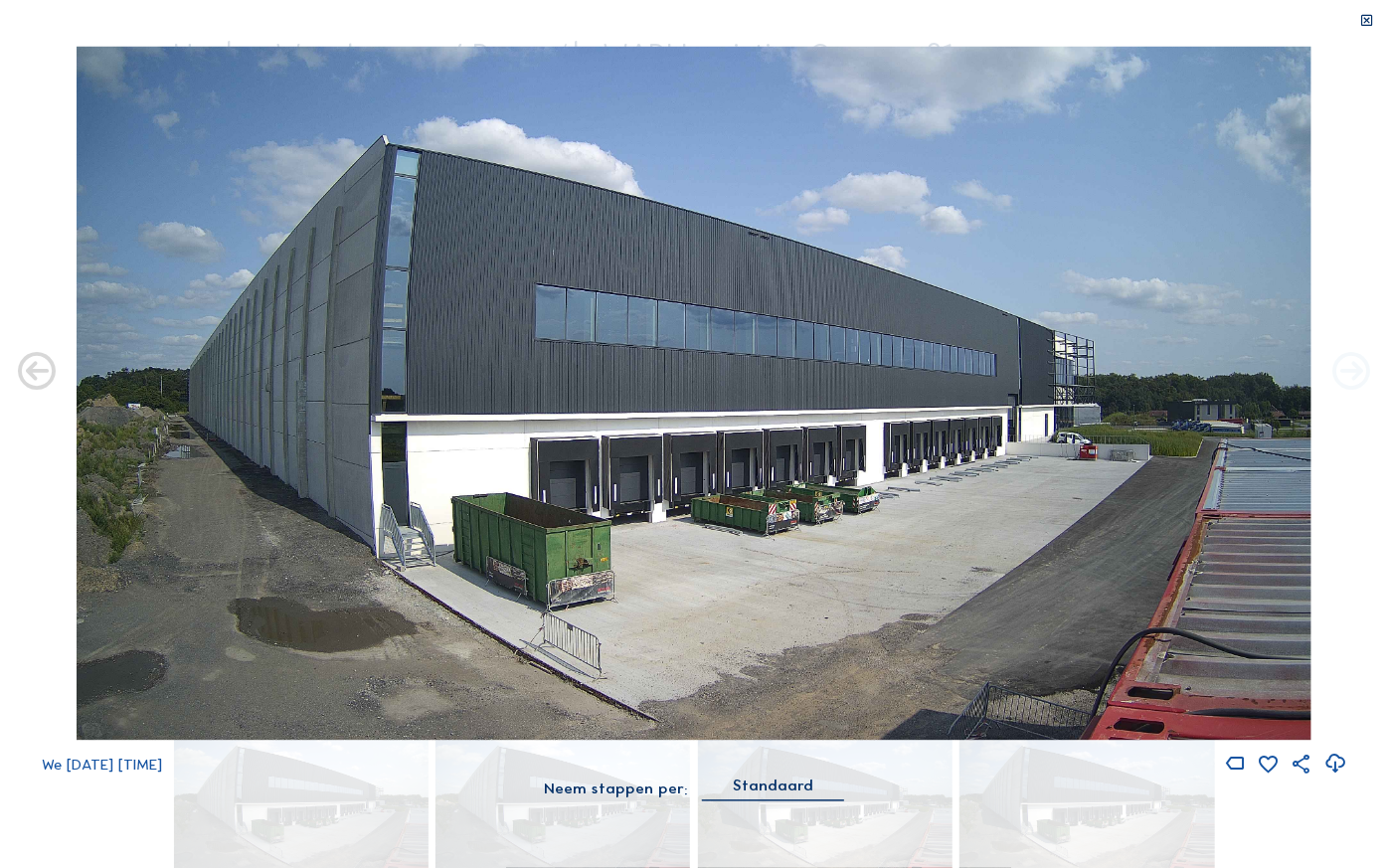click at bounding box center (1351, 373) 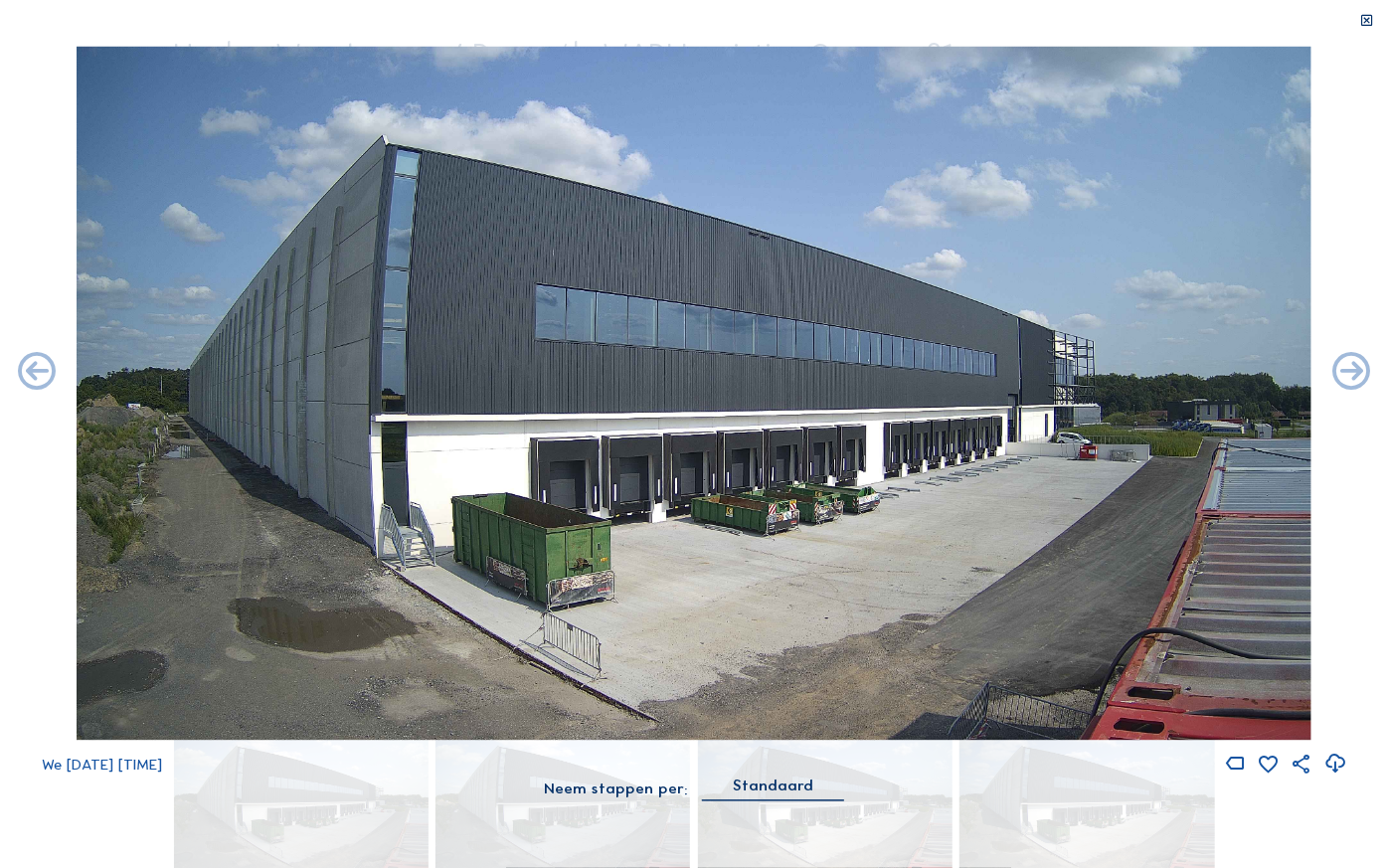 click at bounding box center [1351, 373] 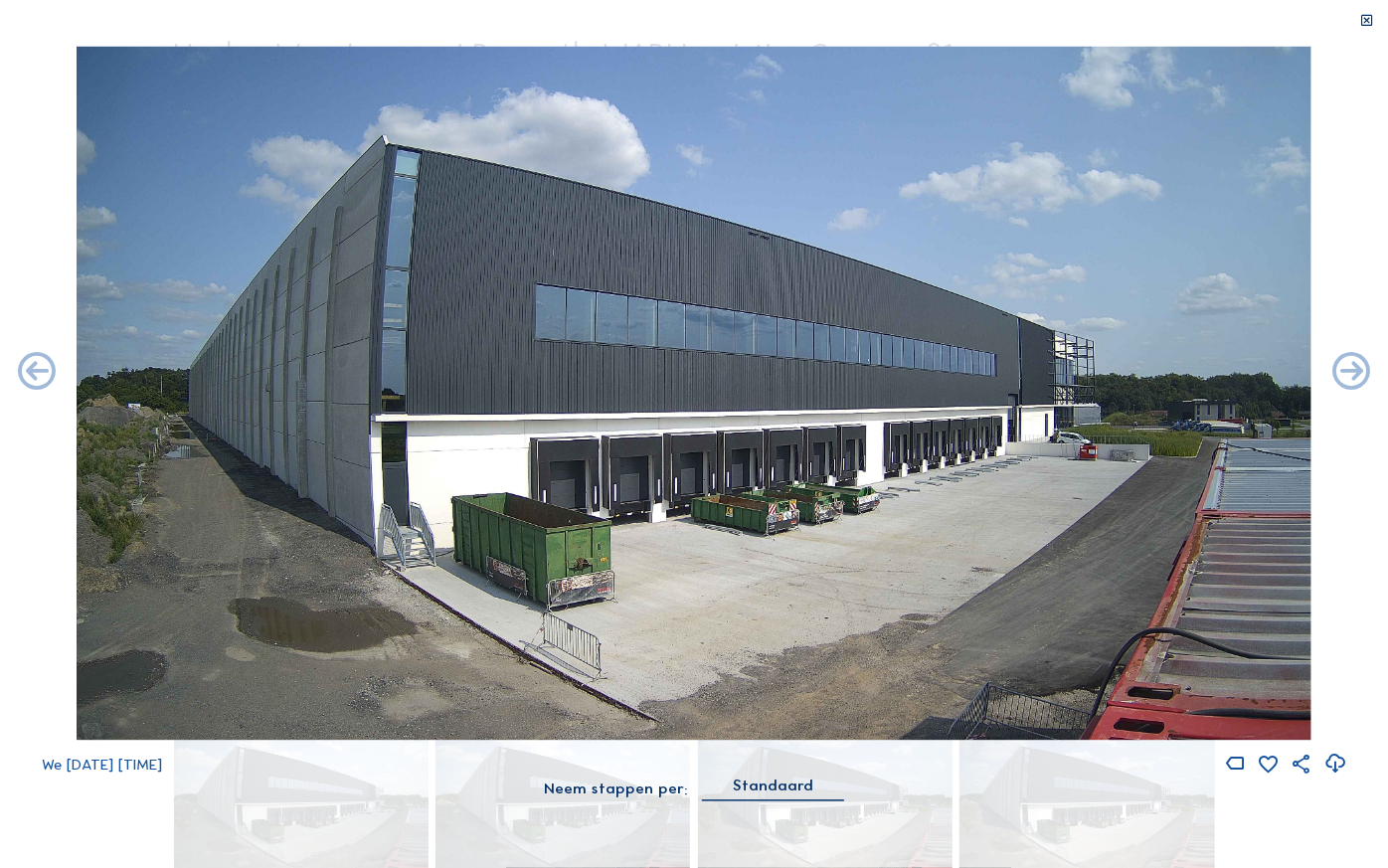 click at bounding box center [1351, 373] 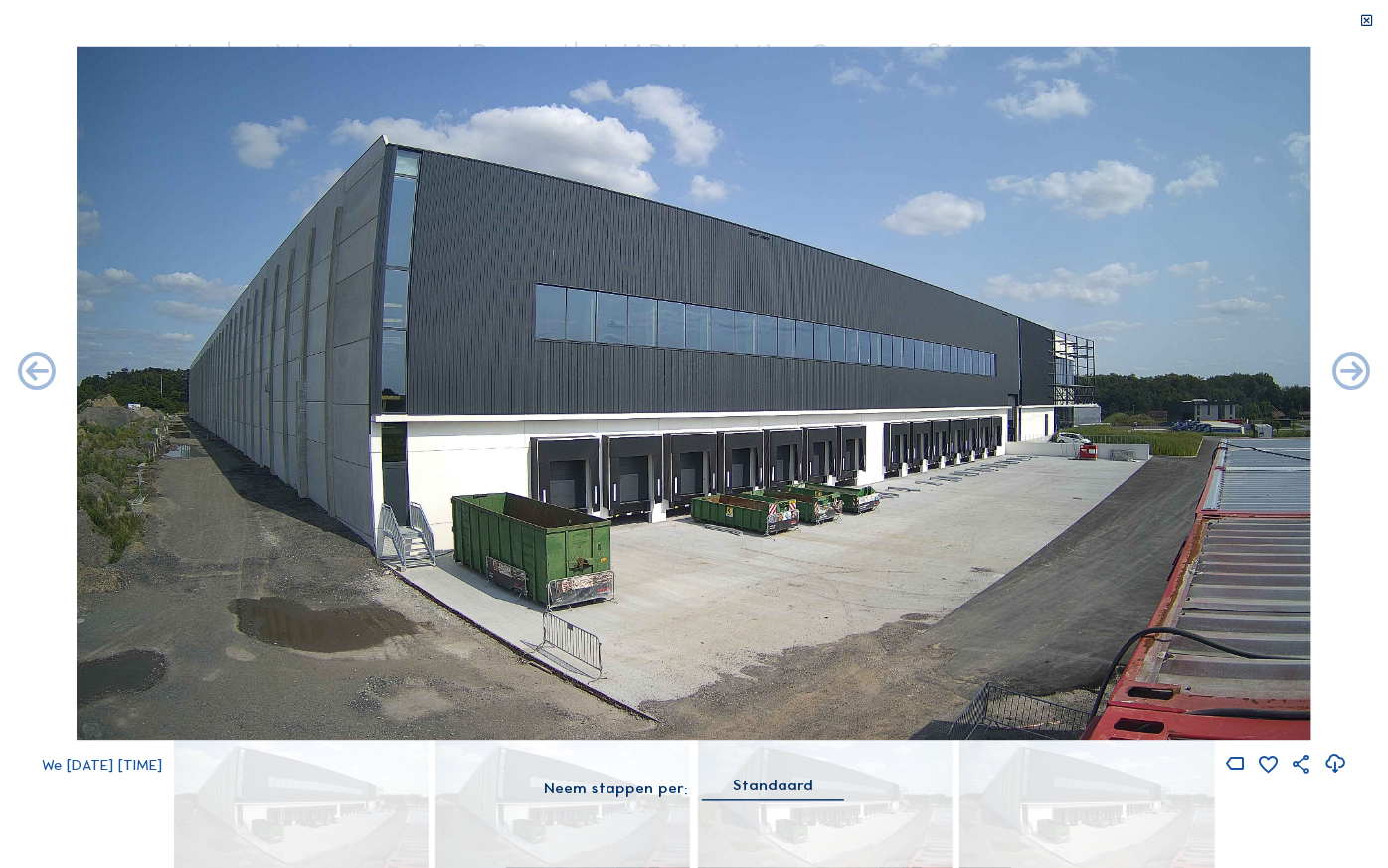 click at bounding box center [1351, 373] 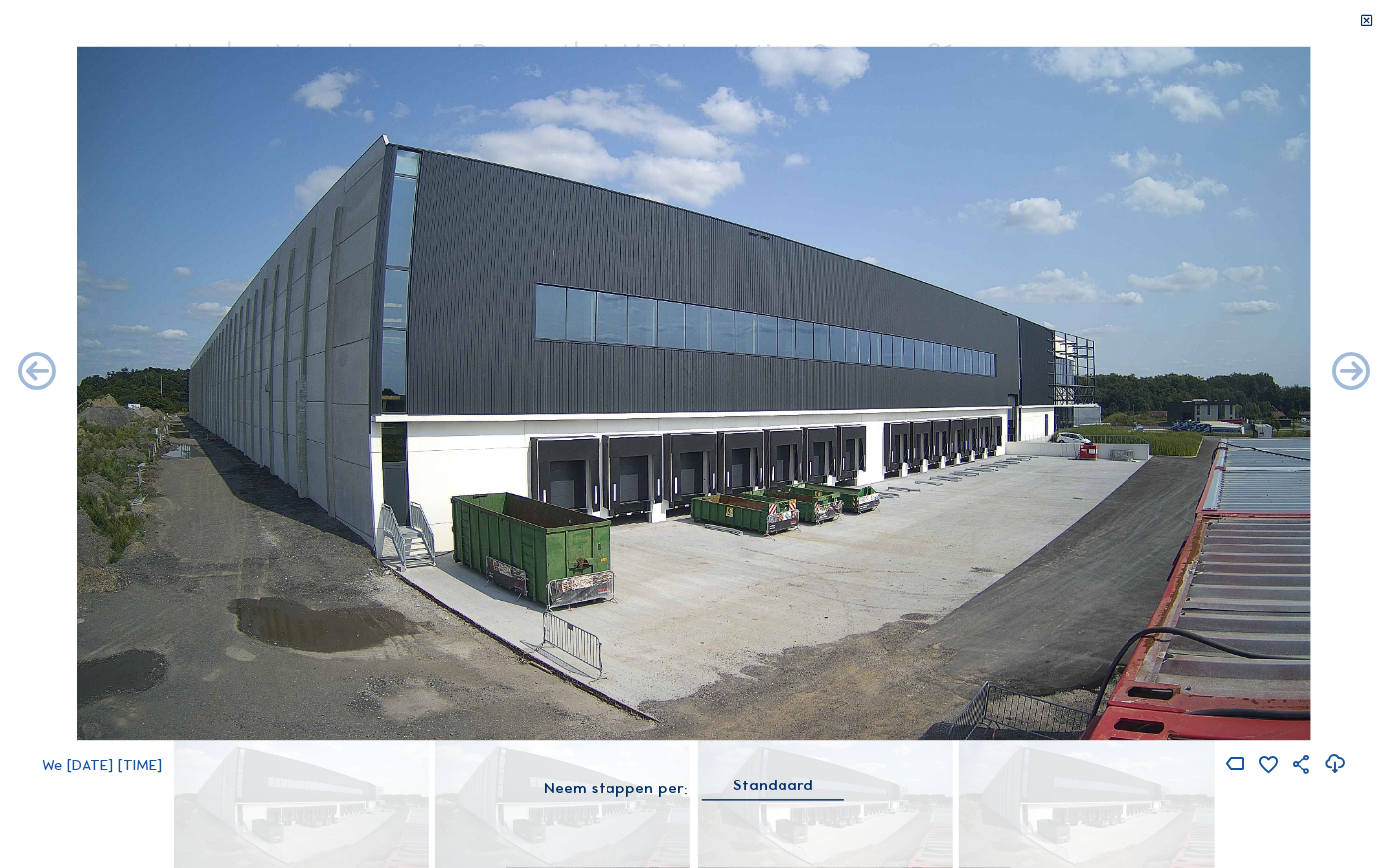 click at bounding box center (1351, 373) 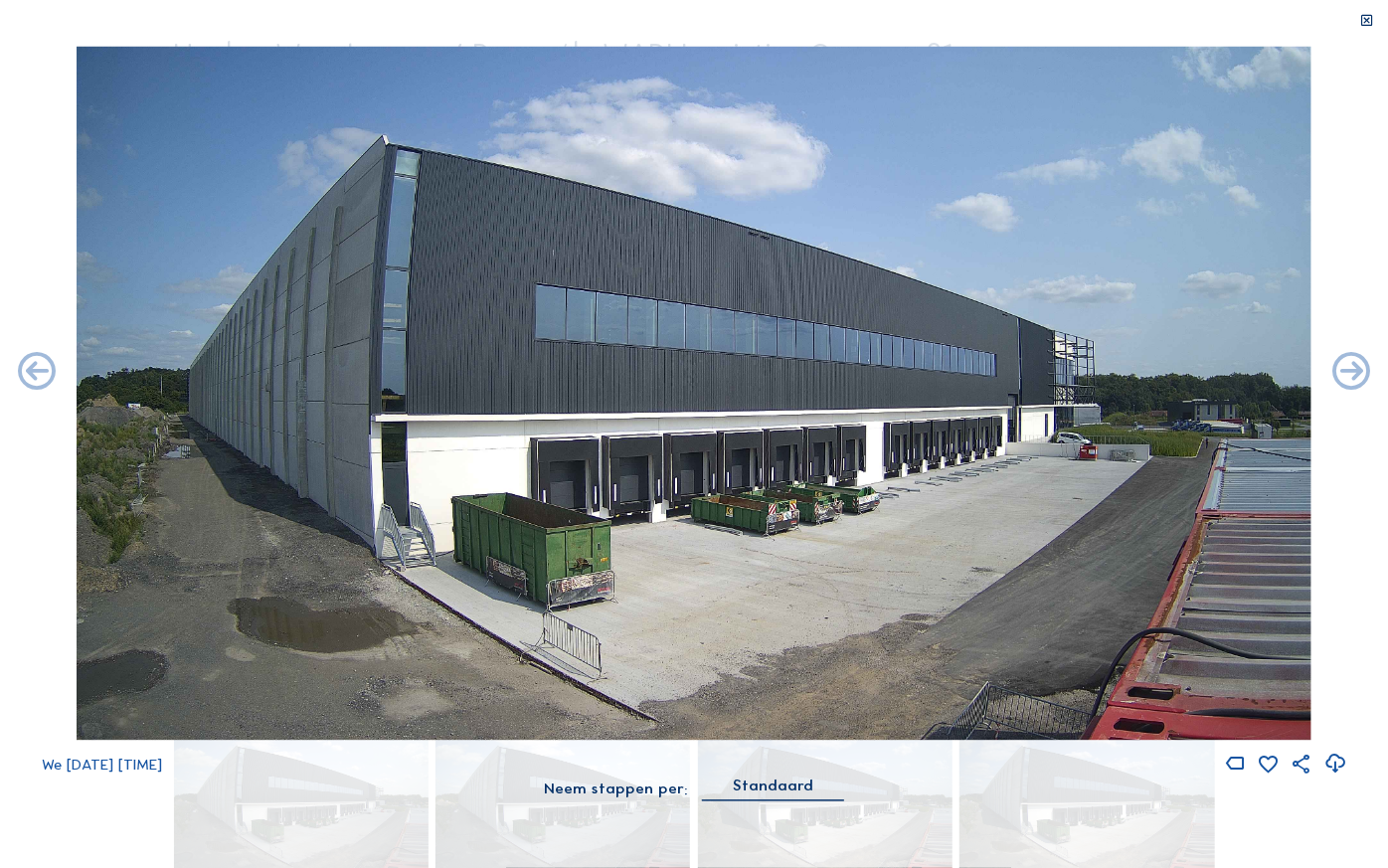 click at bounding box center (1351, 373) 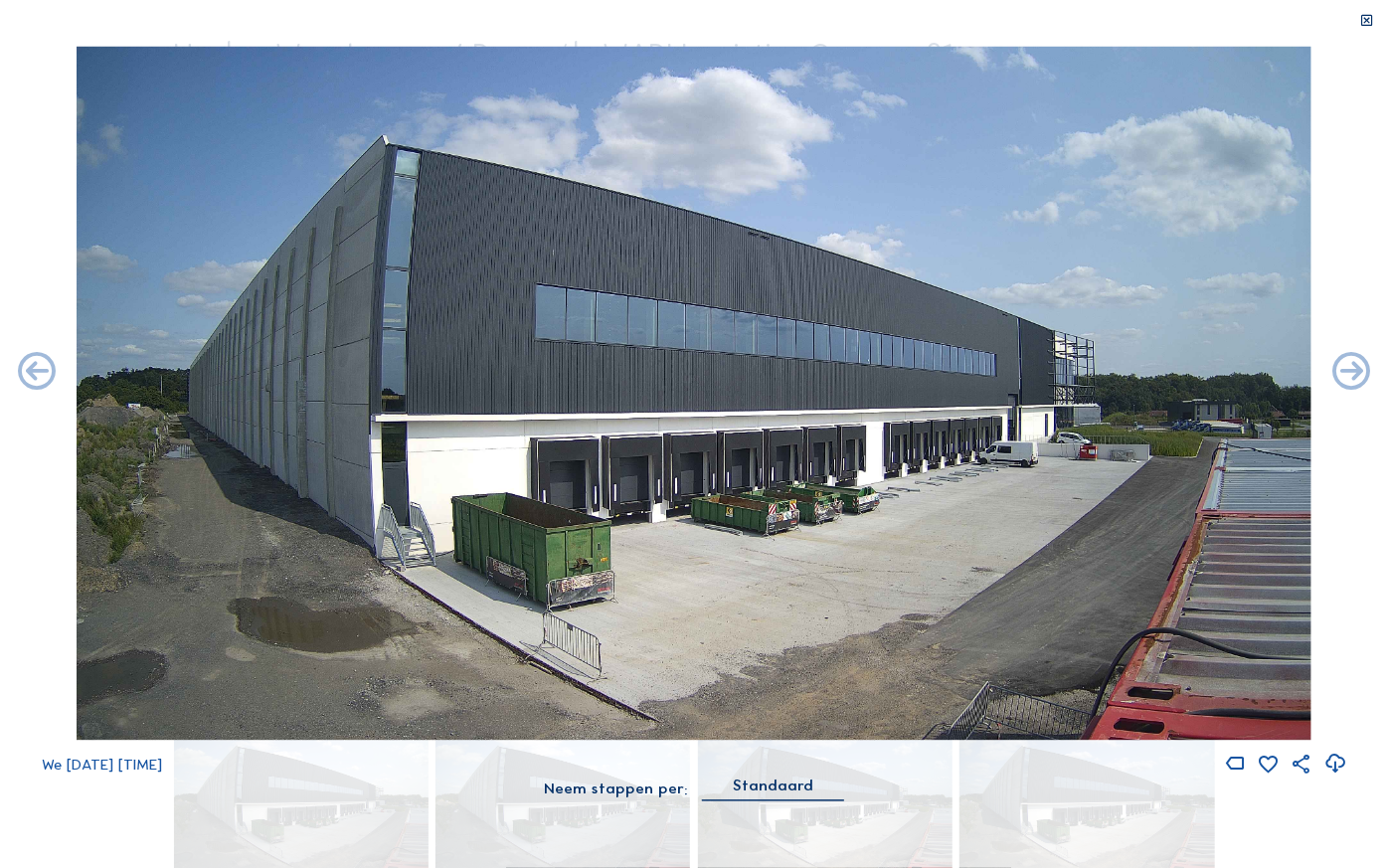 click at bounding box center [1351, 373] 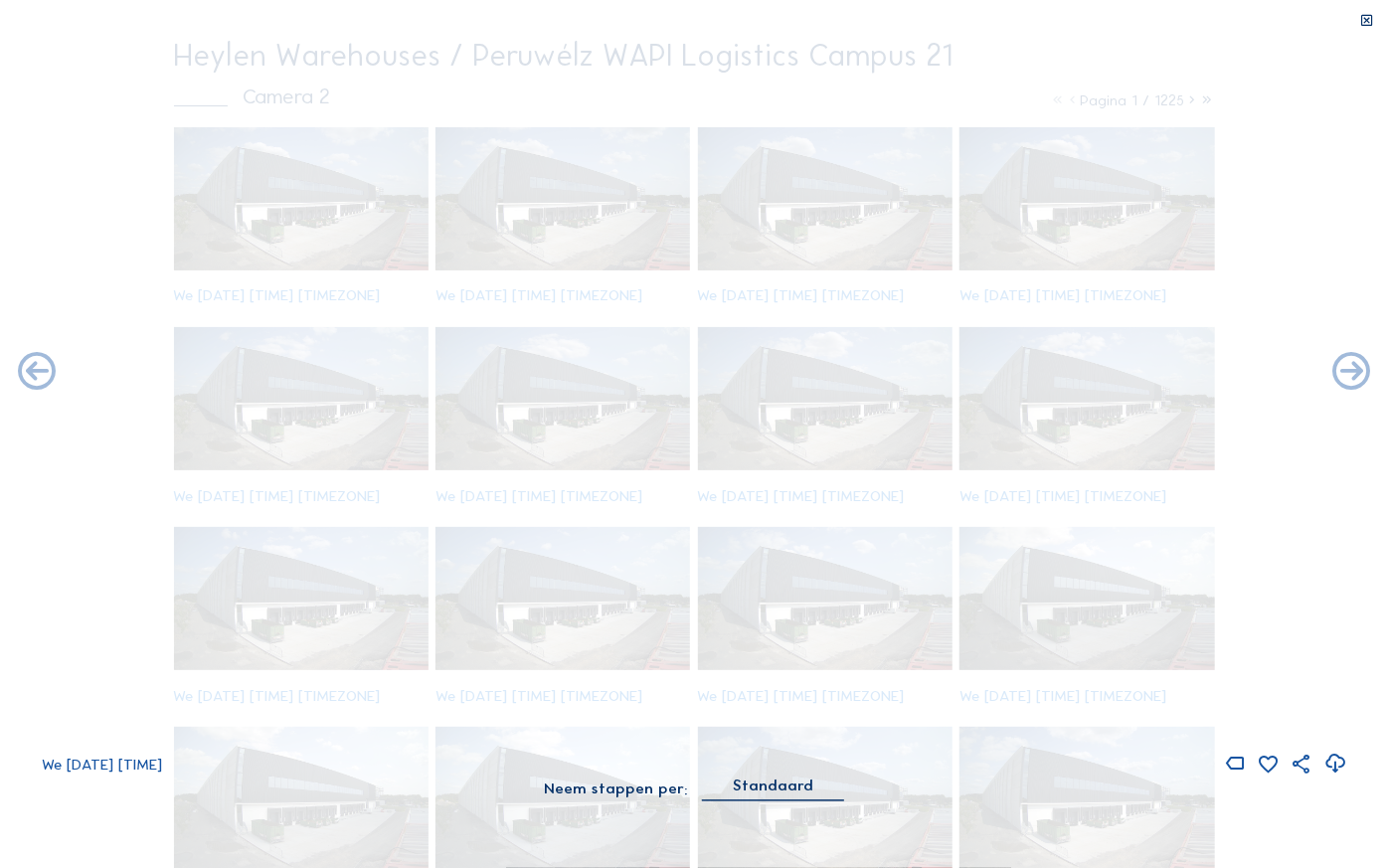 click at bounding box center (1351, 373) 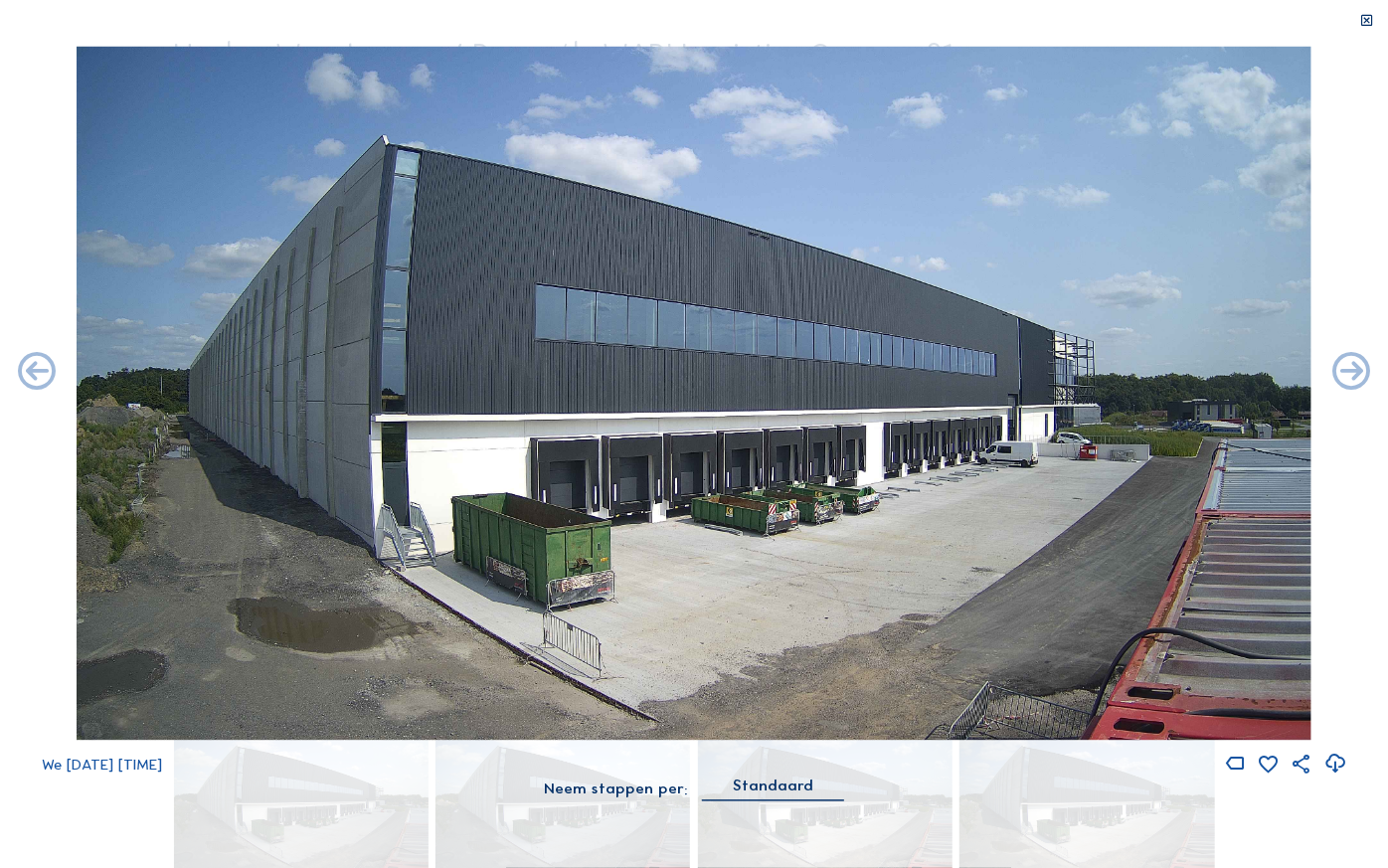 click at bounding box center [1351, 373] 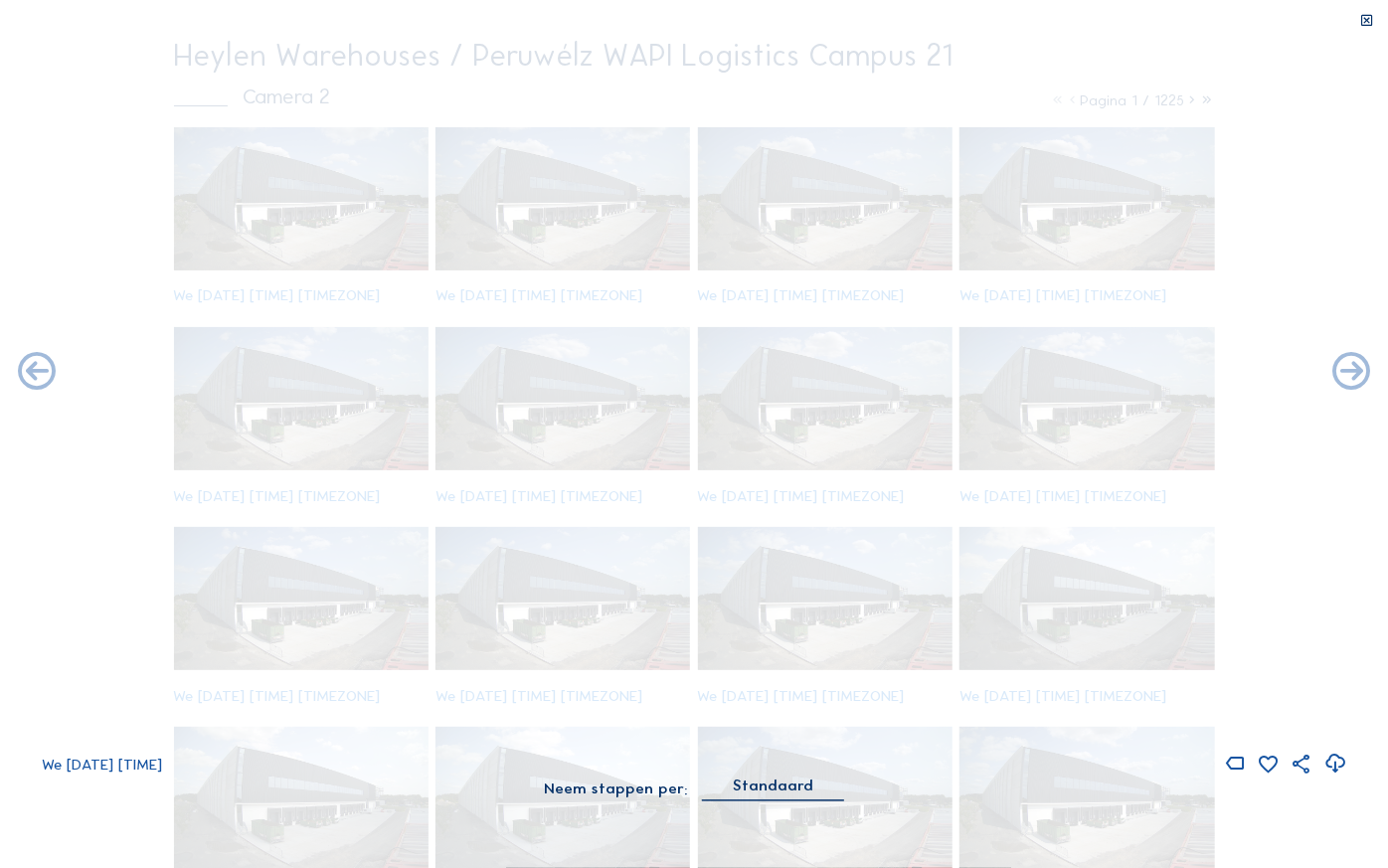 click at bounding box center (1351, 373) 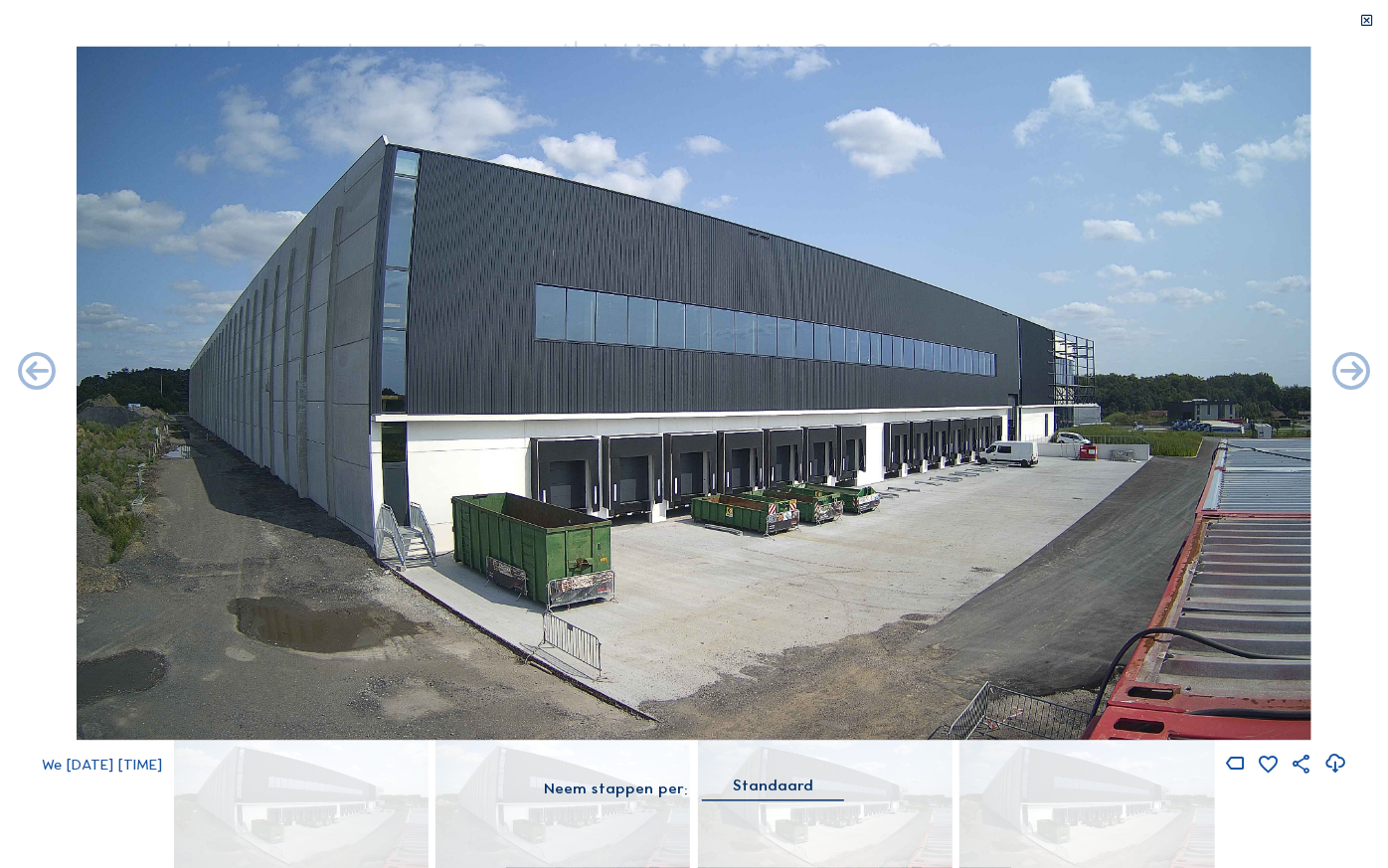 click at bounding box center (1351, 373) 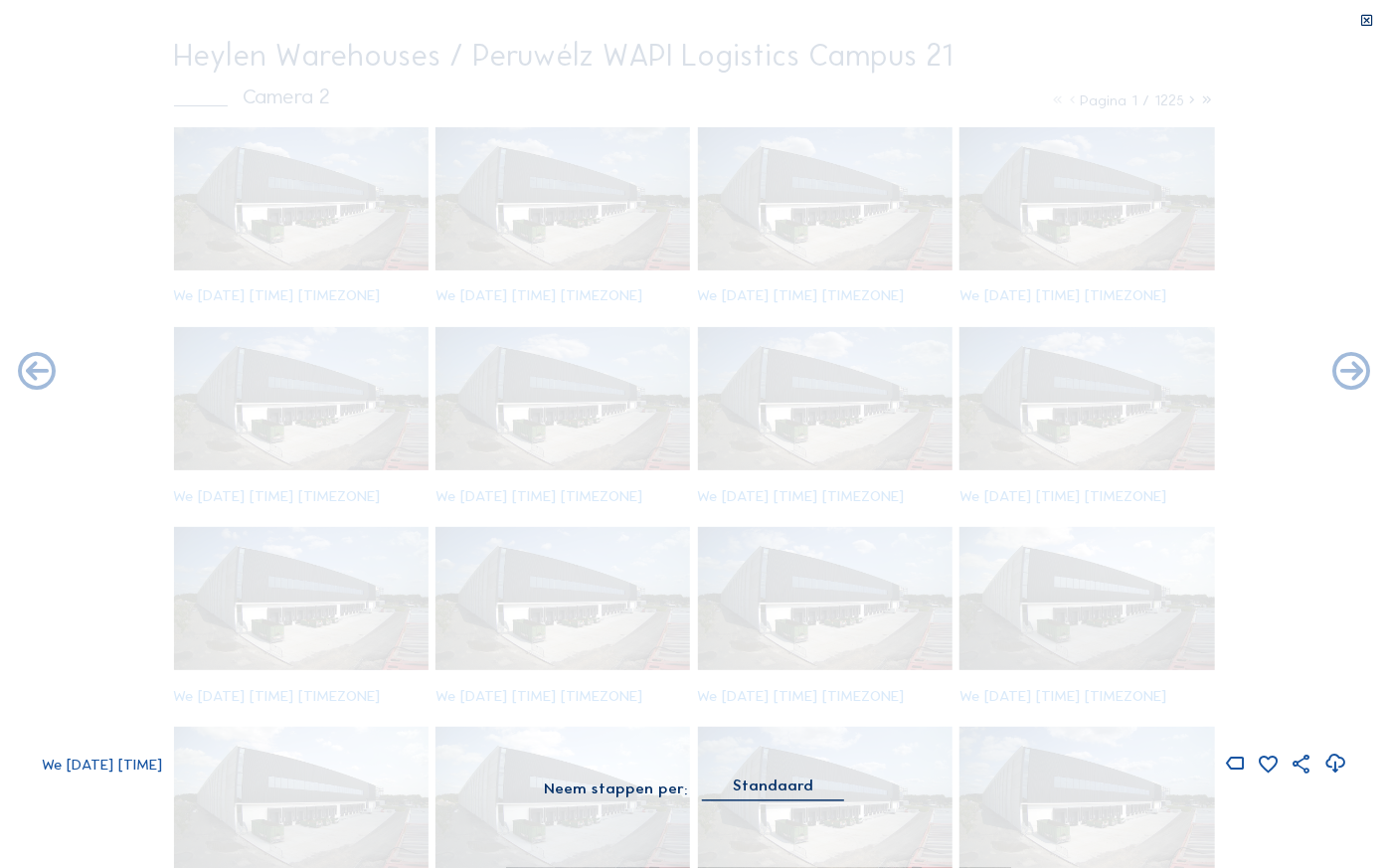click at bounding box center [1351, 373] 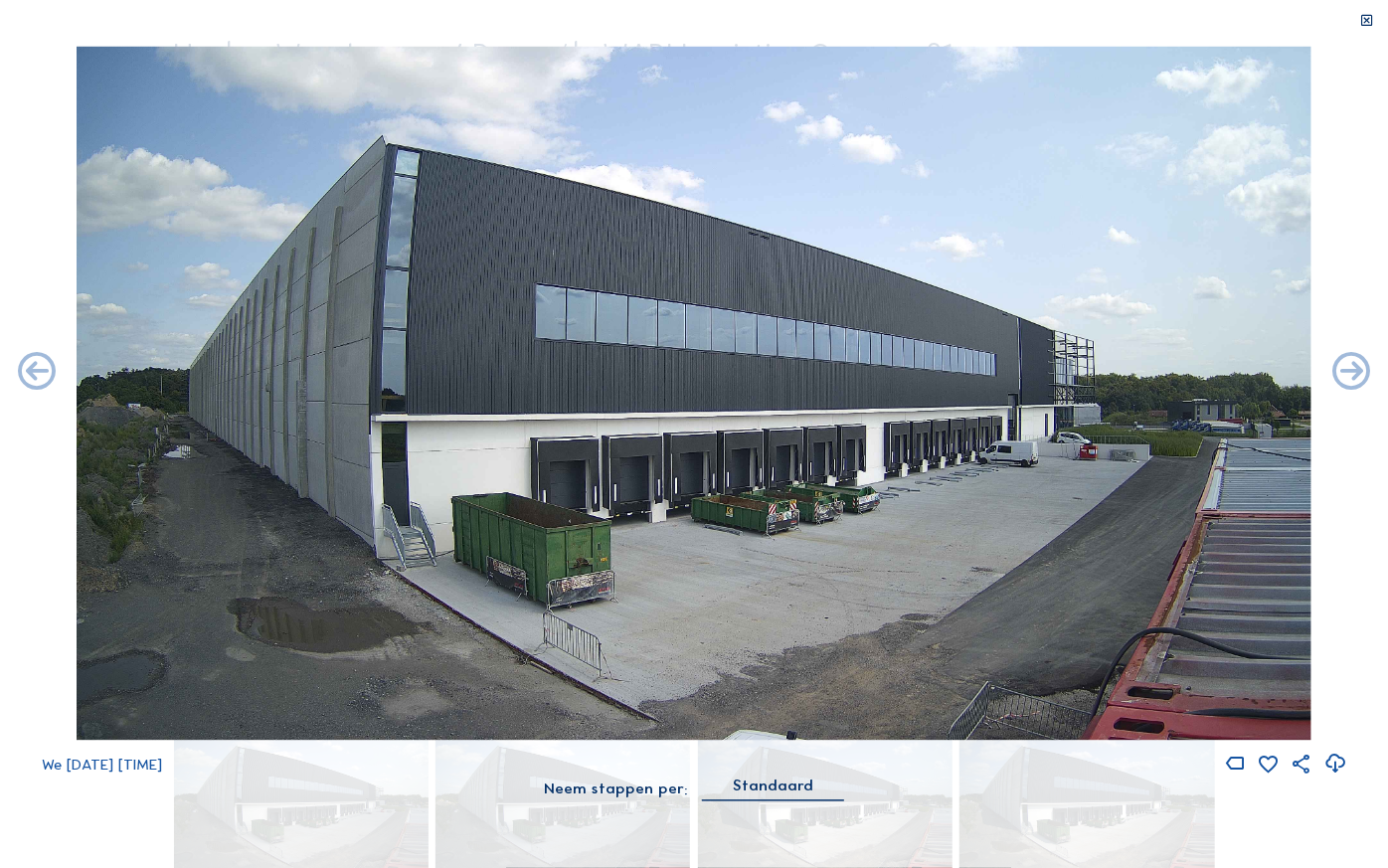 click at bounding box center (1351, 373) 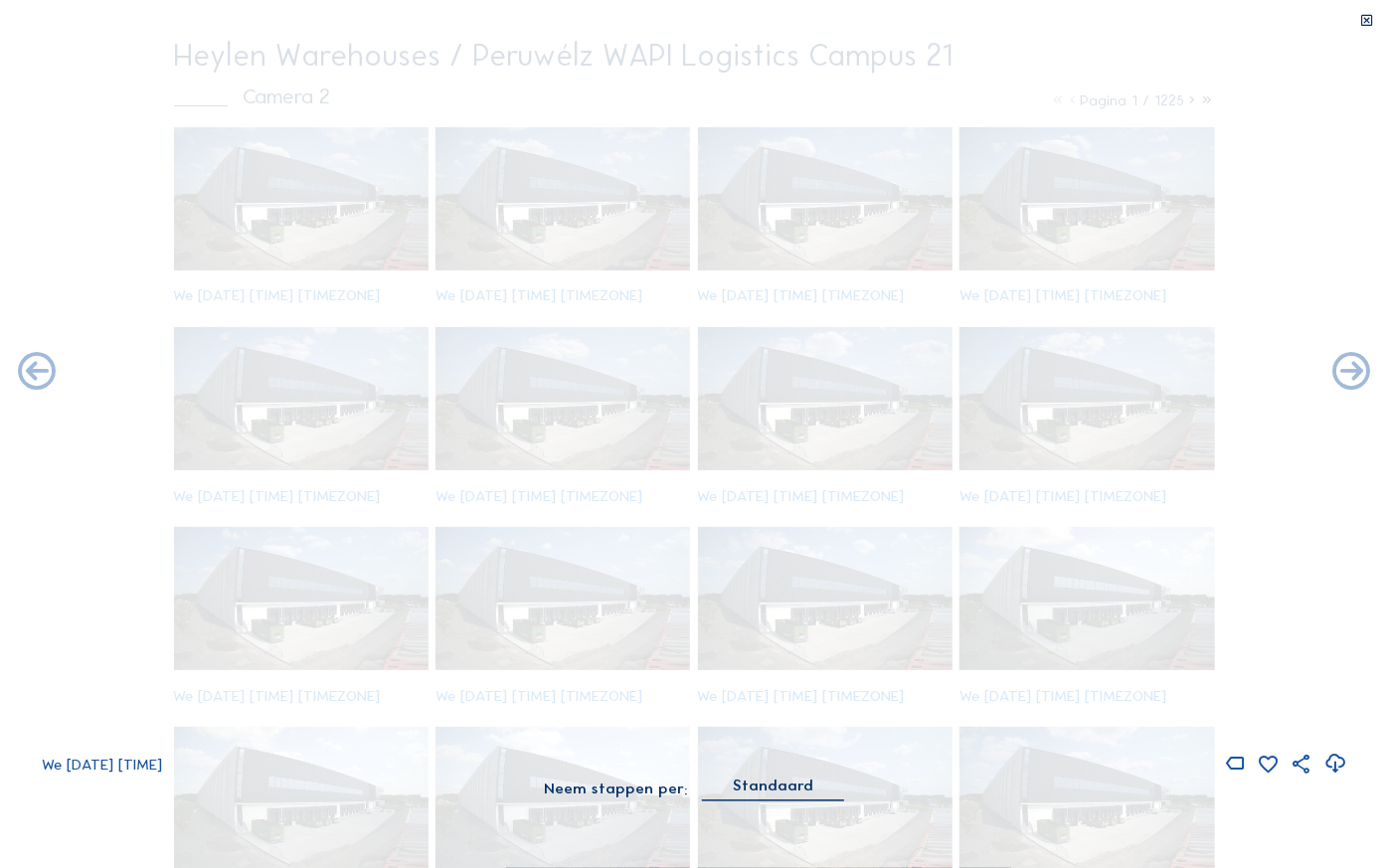 click at bounding box center (1351, 373) 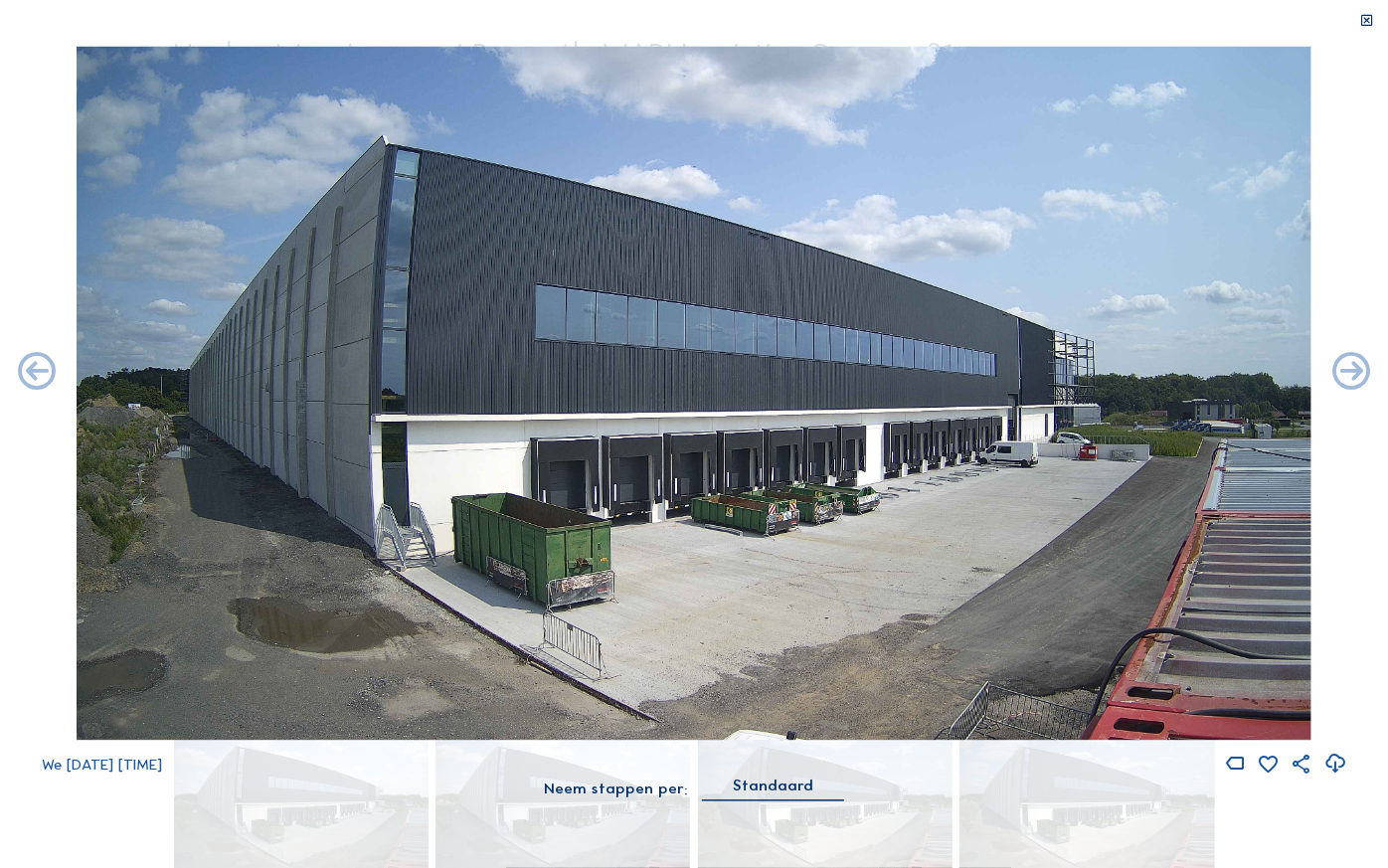 click at bounding box center (1351, 373) 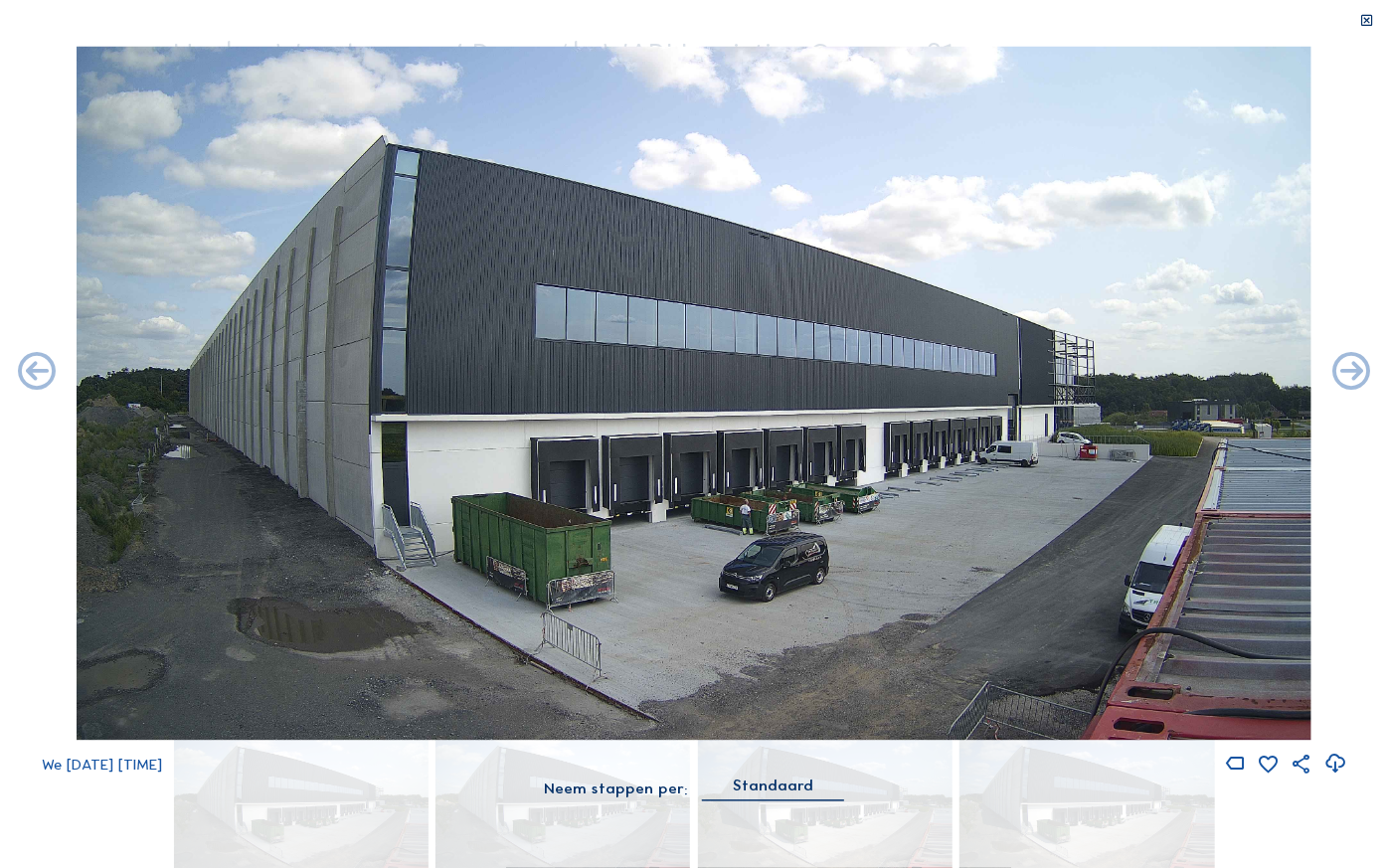 click at bounding box center [1351, 373] 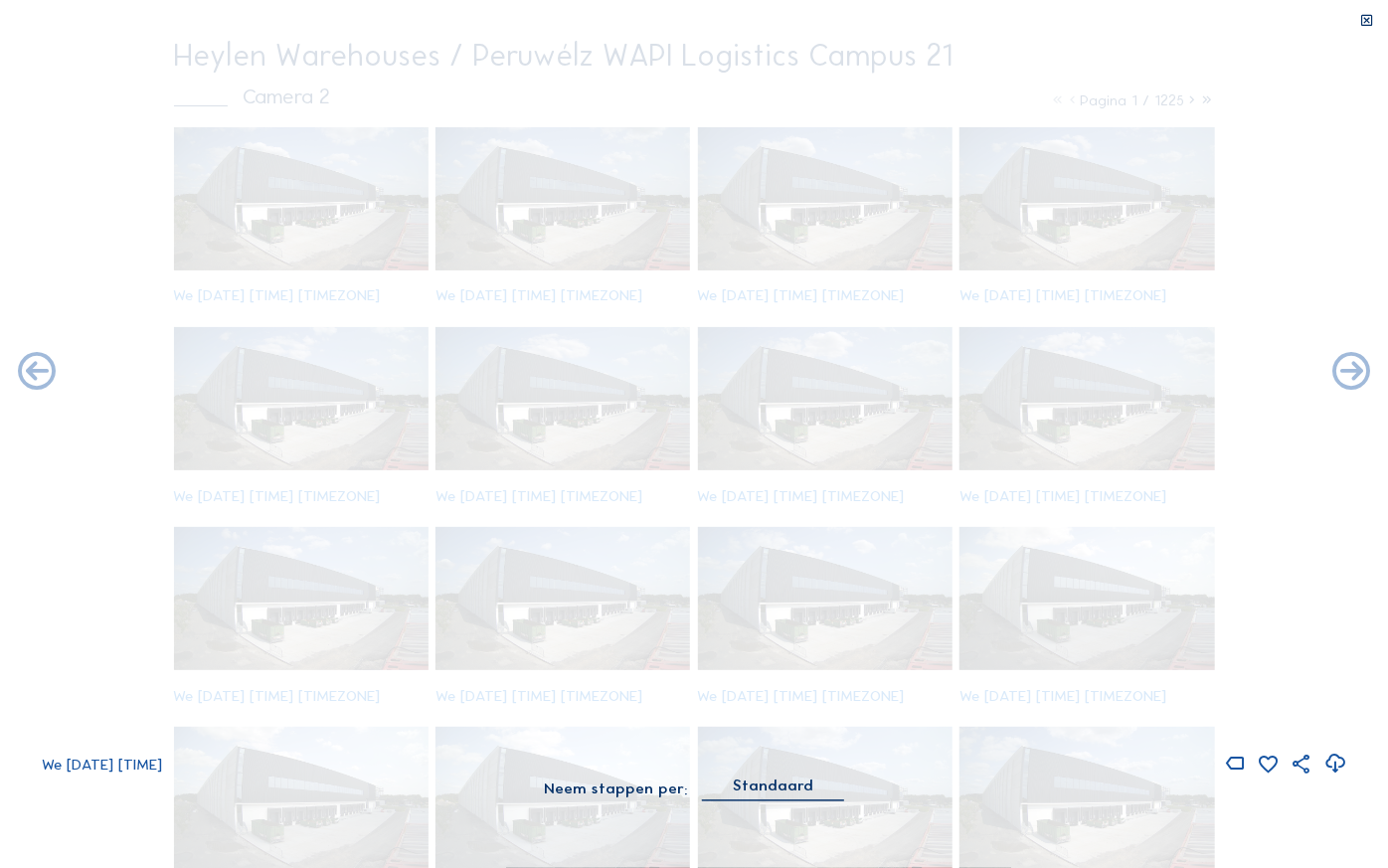 click at bounding box center [1351, 373] 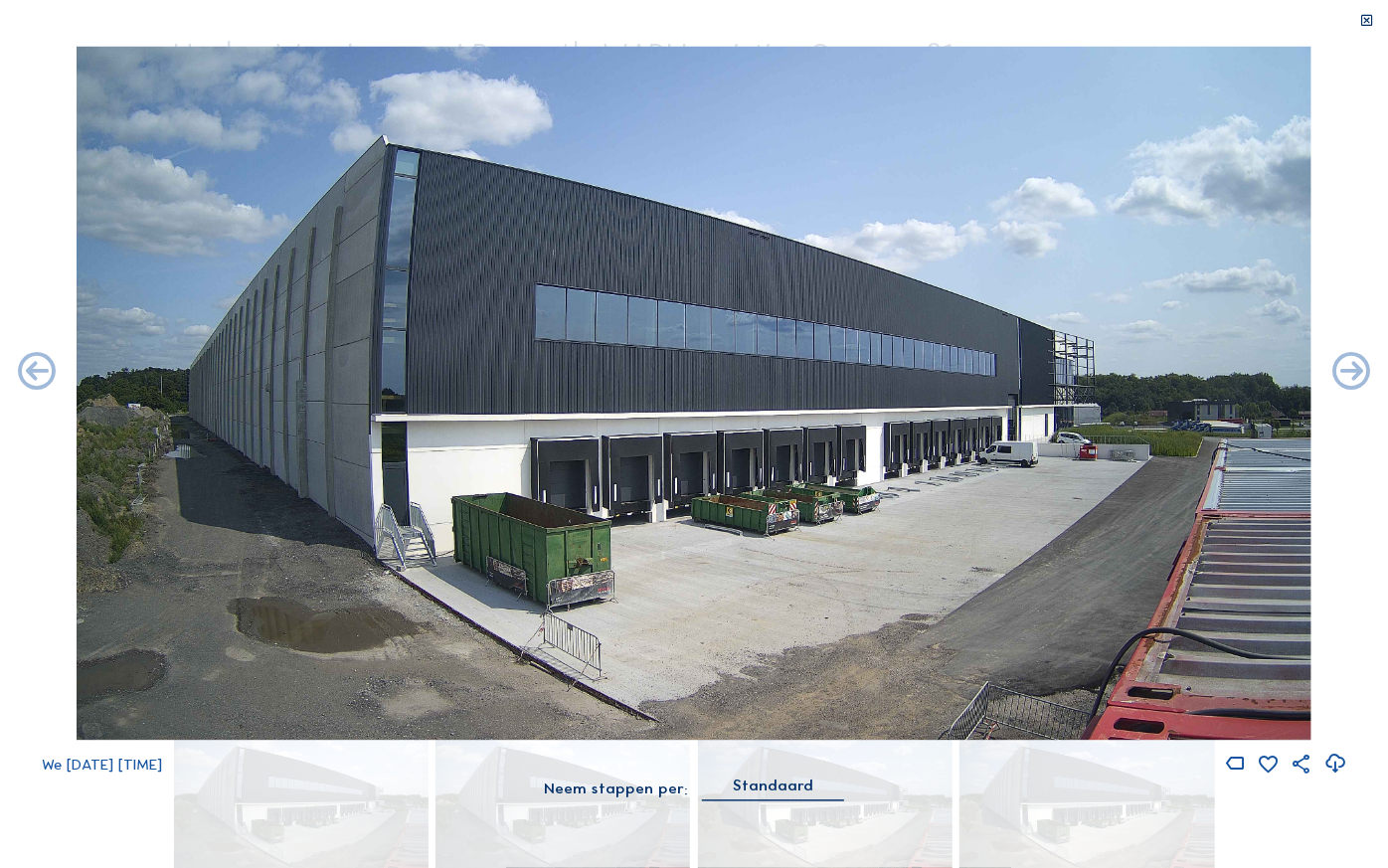 click at bounding box center (1351, 373) 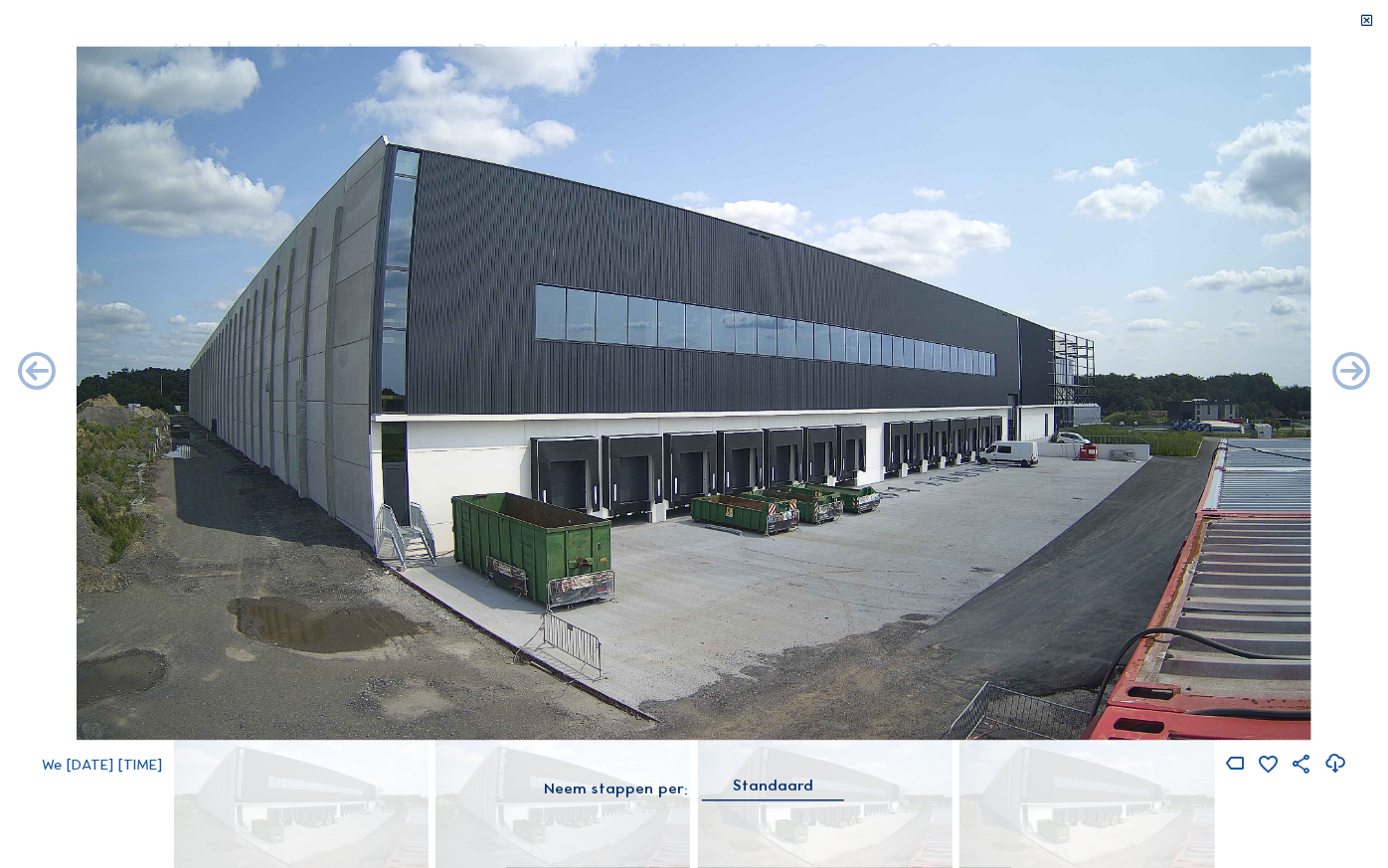 click at bounding box center (1351, 373) 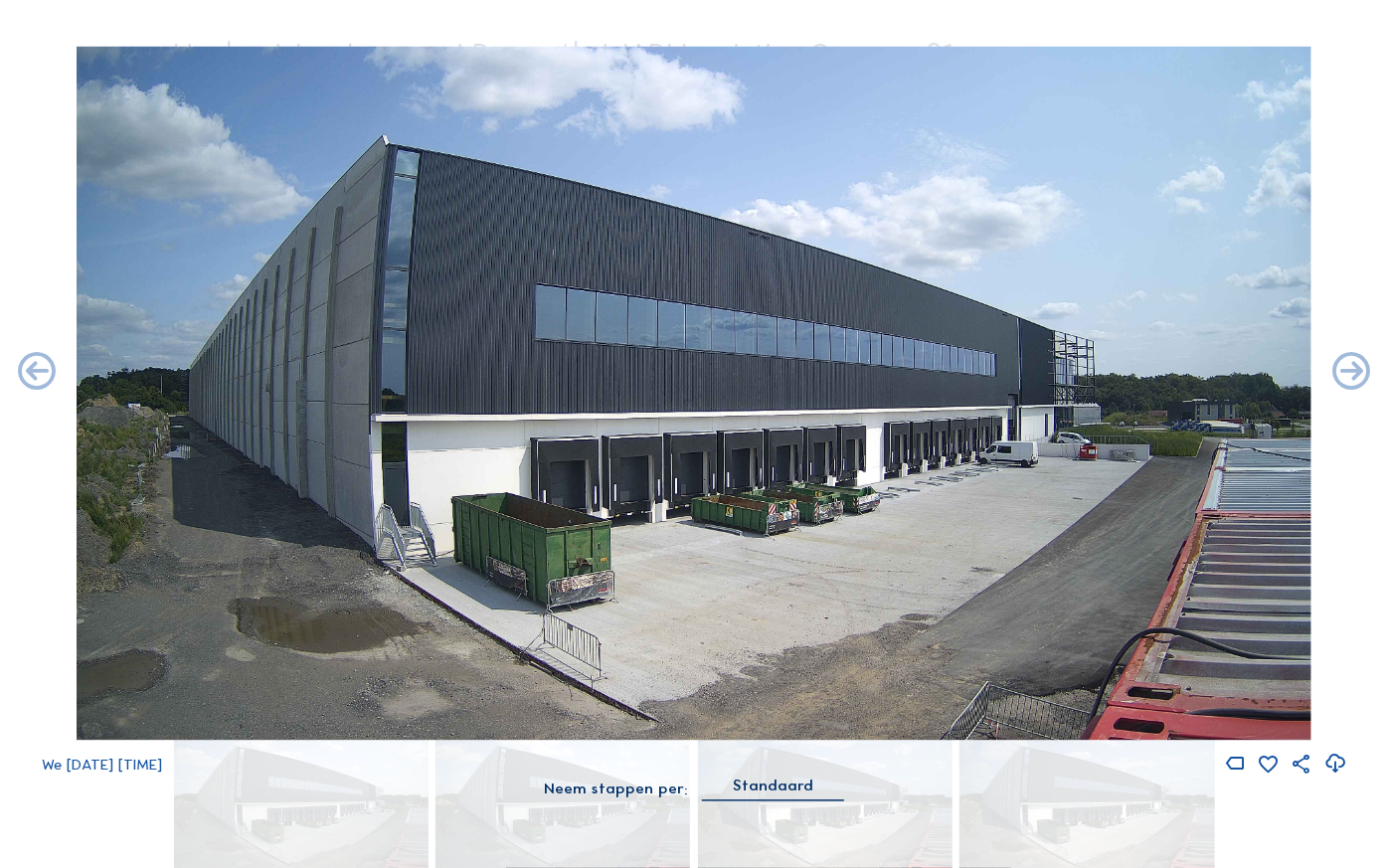 click at bounding box center [1351, 373] 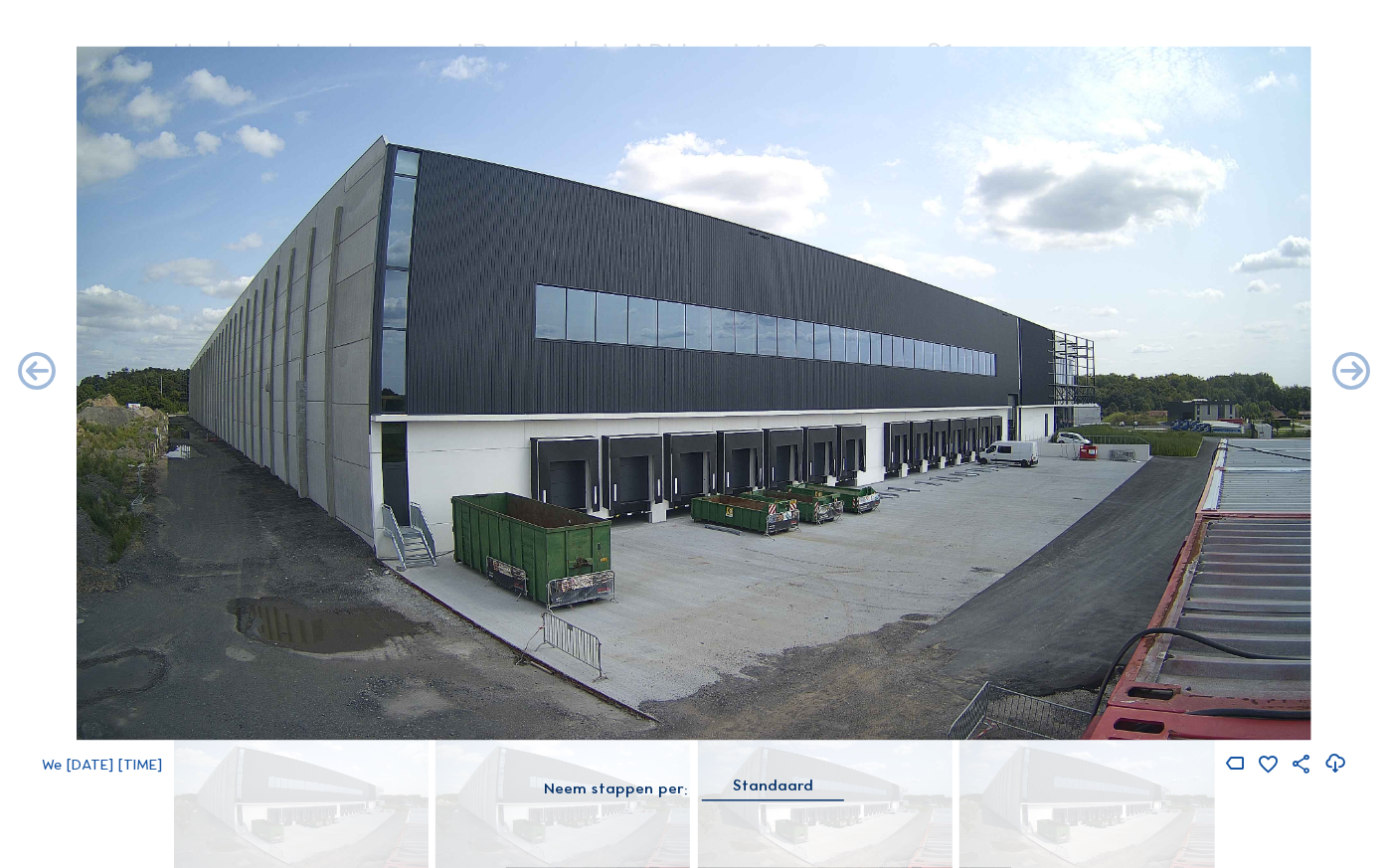 click at bounding box center [1351, 373] 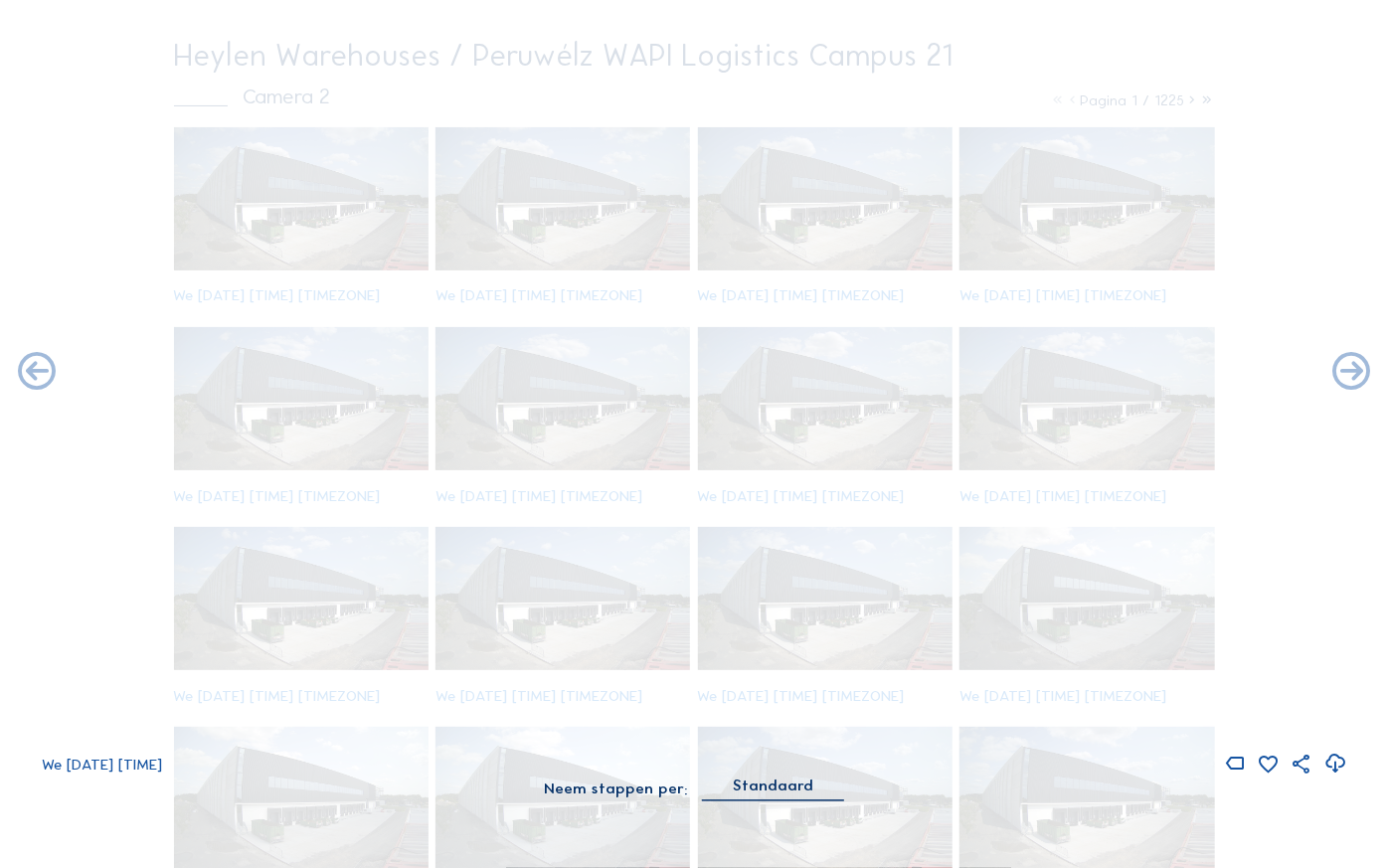 click at bounding box center [1351, 373] 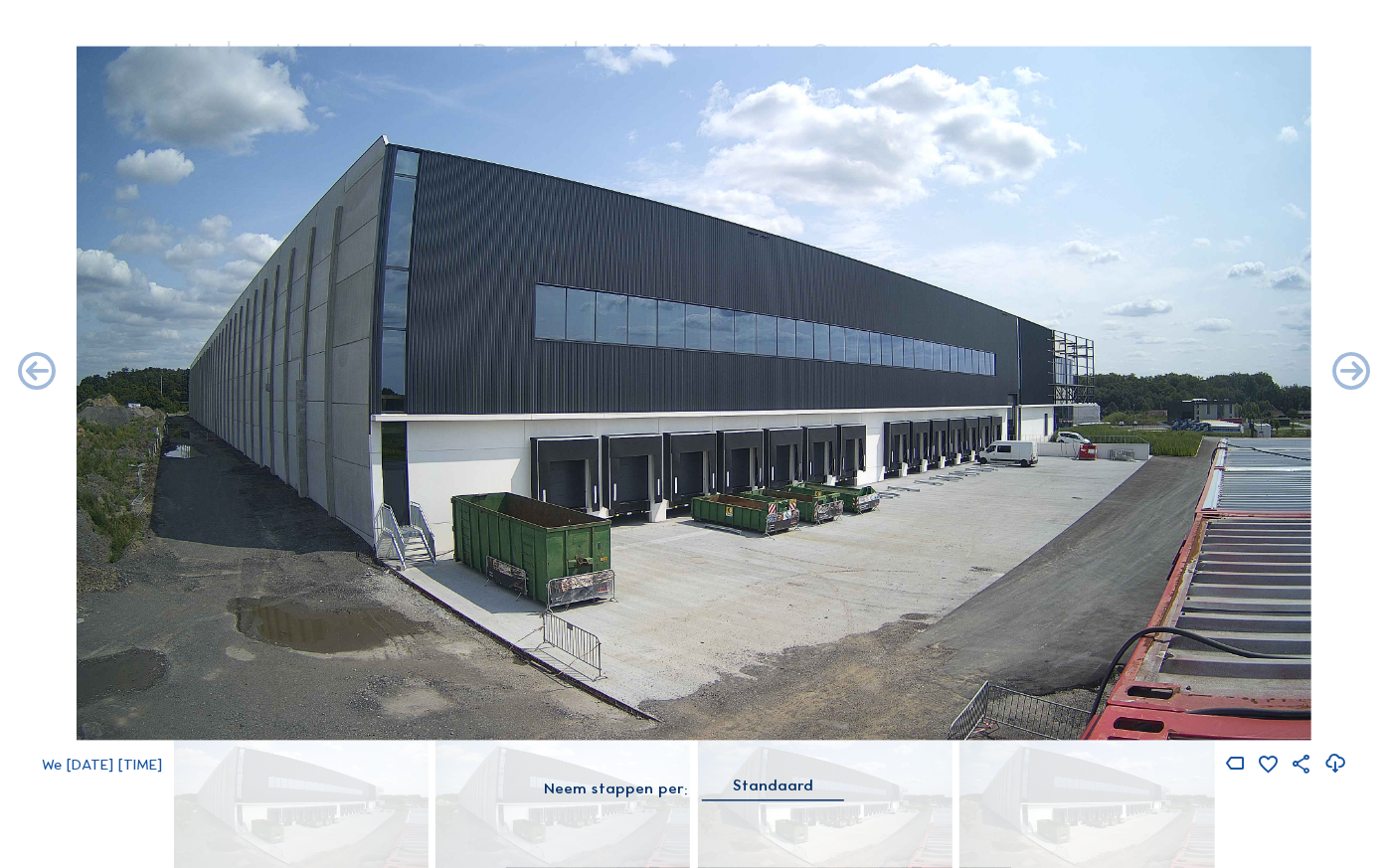 click at bounding box center [1351, 373] 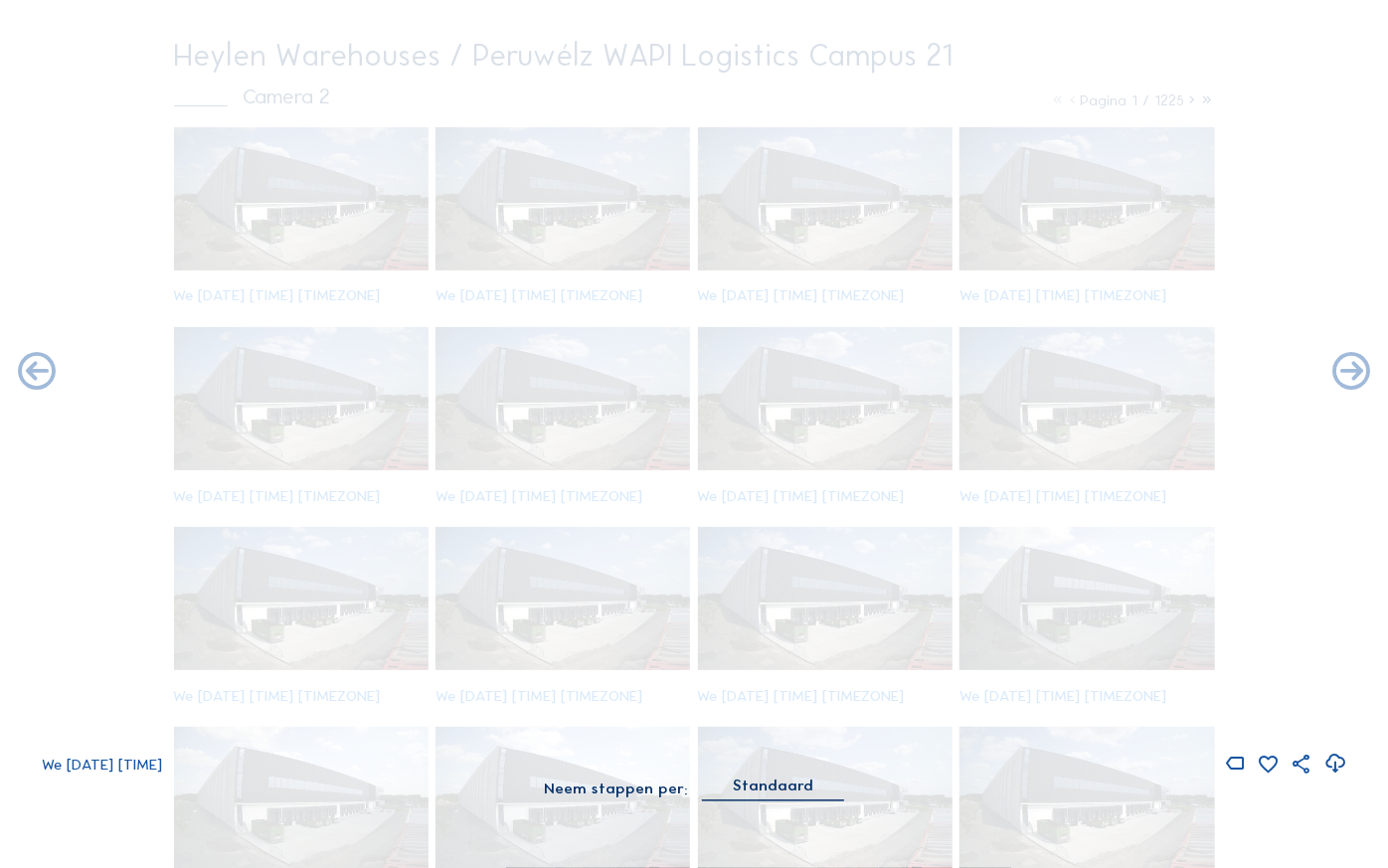 click at bounding box center [1351, 373] 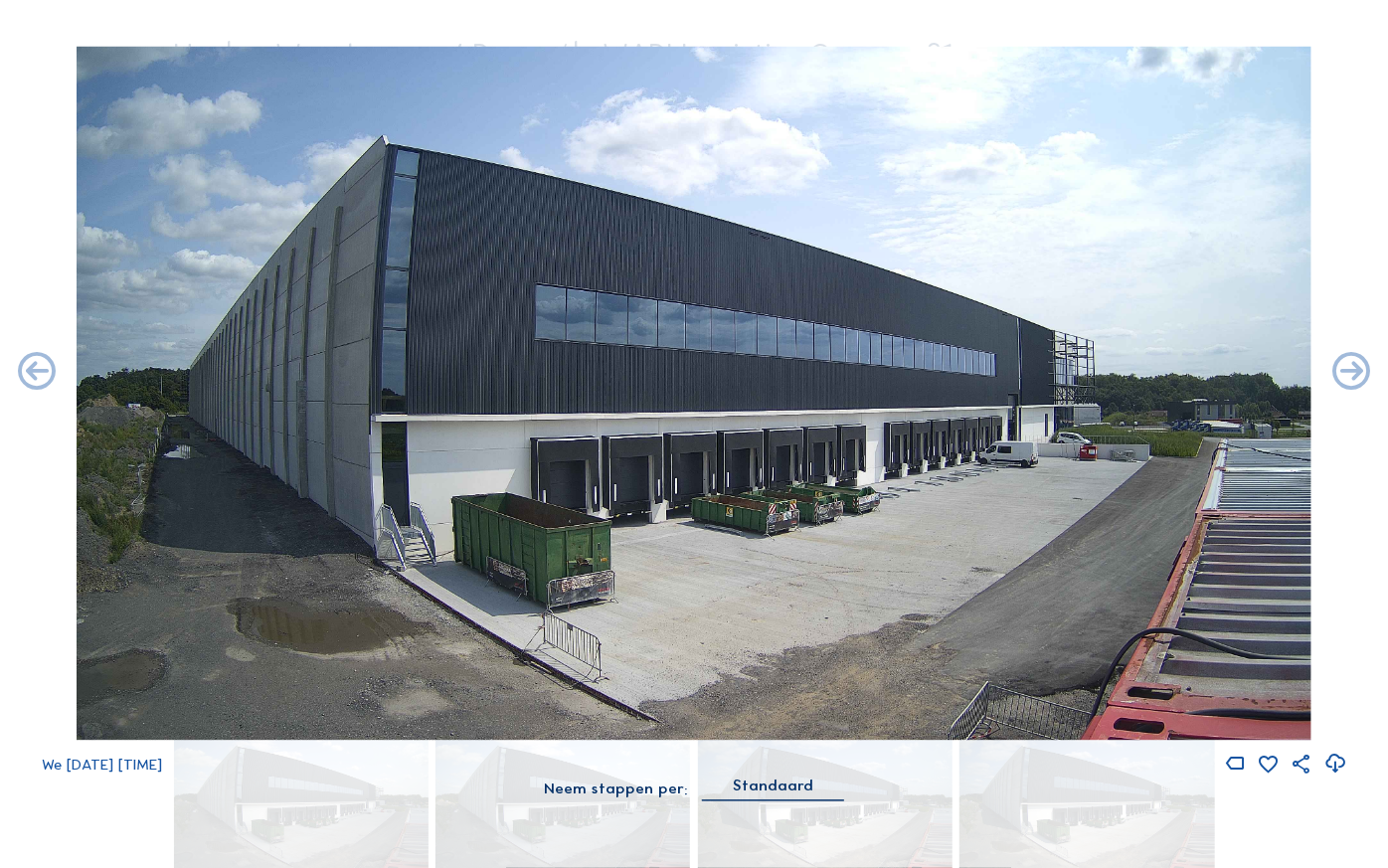 click at bounding box center [1351, 373] 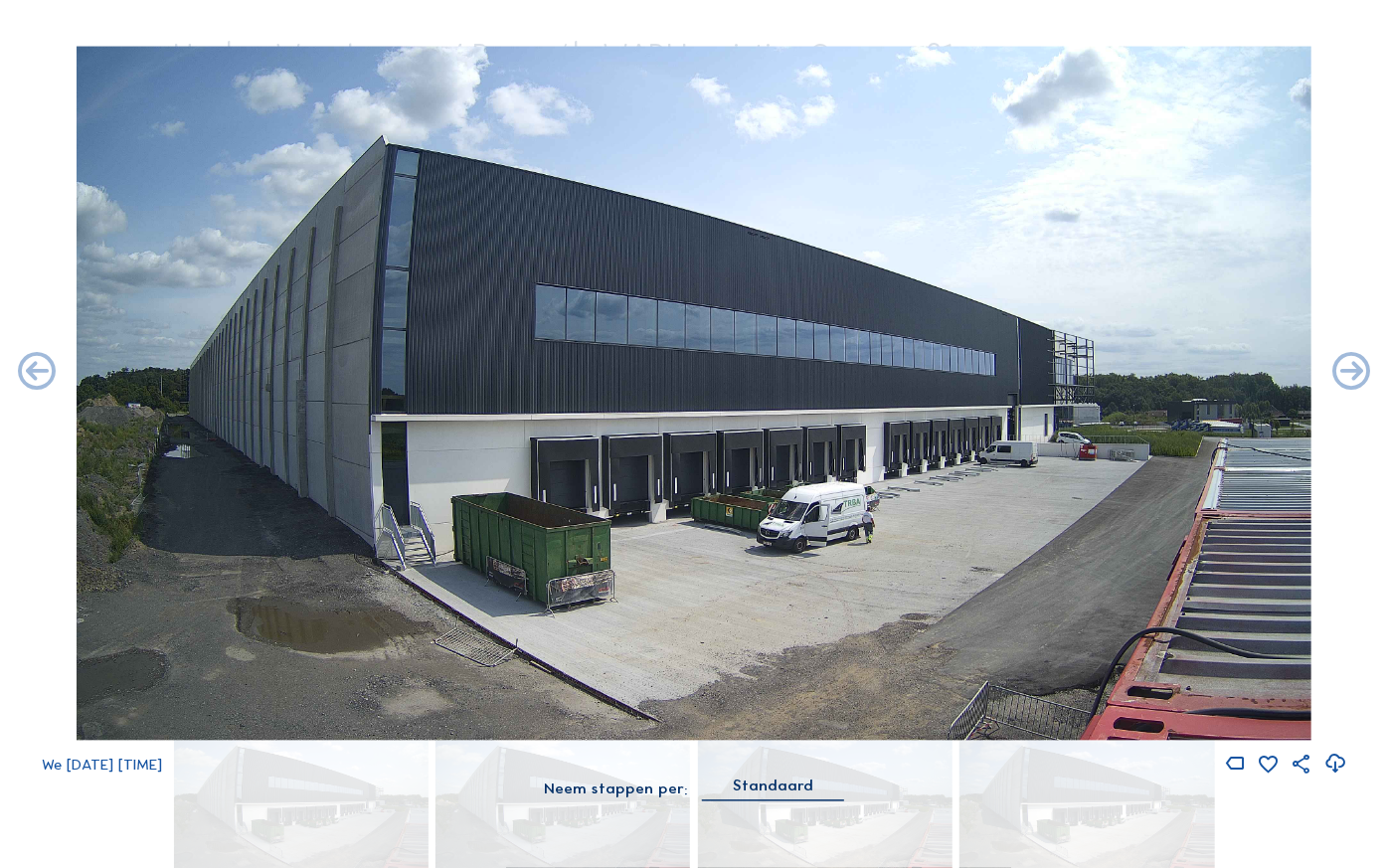 click at bounding box center [1351, 373] 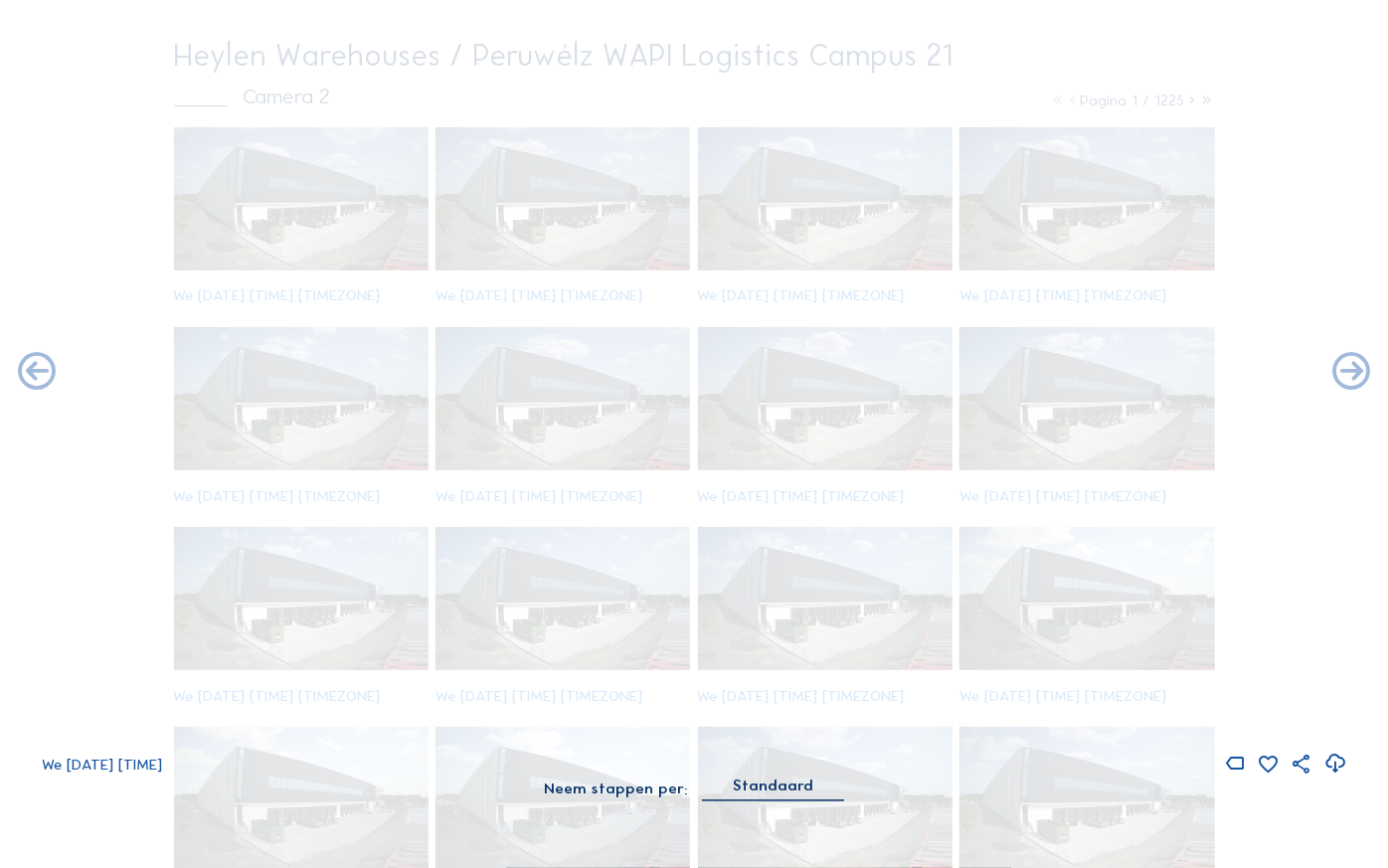 click at bounding box center (1351, 373) 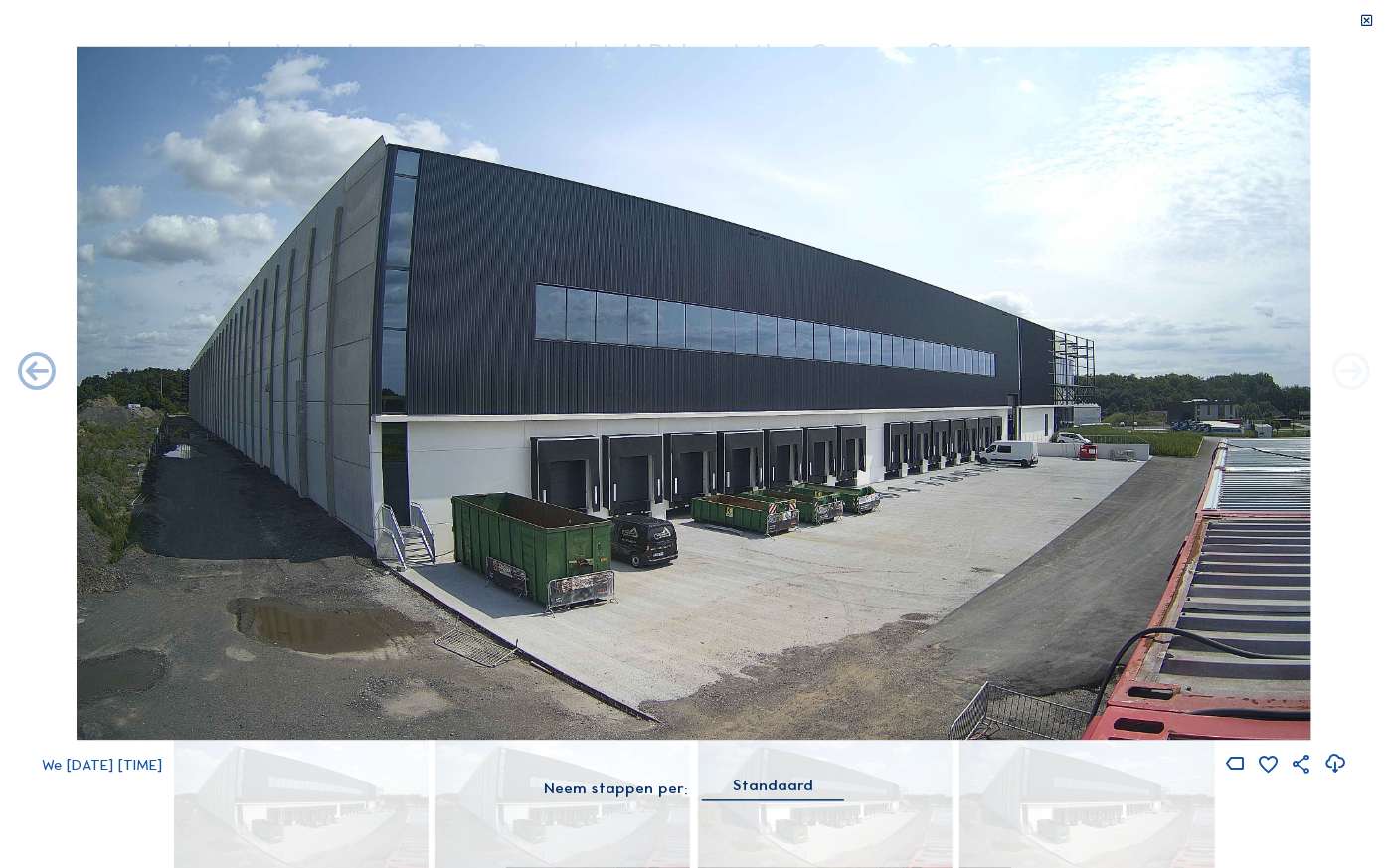 click at bounding box center [1351, 373] 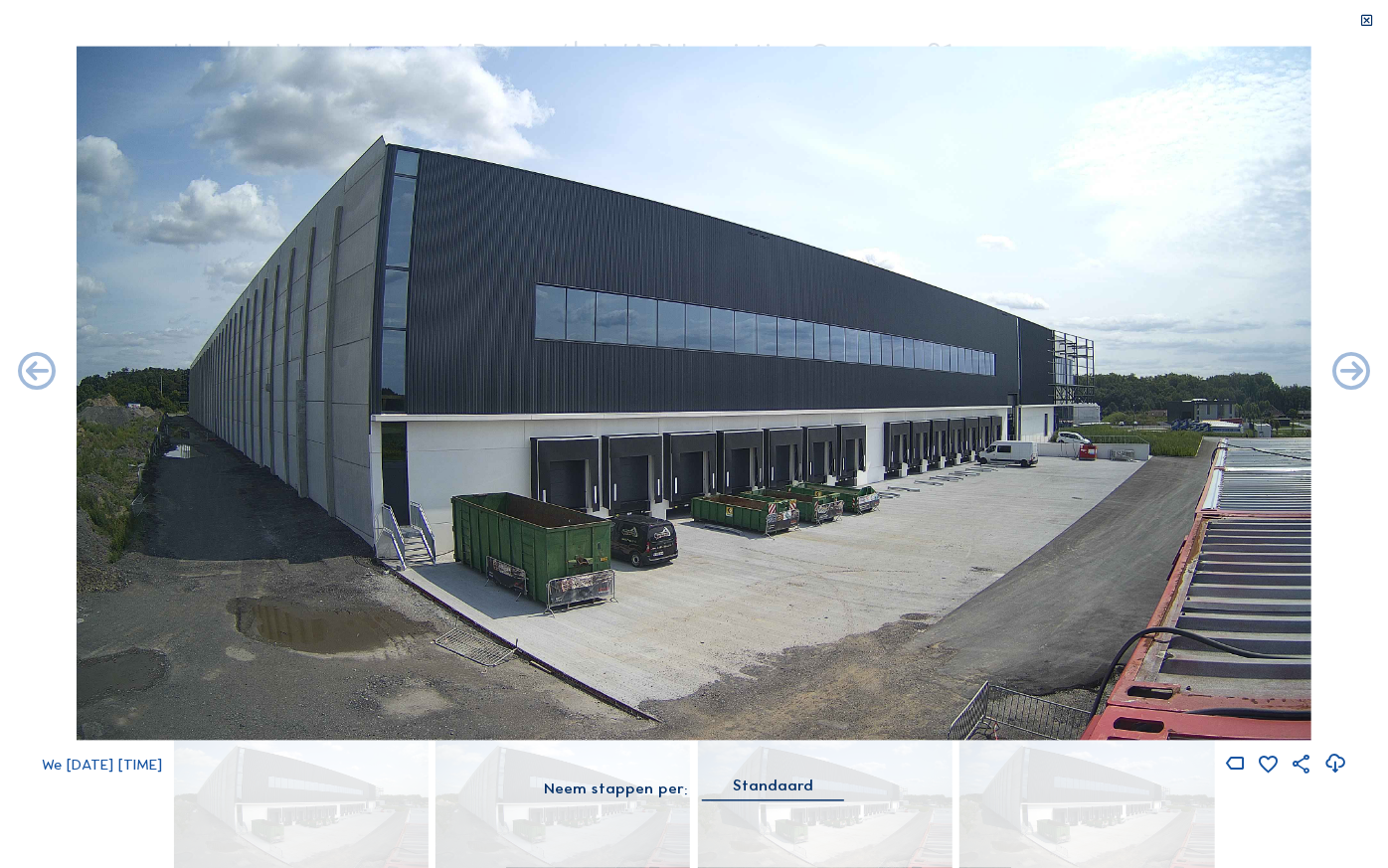 click at bounding box center (1351, 373) 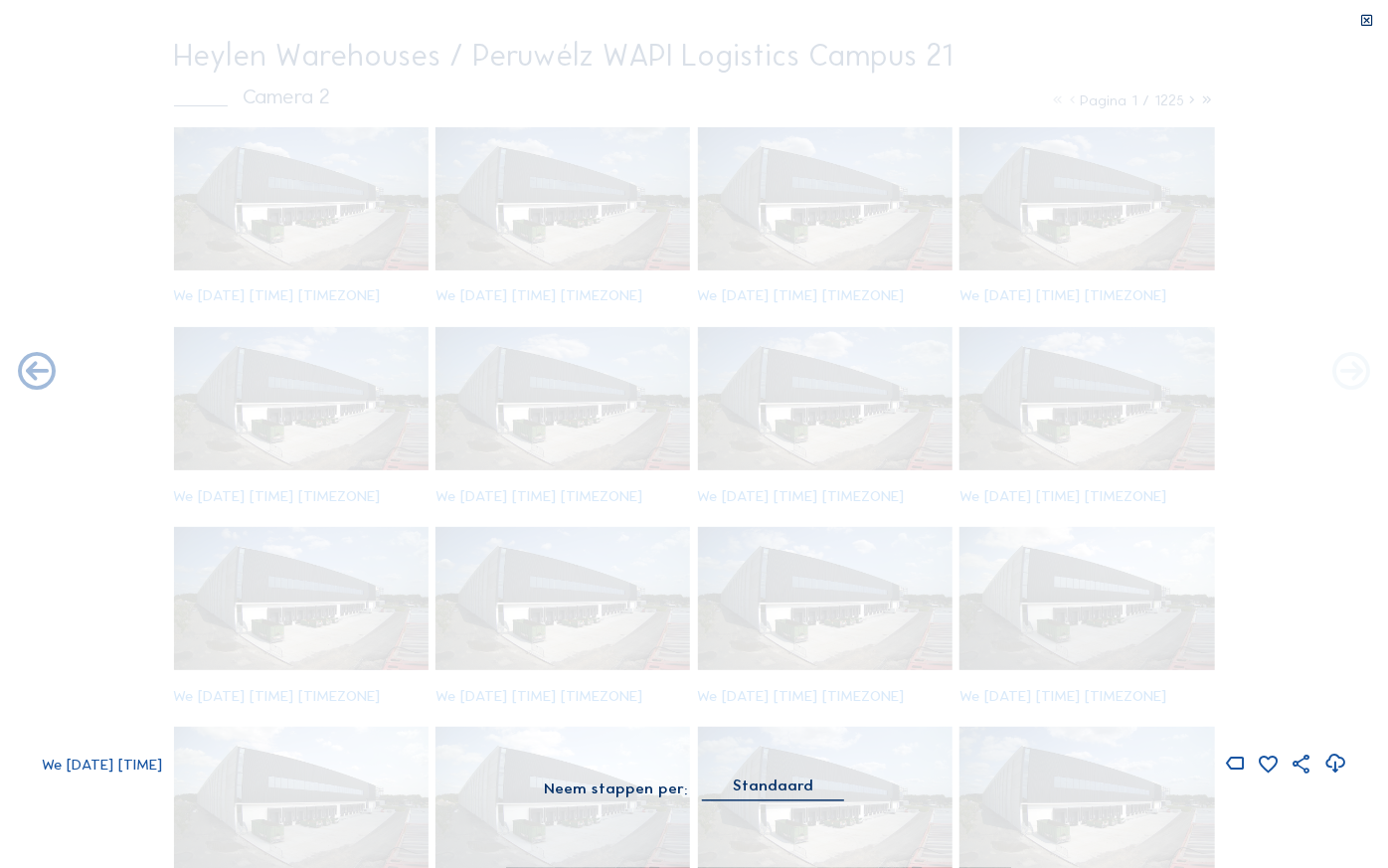 click at bounding box center [1351, 373] 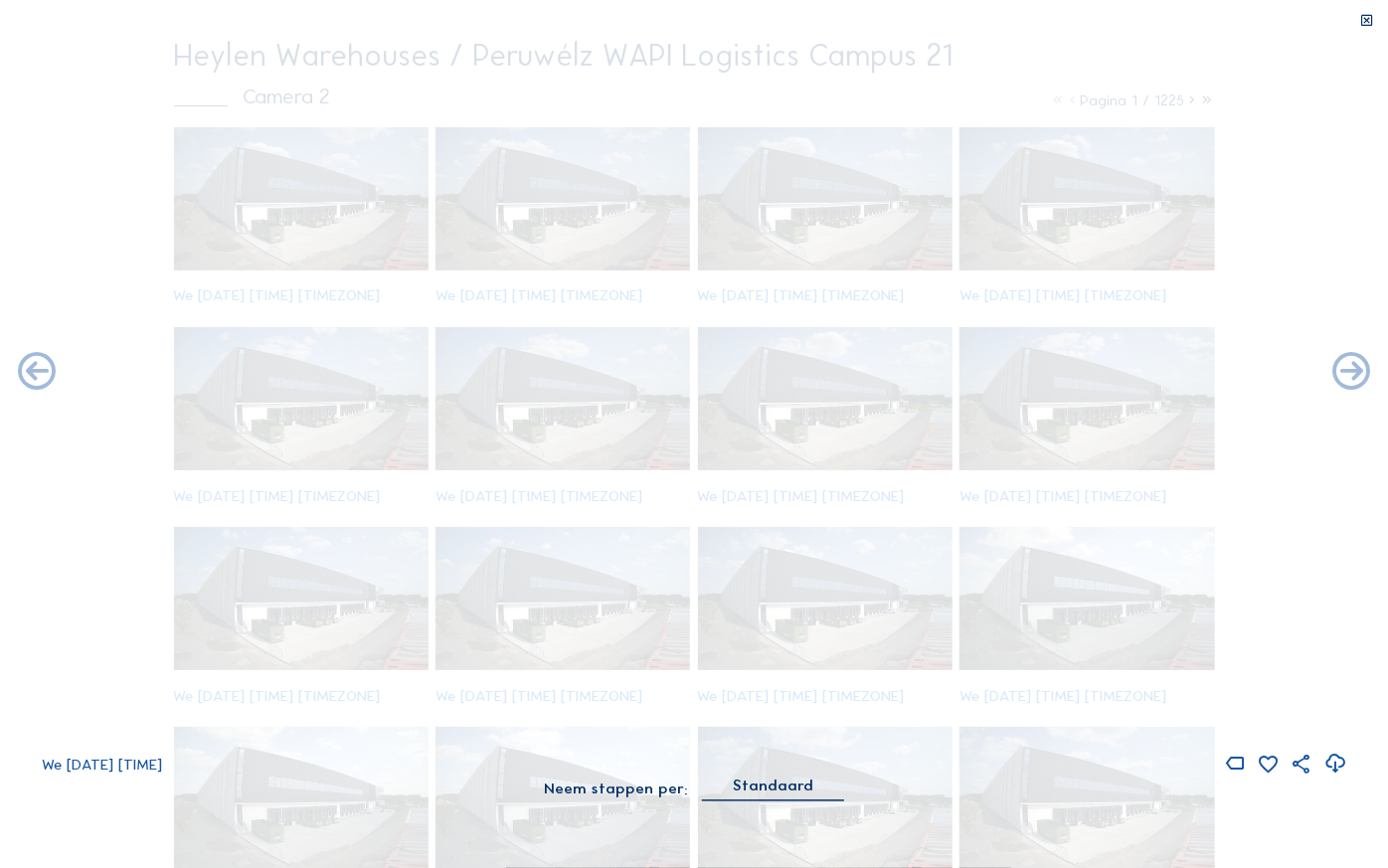 click at bounding box center (1351, 373) 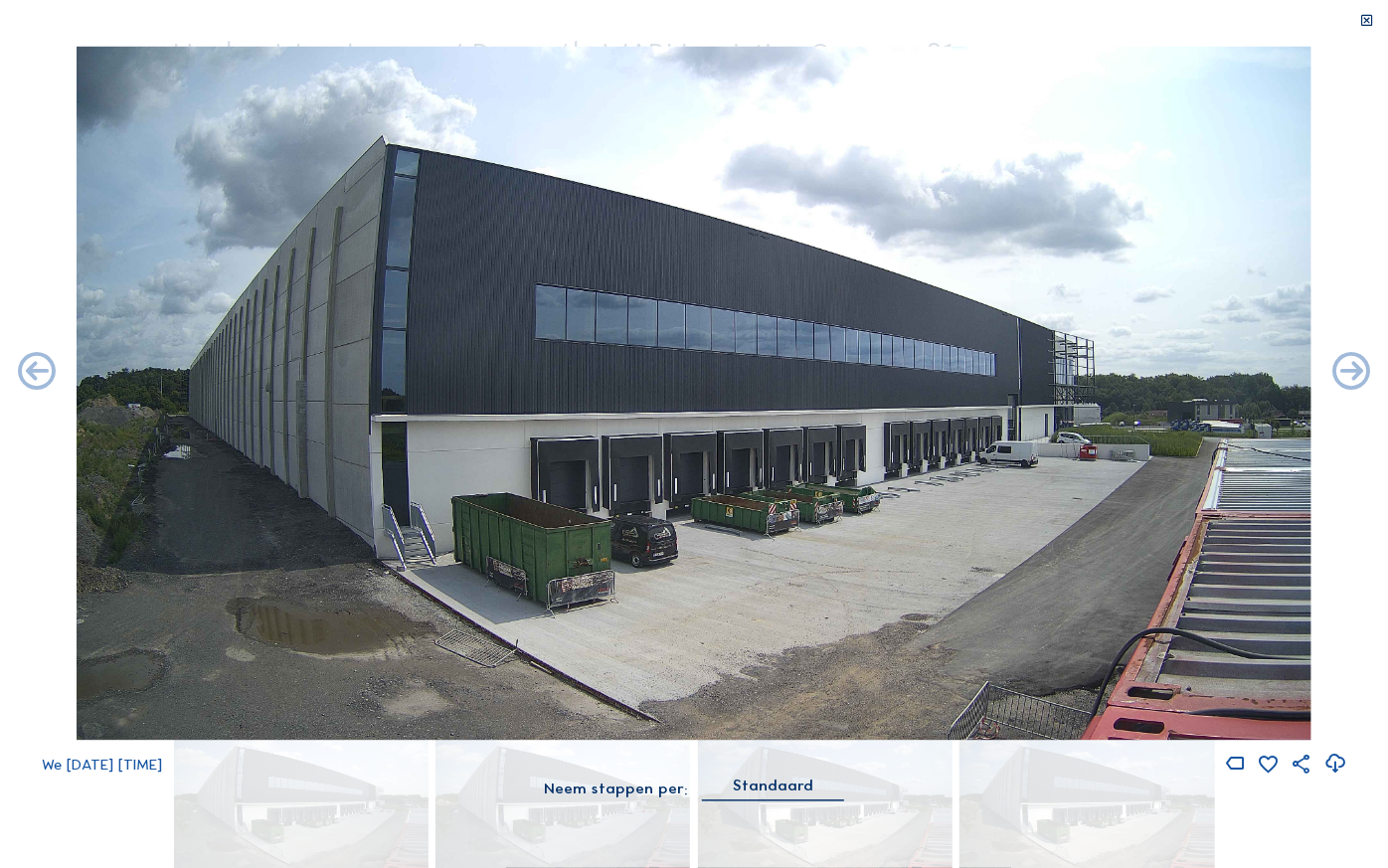 click at bounding box center [1351, 373] 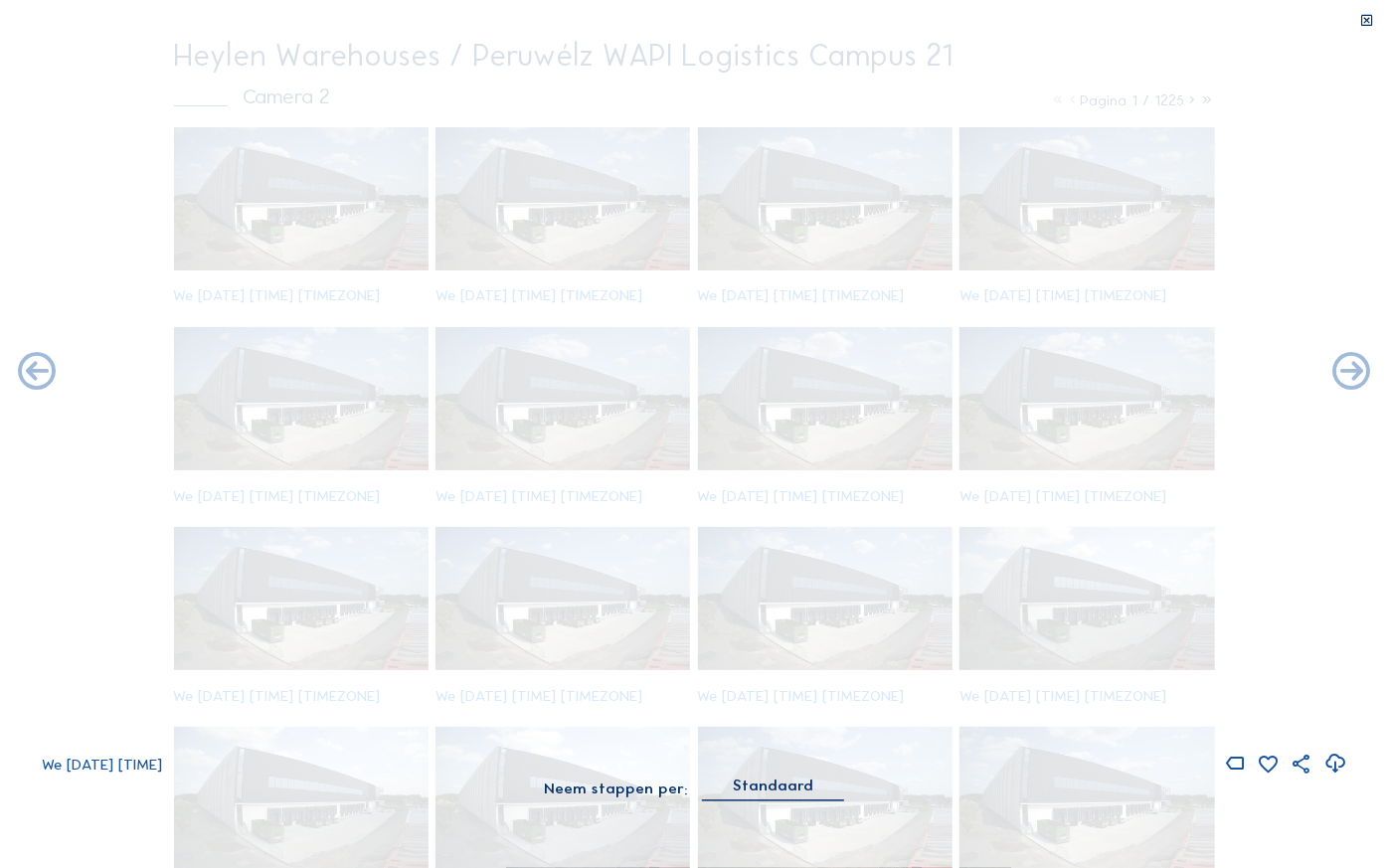 click at bounding box center [1351, 373] 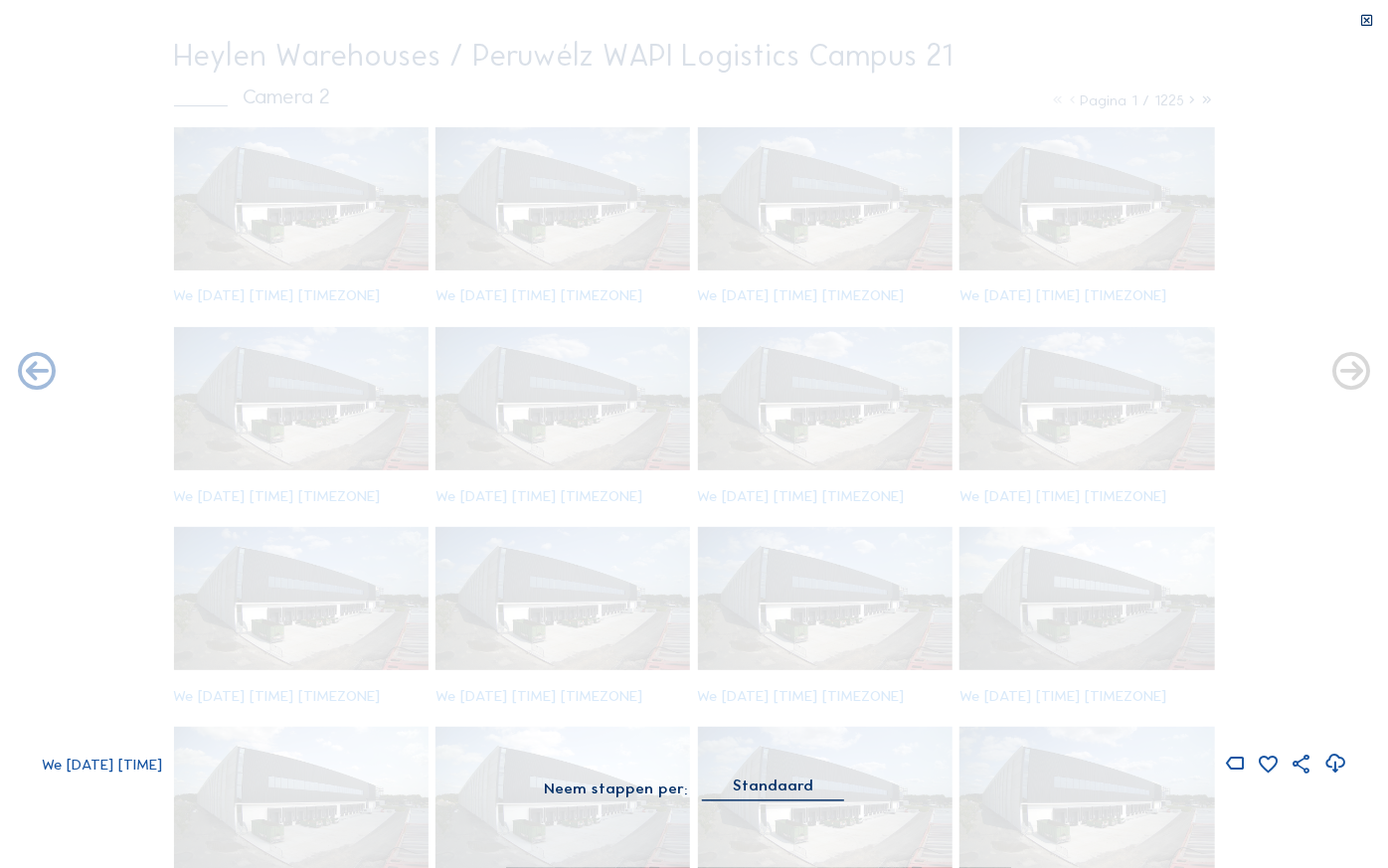 click at bounding box center (1351, 373) 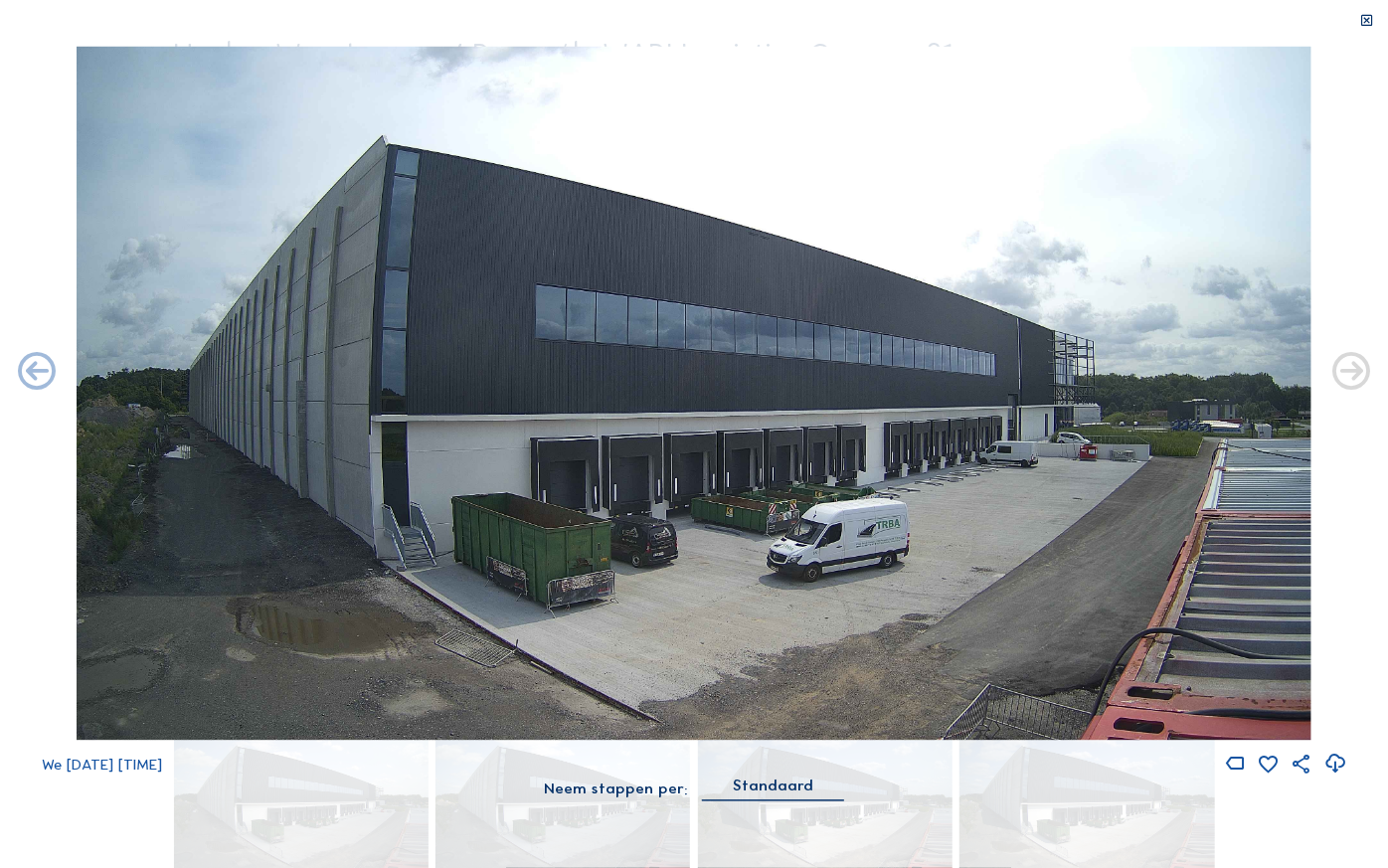 click at bounding box center [1351, 373] 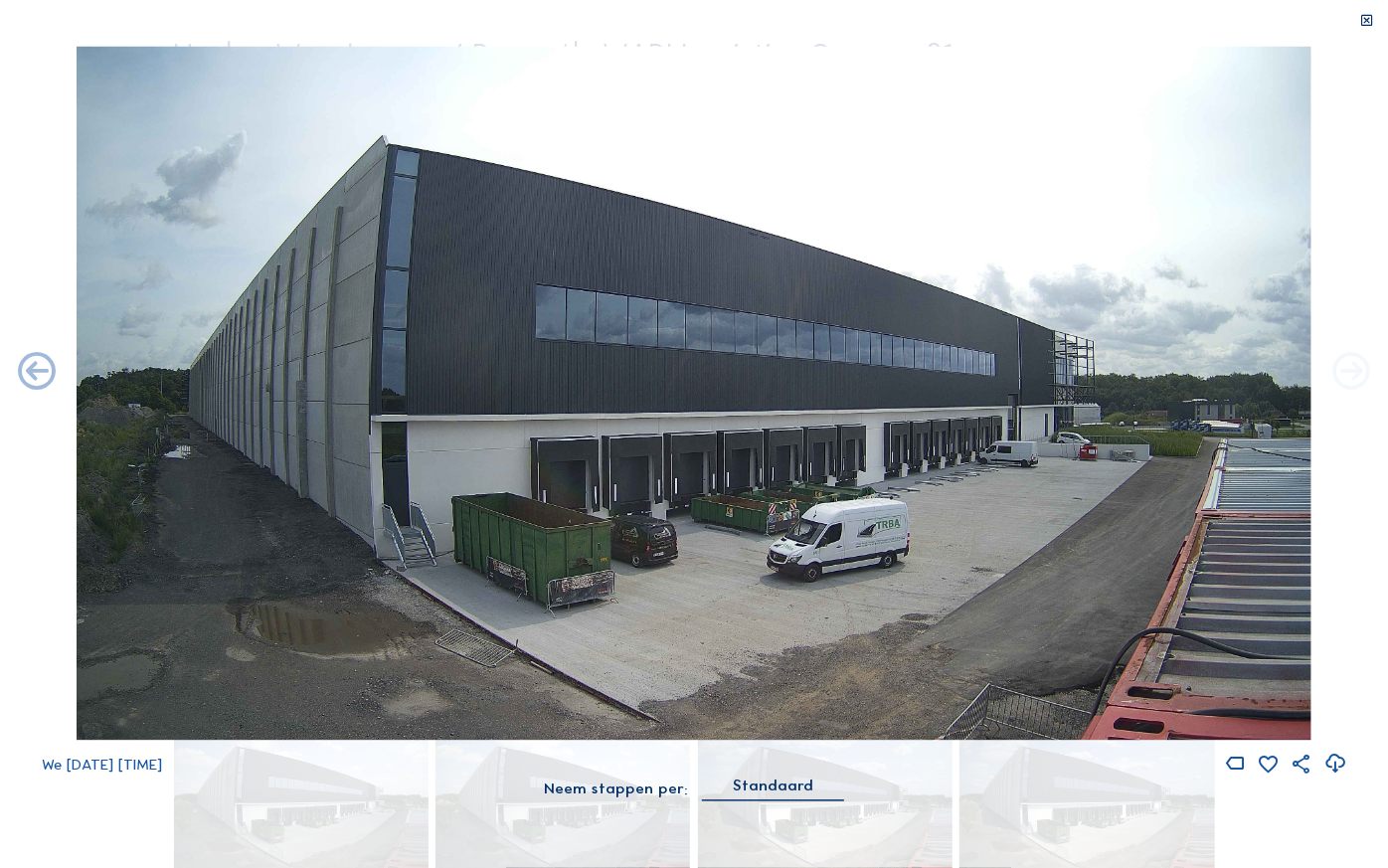 click at bounding box center (1351, 373) 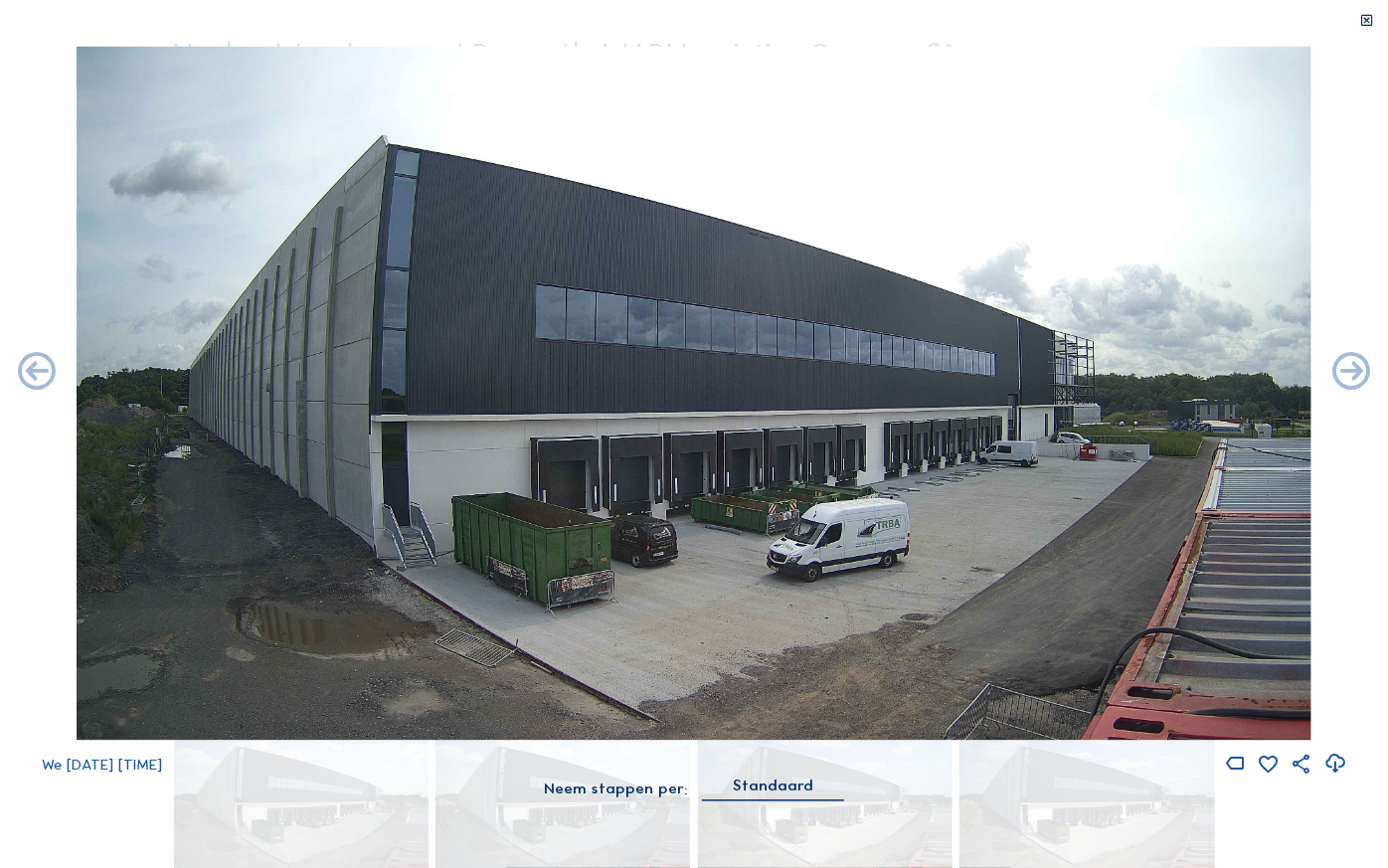 click at bounding box center [1351, 373] 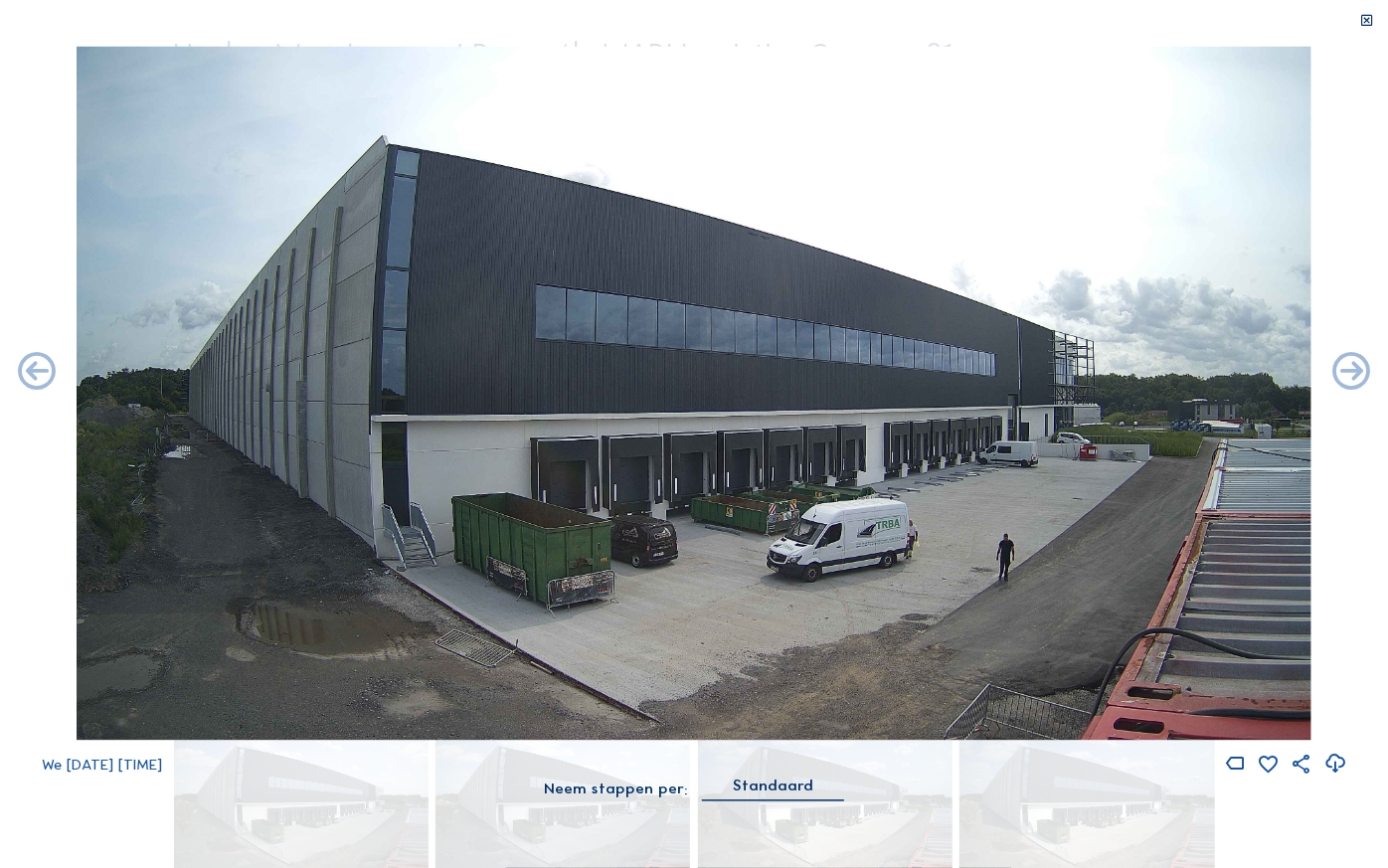 click at bounding box center (1351, 373) 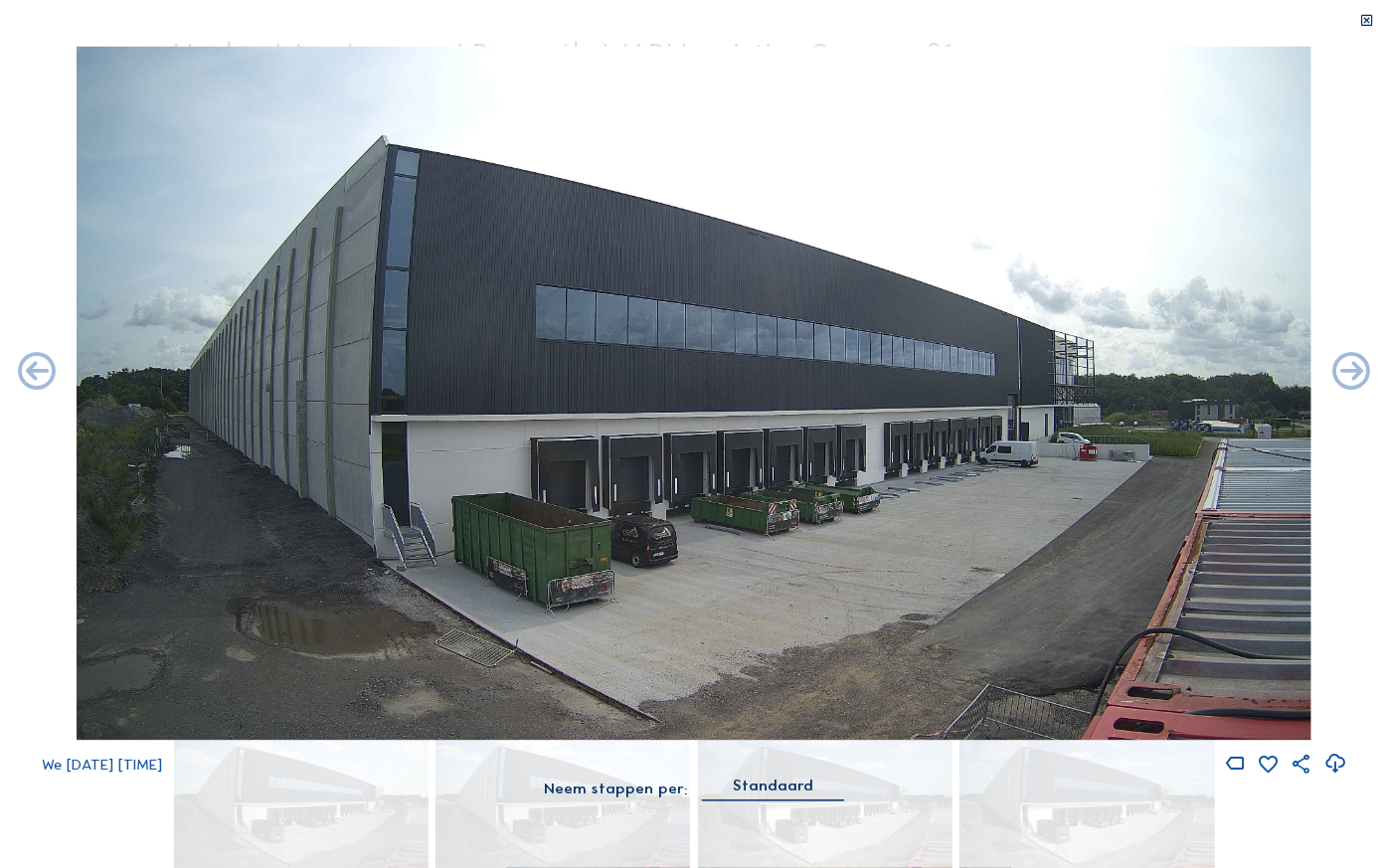 click at bounding box center (1351, 373) 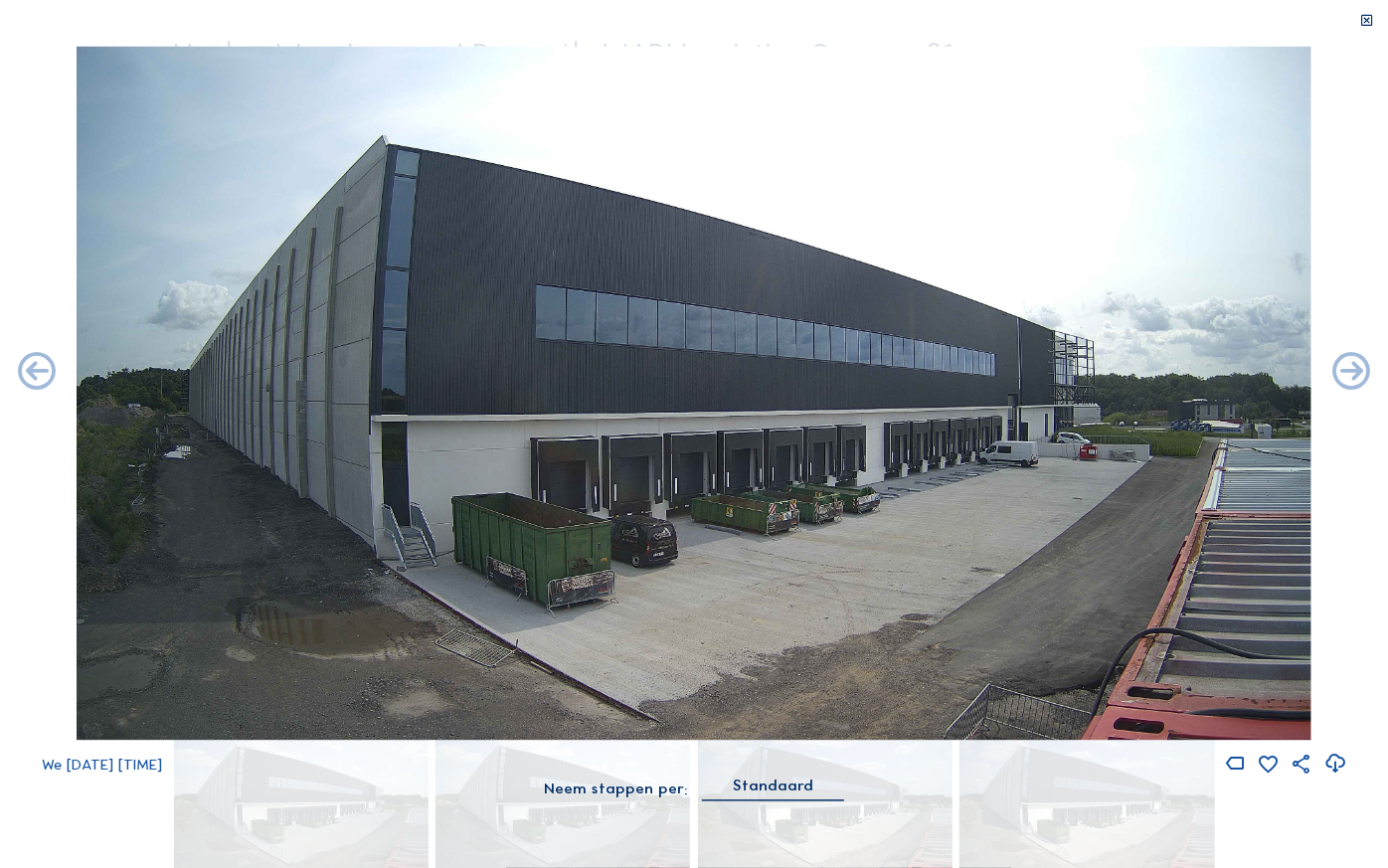 click at bounding box center [1351, 373] 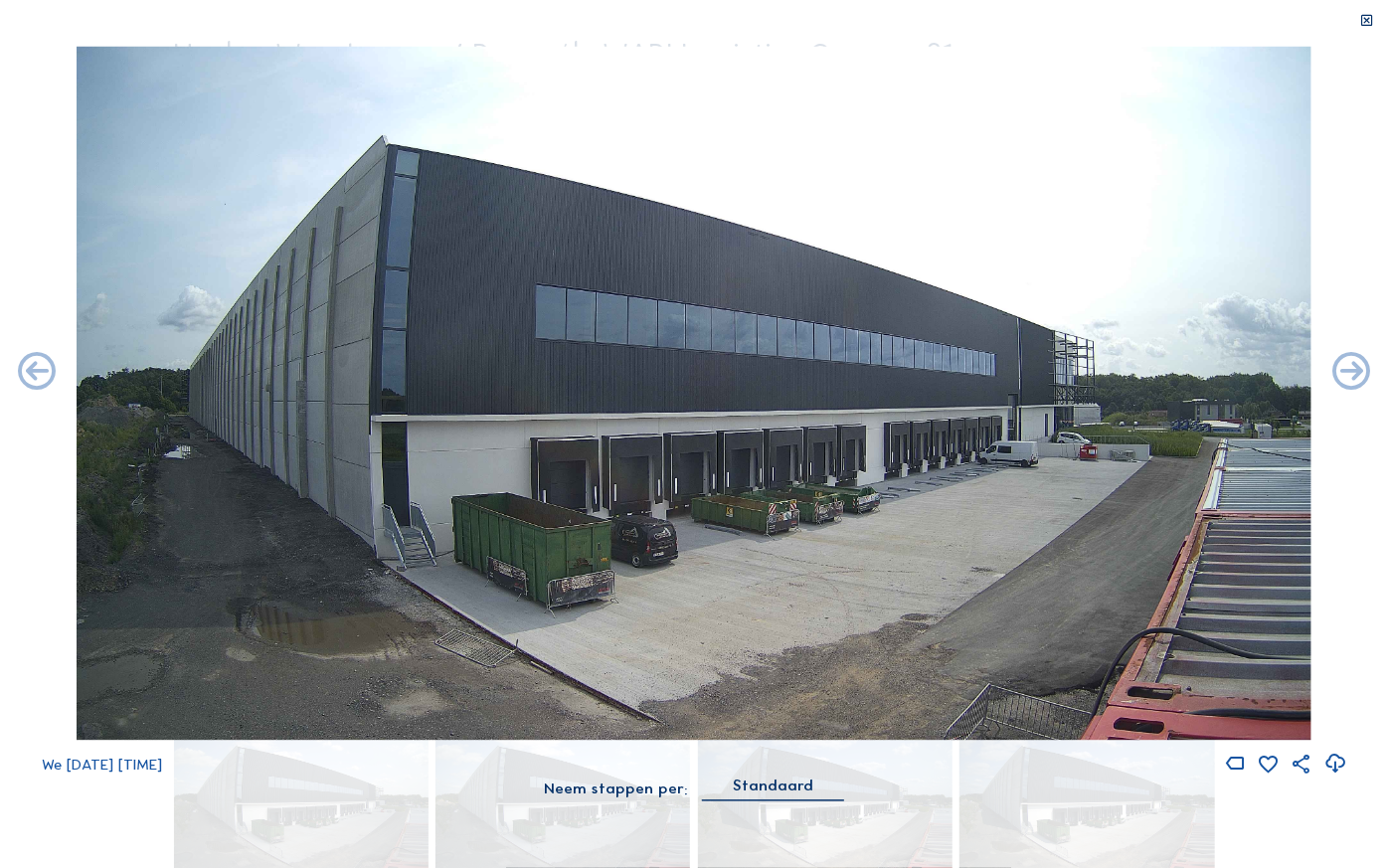 click at bounding box center [1351, 373] 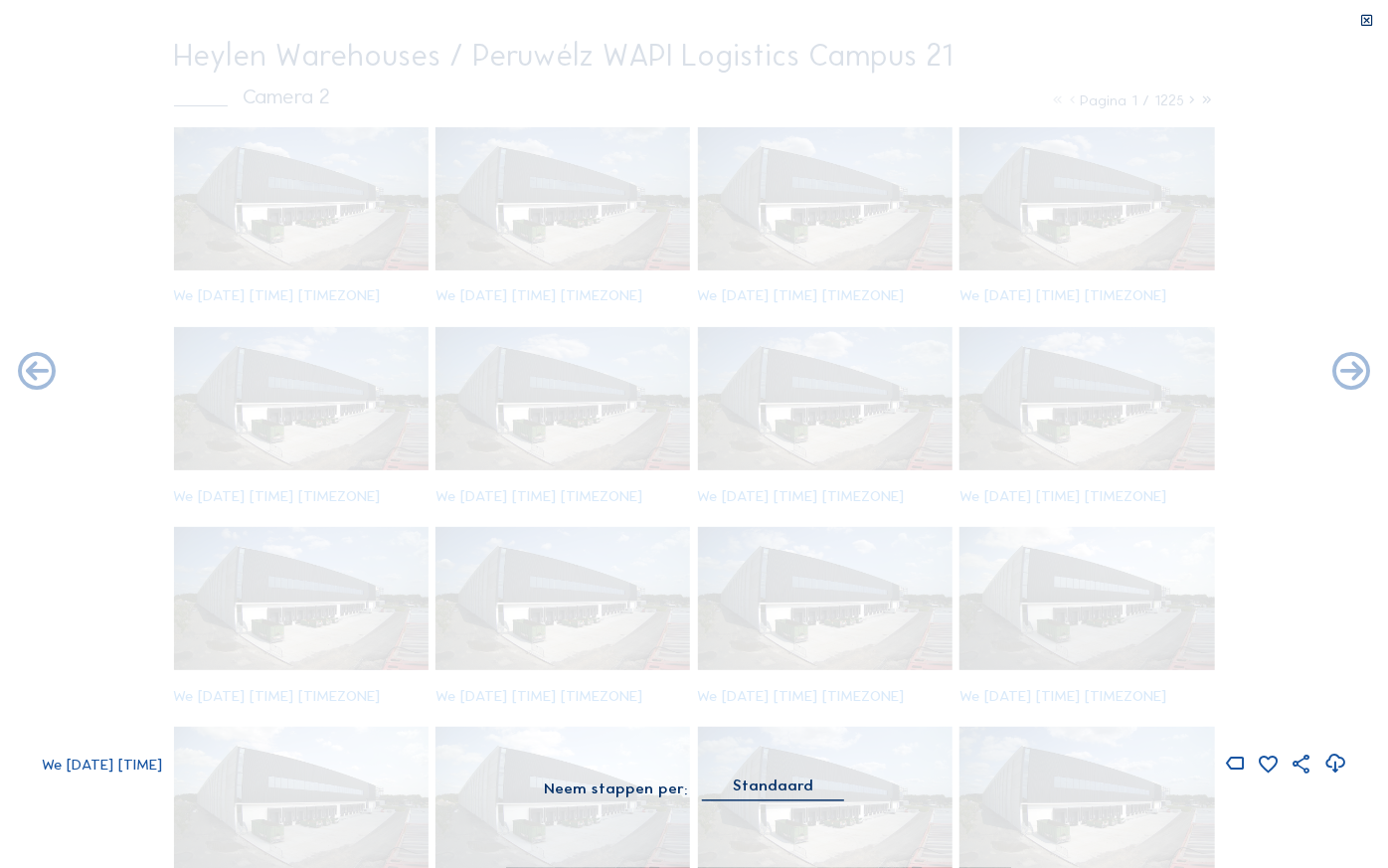 click at bounding box center [1351, 373] 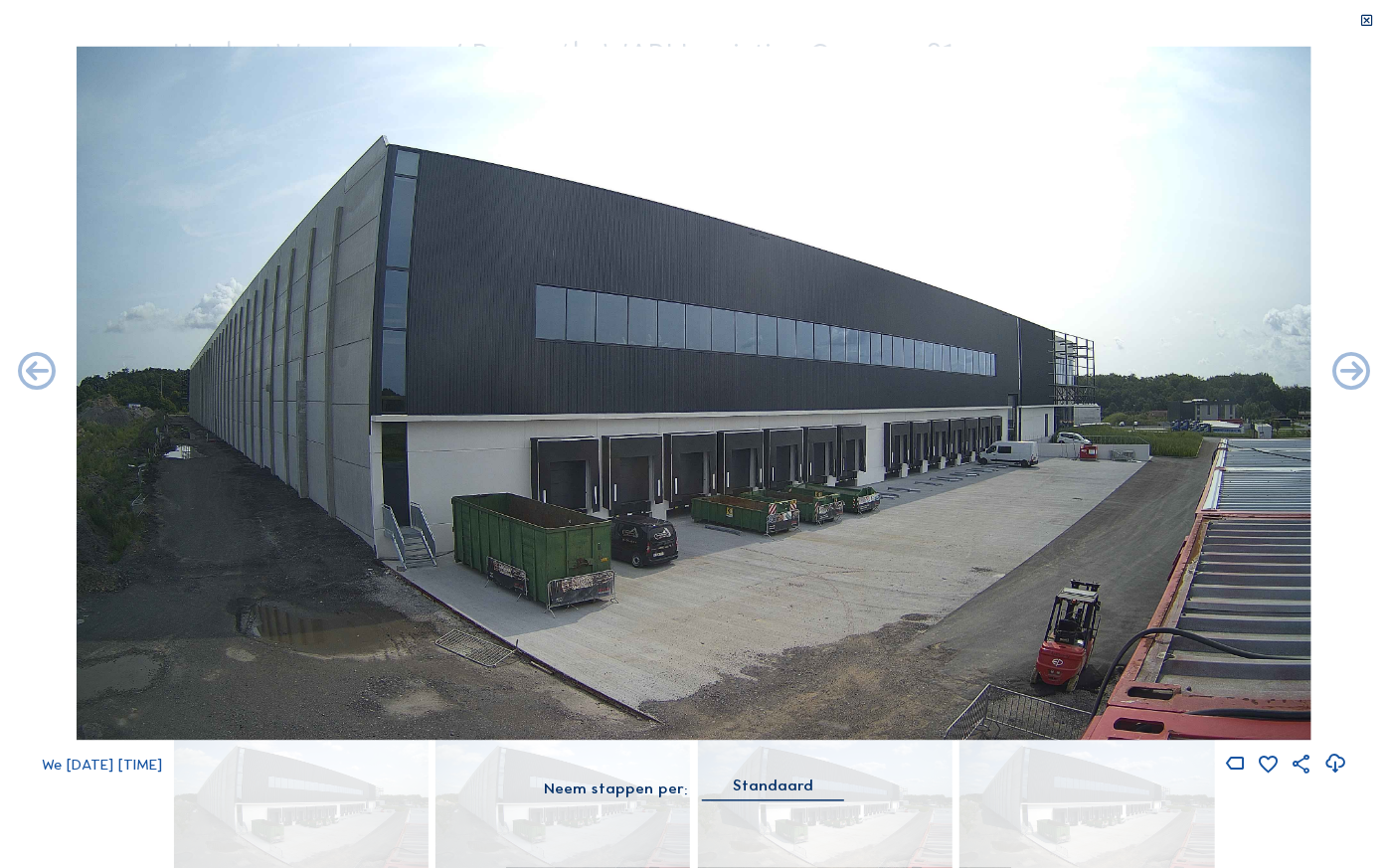 click at bounding box center (1351, 373) 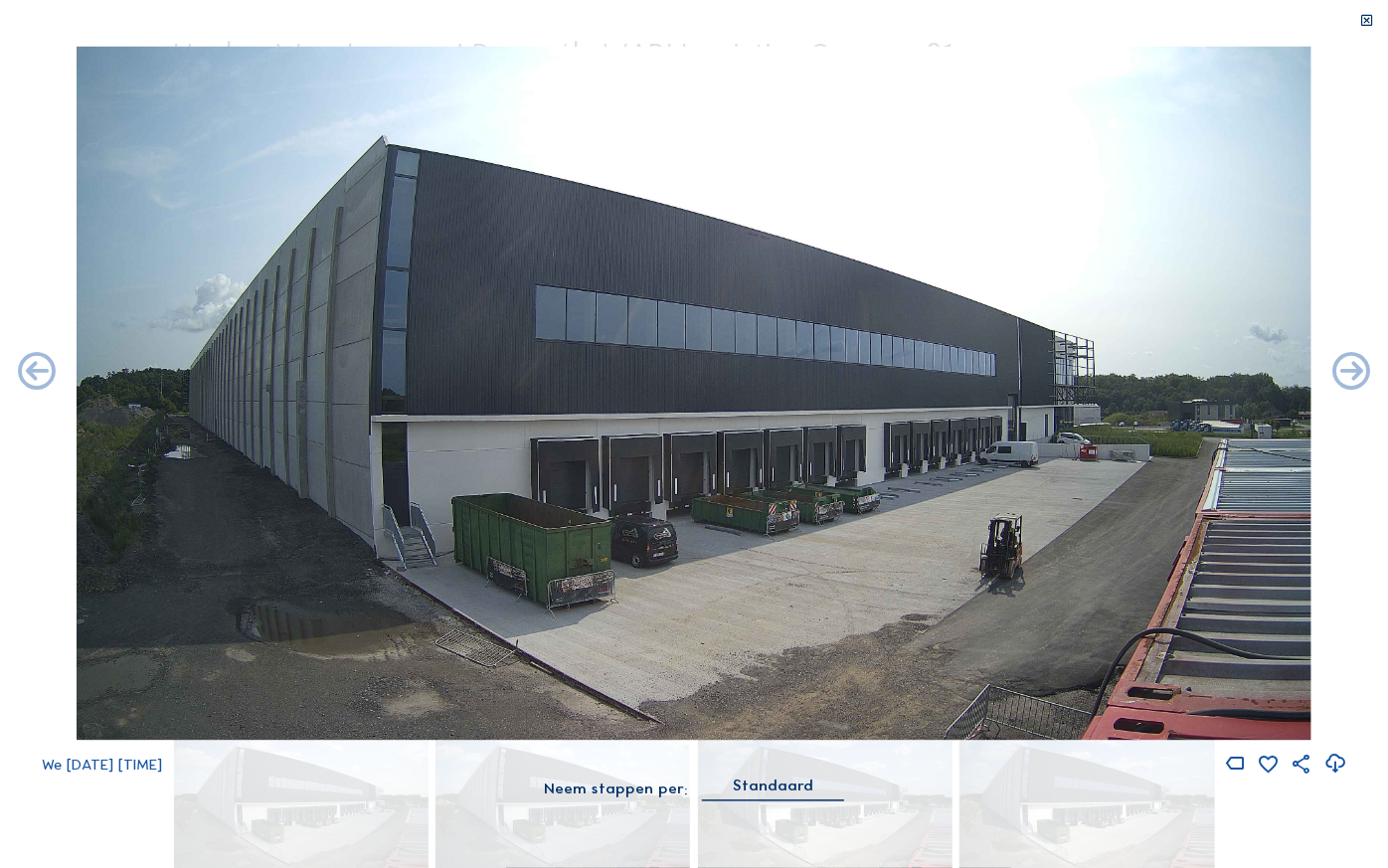 click at bounding box center [1351, 373] 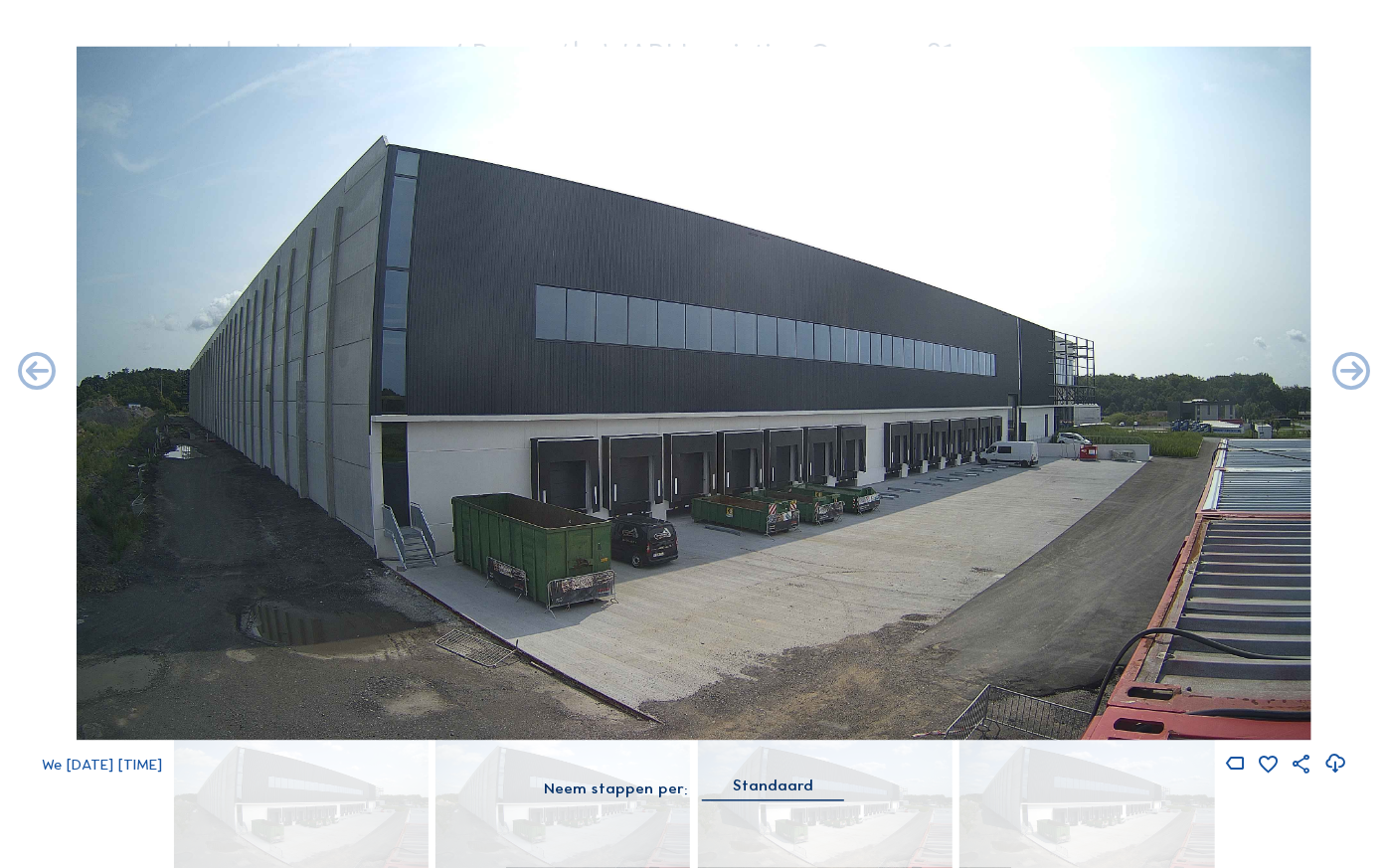 click at bounding box center [1351, 373] 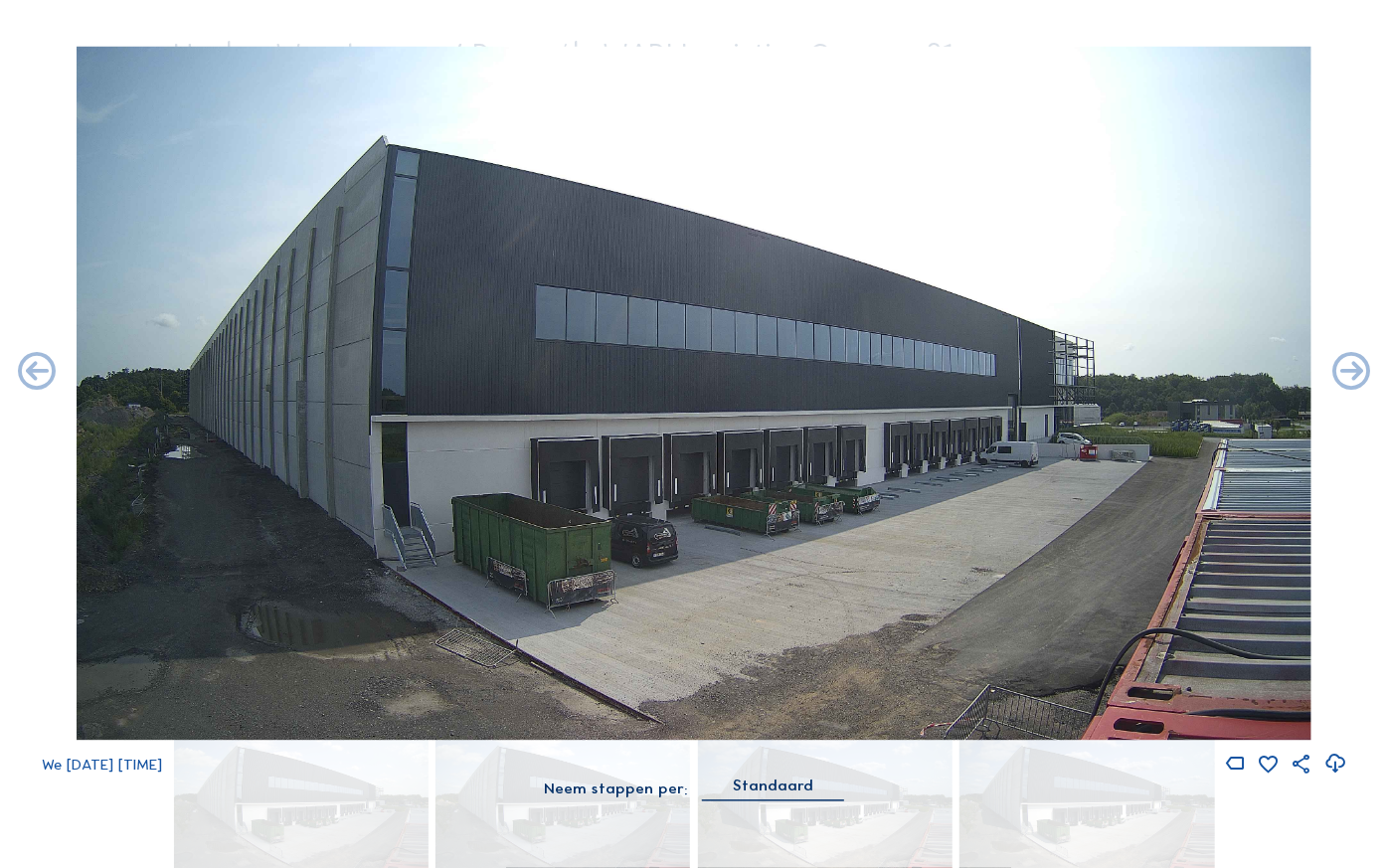 click at bounding box center [1351, 373] 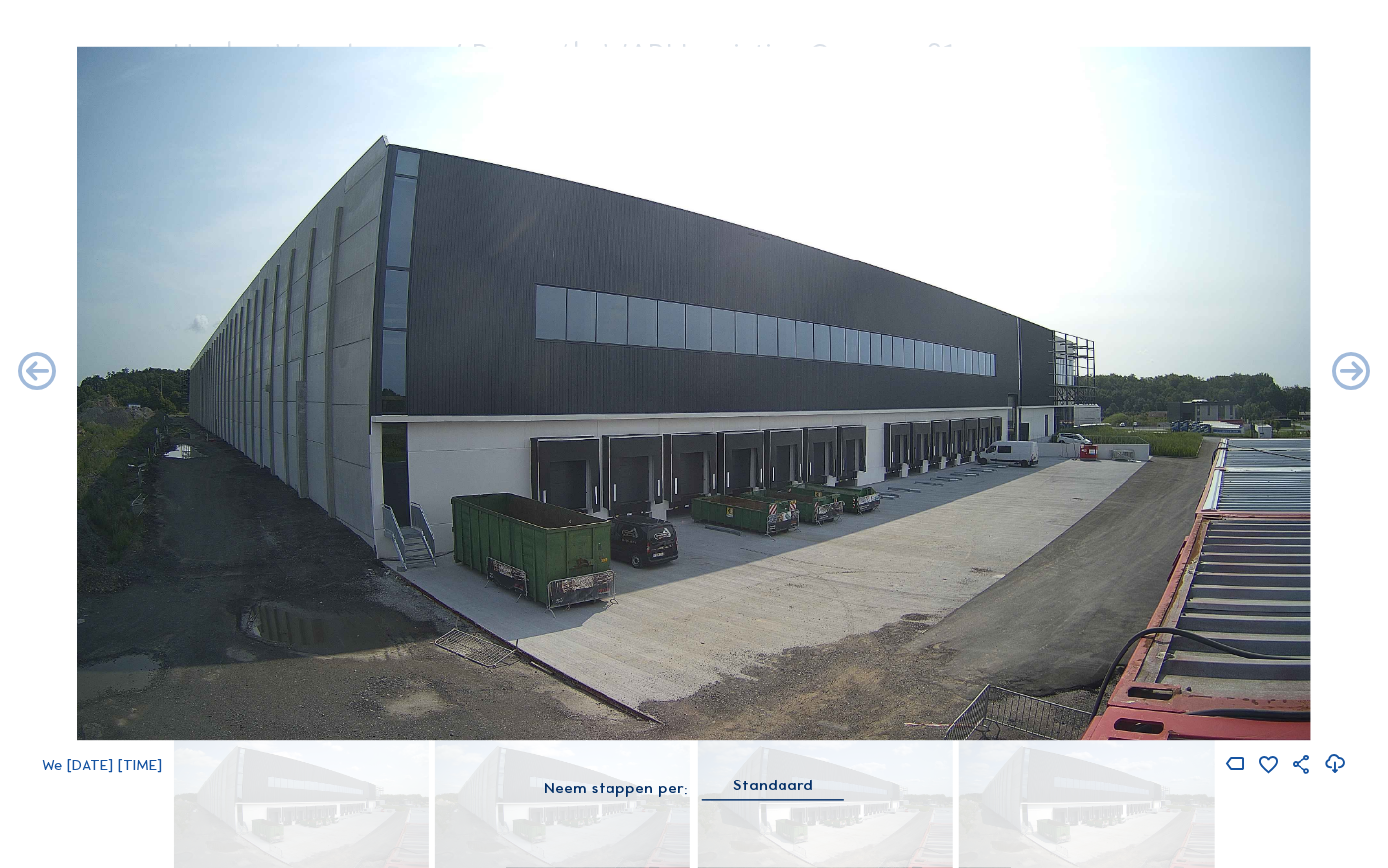 click at bounding box center (1351, 373) 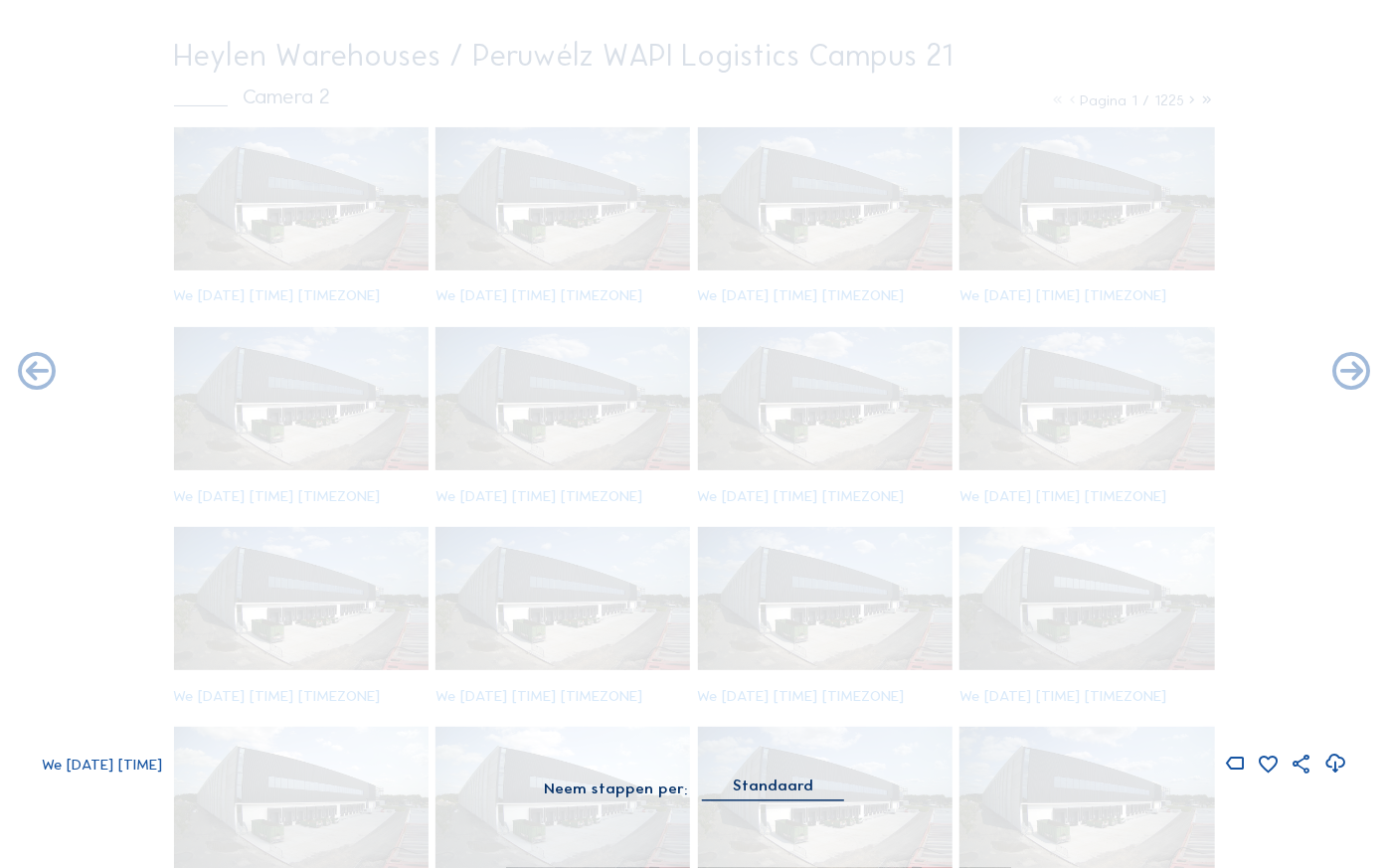 click at bounding box center [1351, 373] 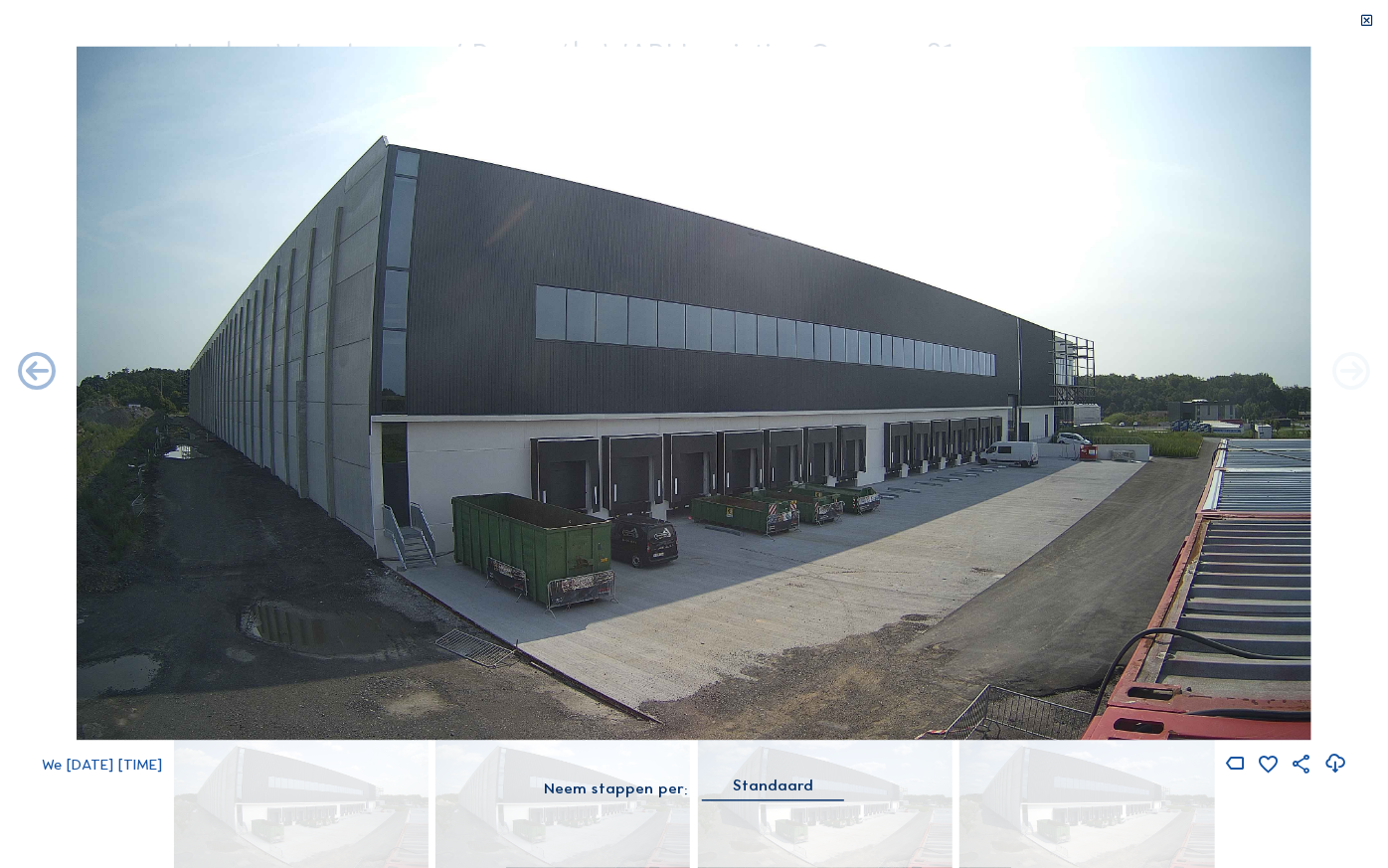 click at bounding box center (1351, 373) 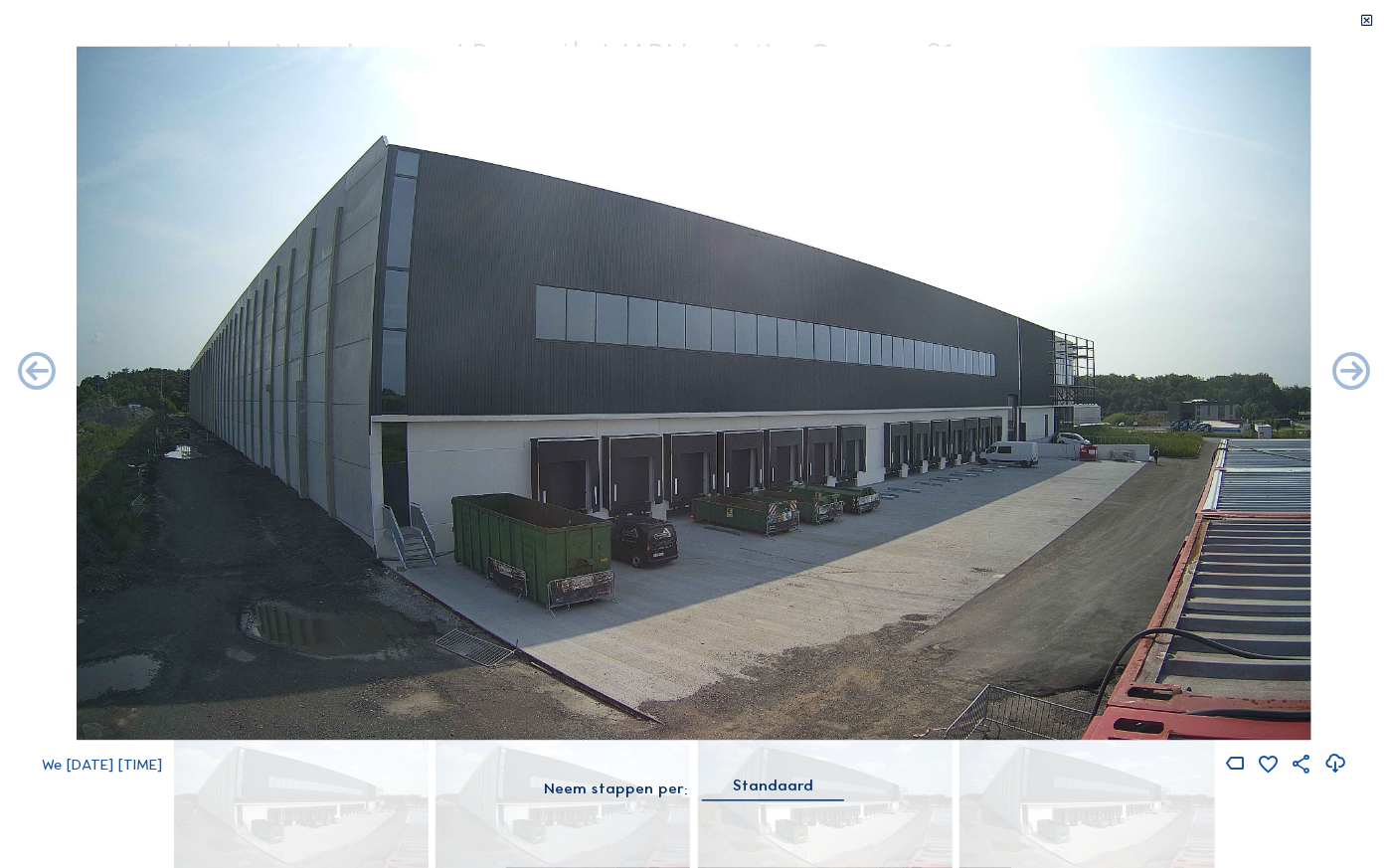click at bounding box center [1351, 373] 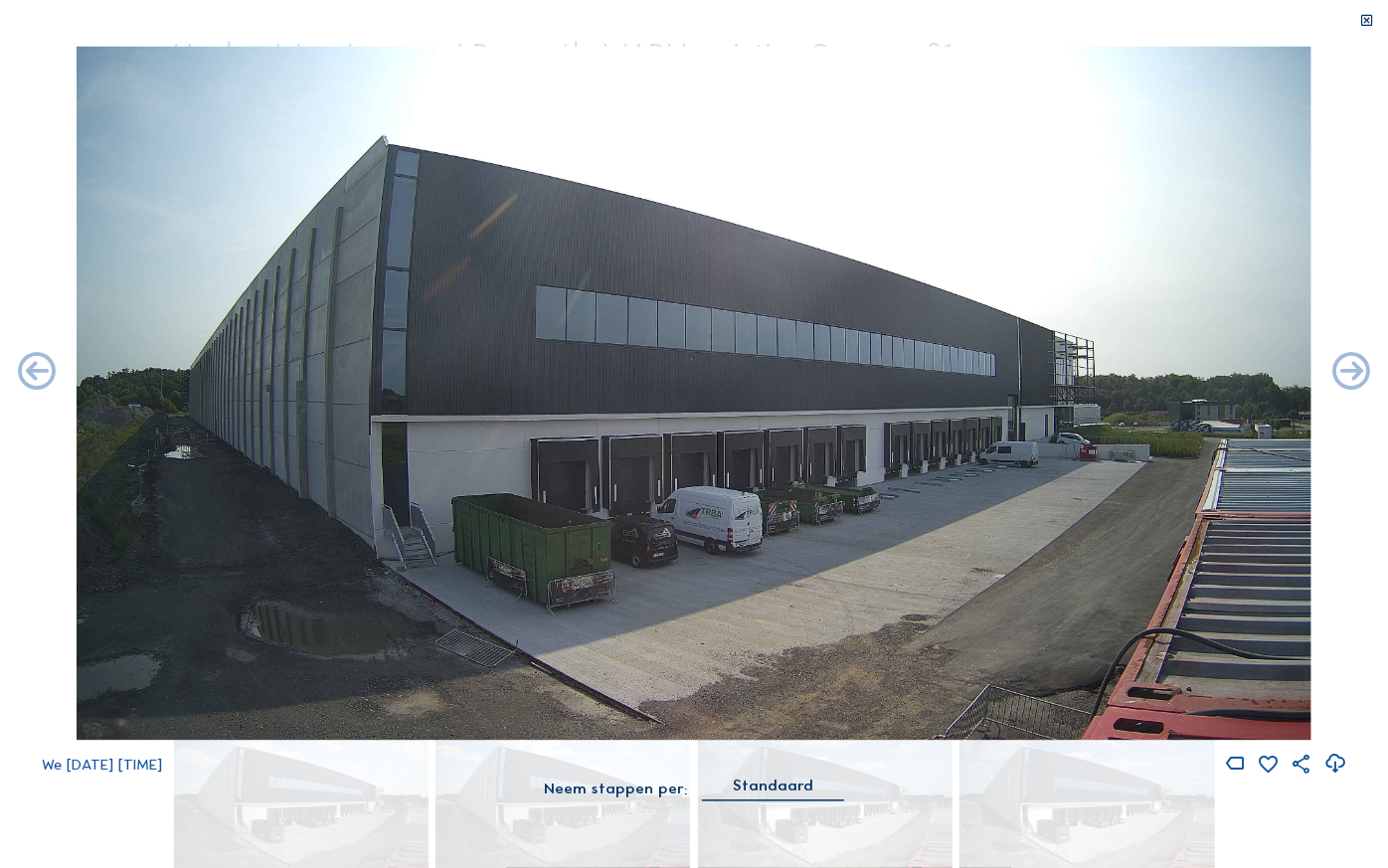 click at bounding box center [1351, 373] 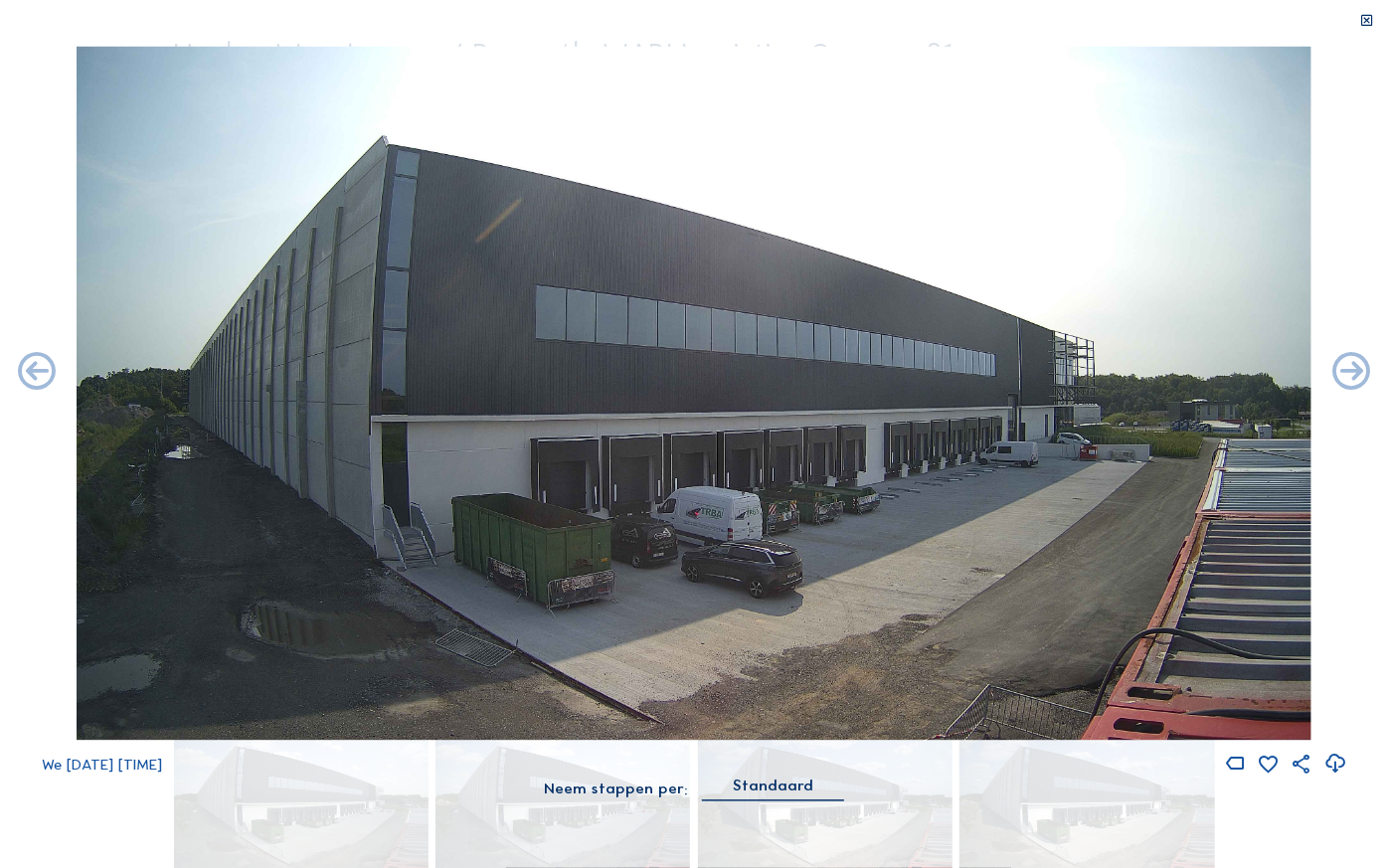 click at bounding box center (1351, 373) 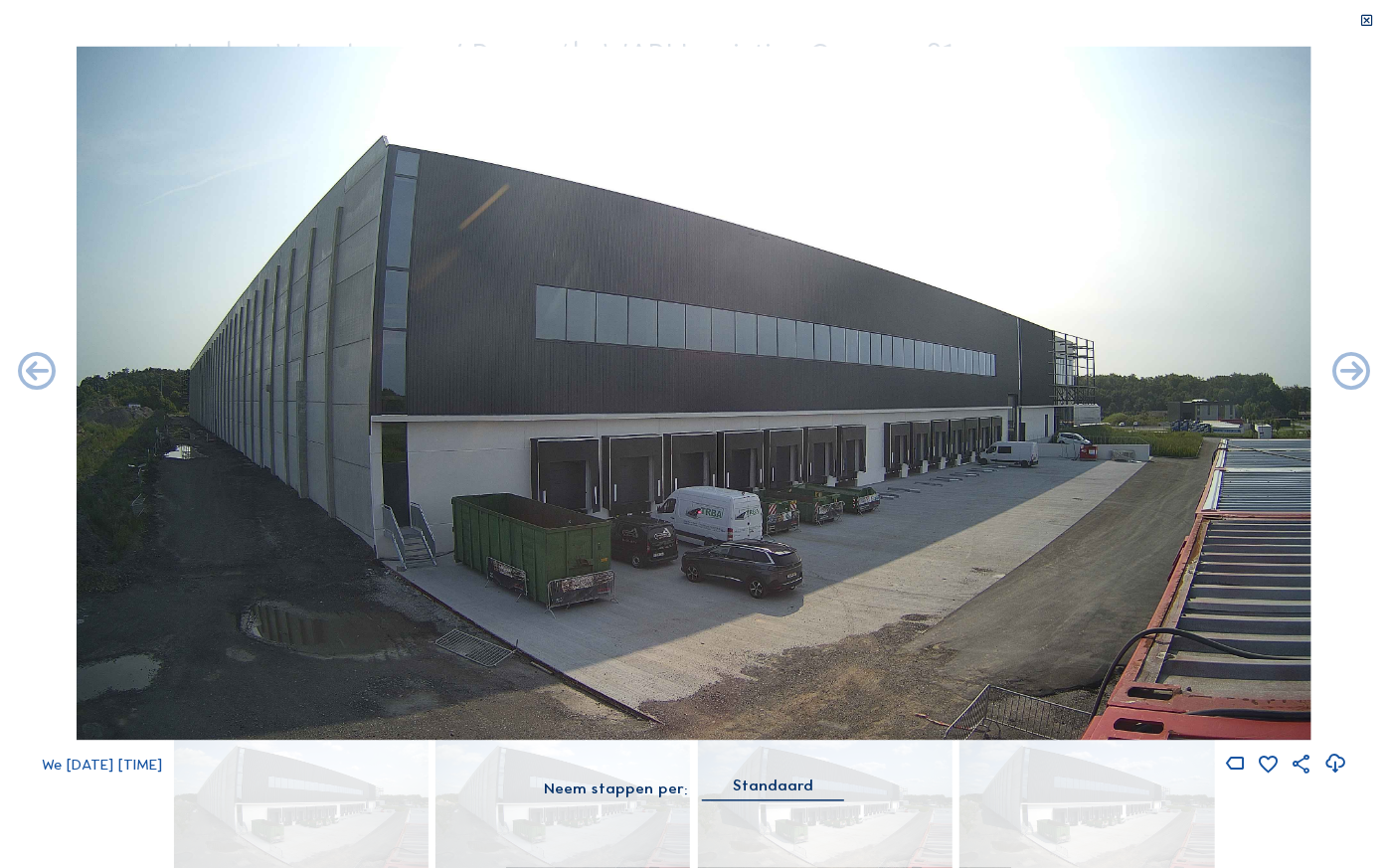click at bounding box center [1351, 373] 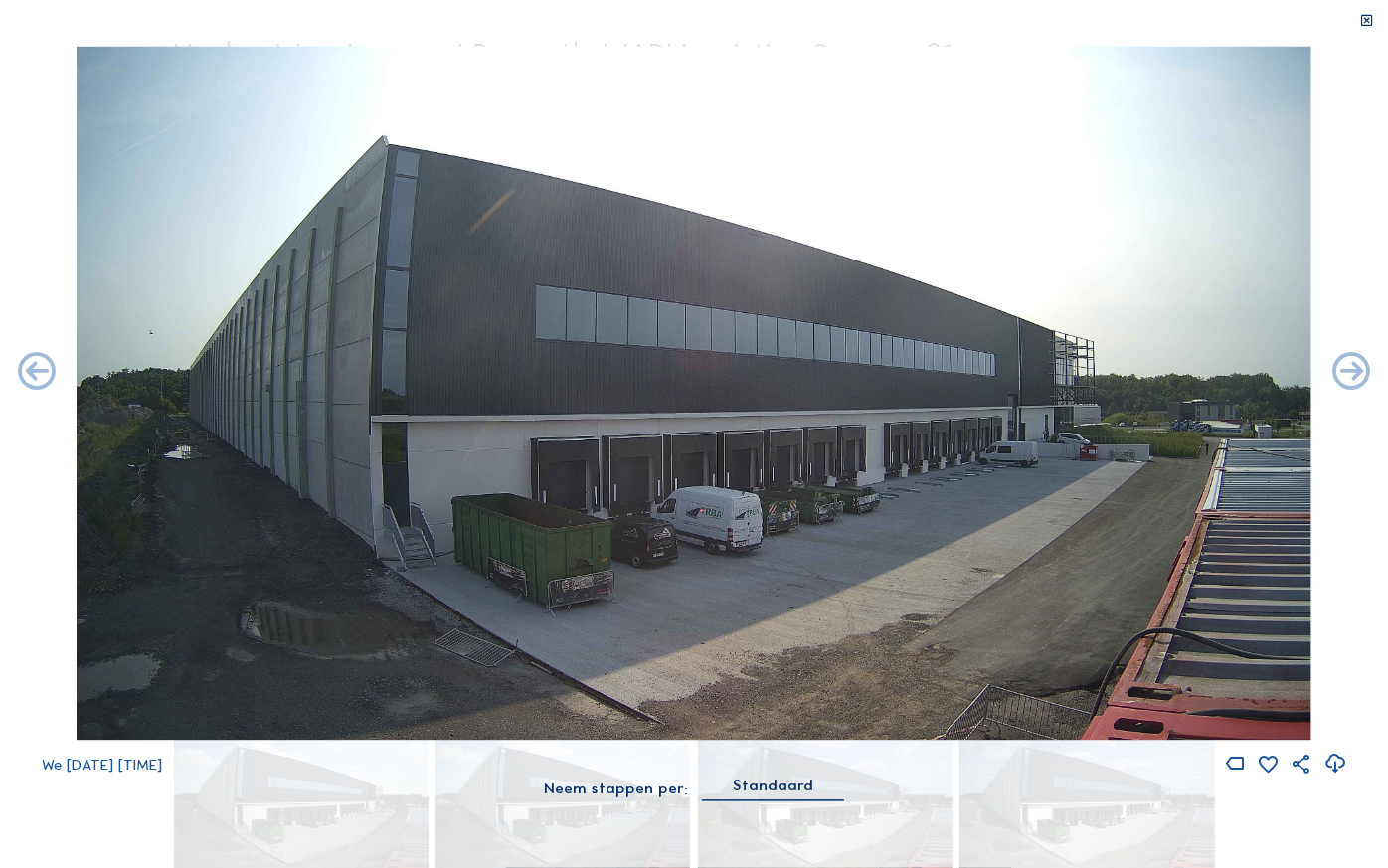 click at bounding box center [1351, 373] 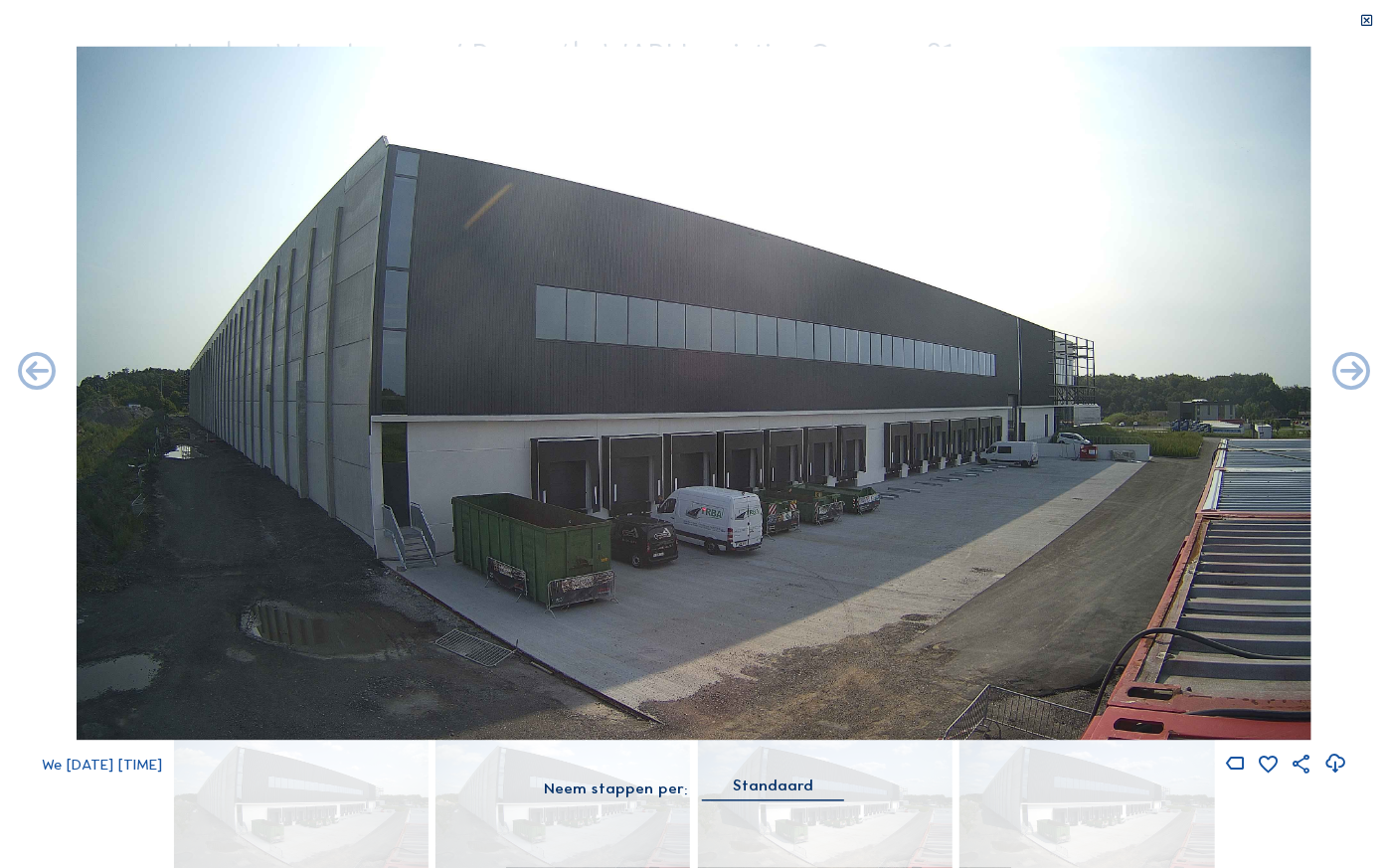 click at bounding box center [1351, 373] 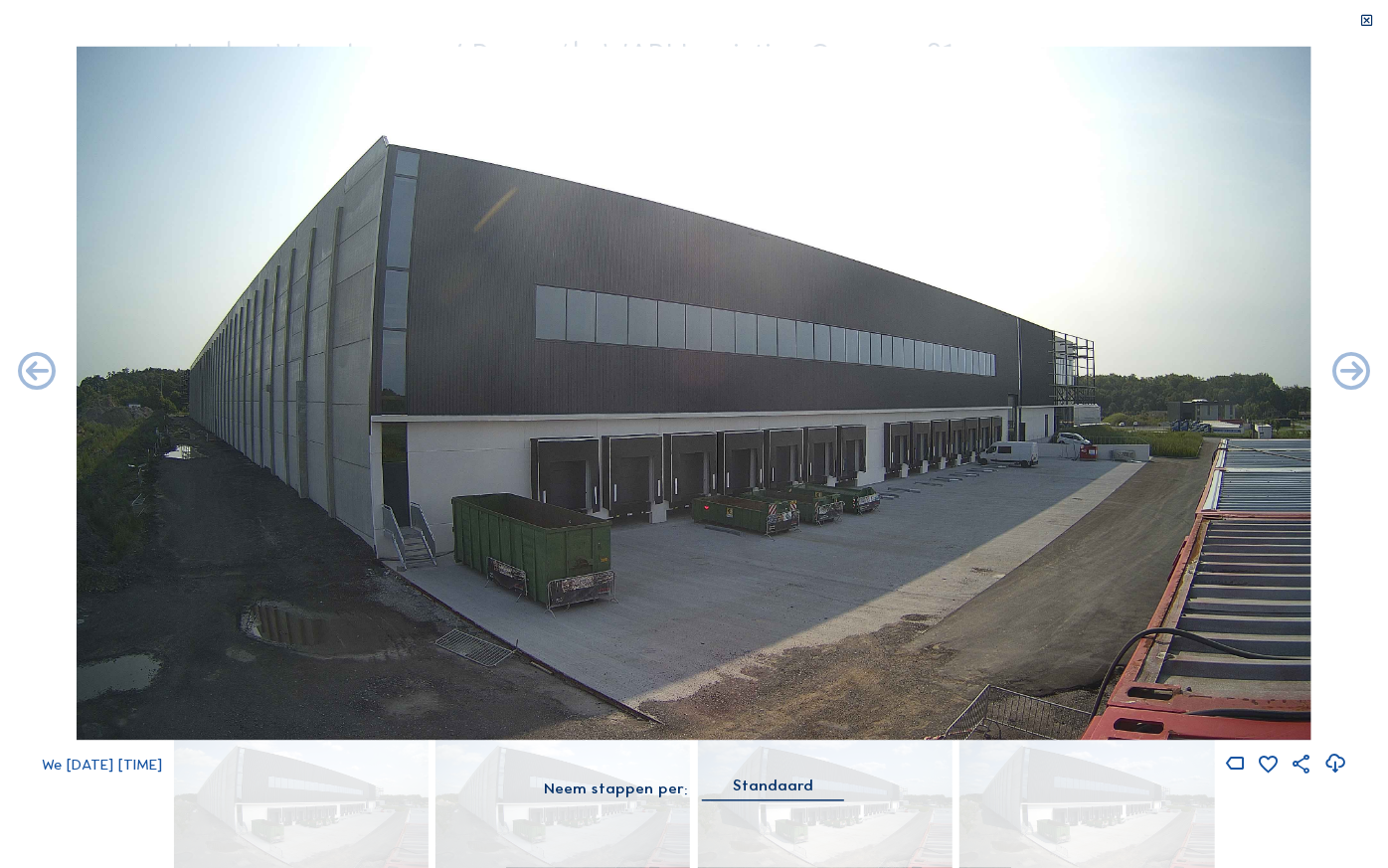 click at bounding box center (1351, 373) 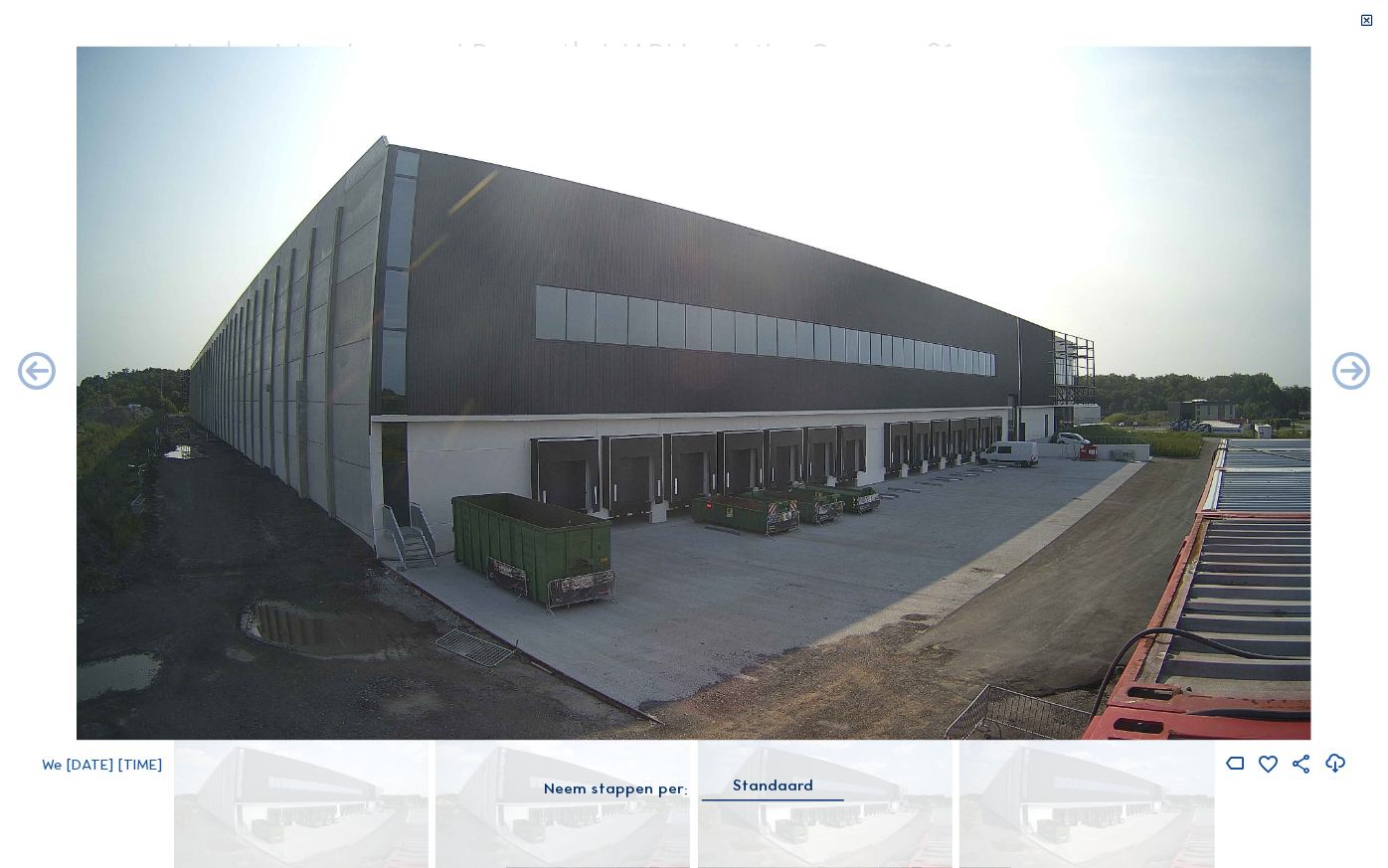 click at bounding box center (1351, 373) 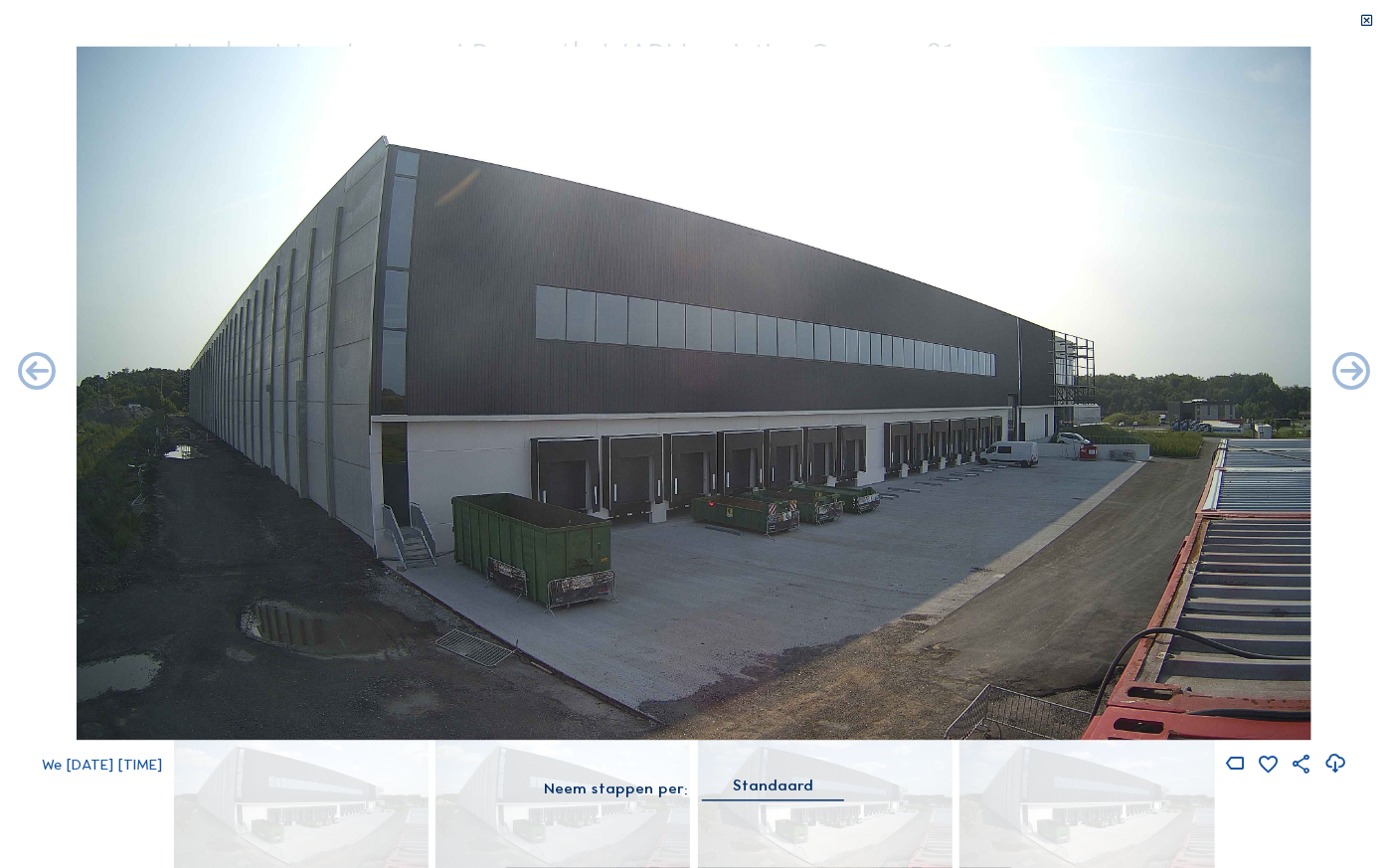 click at bounding box center (1351, 373) 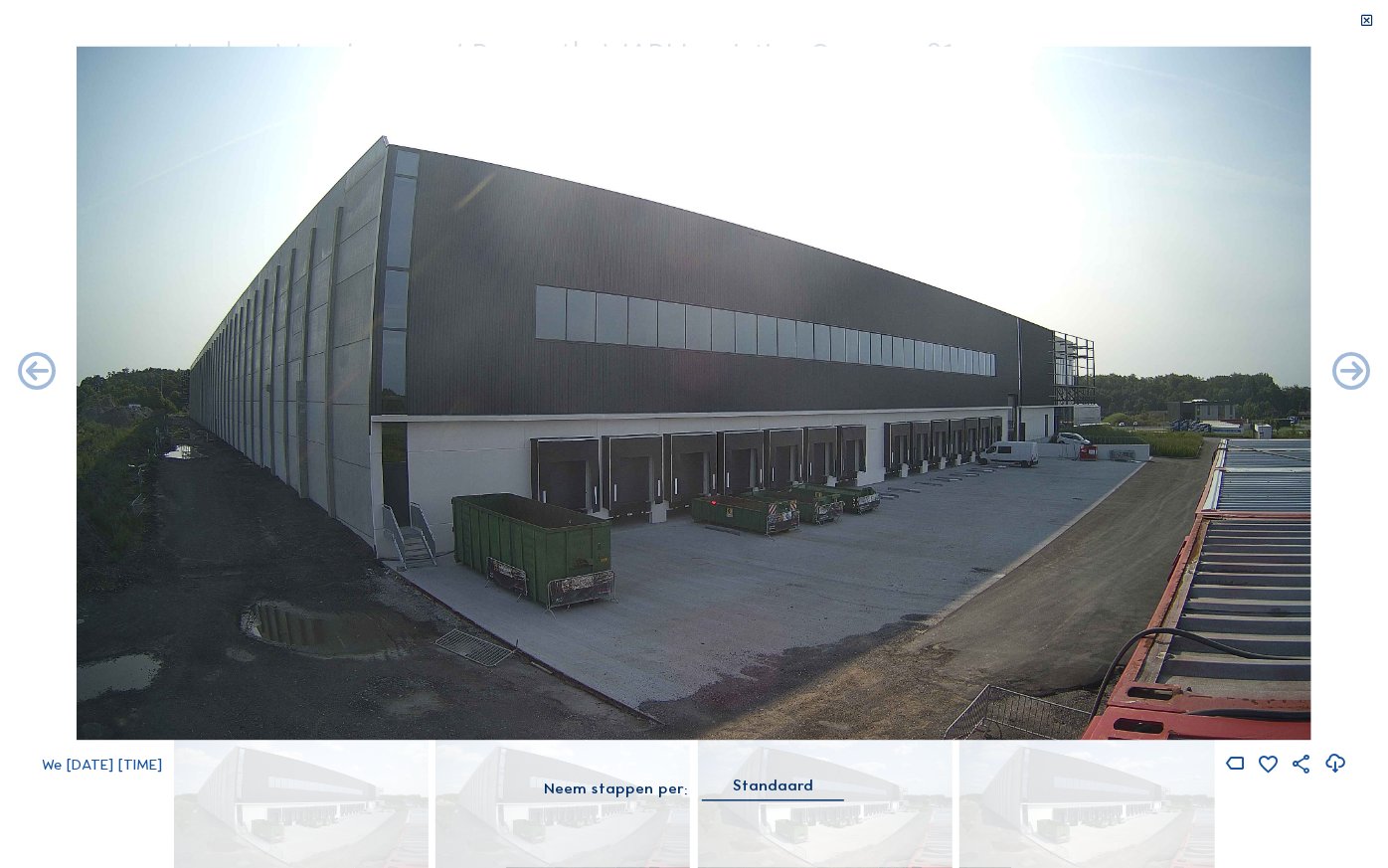 click at bounding box center (1351, 373) 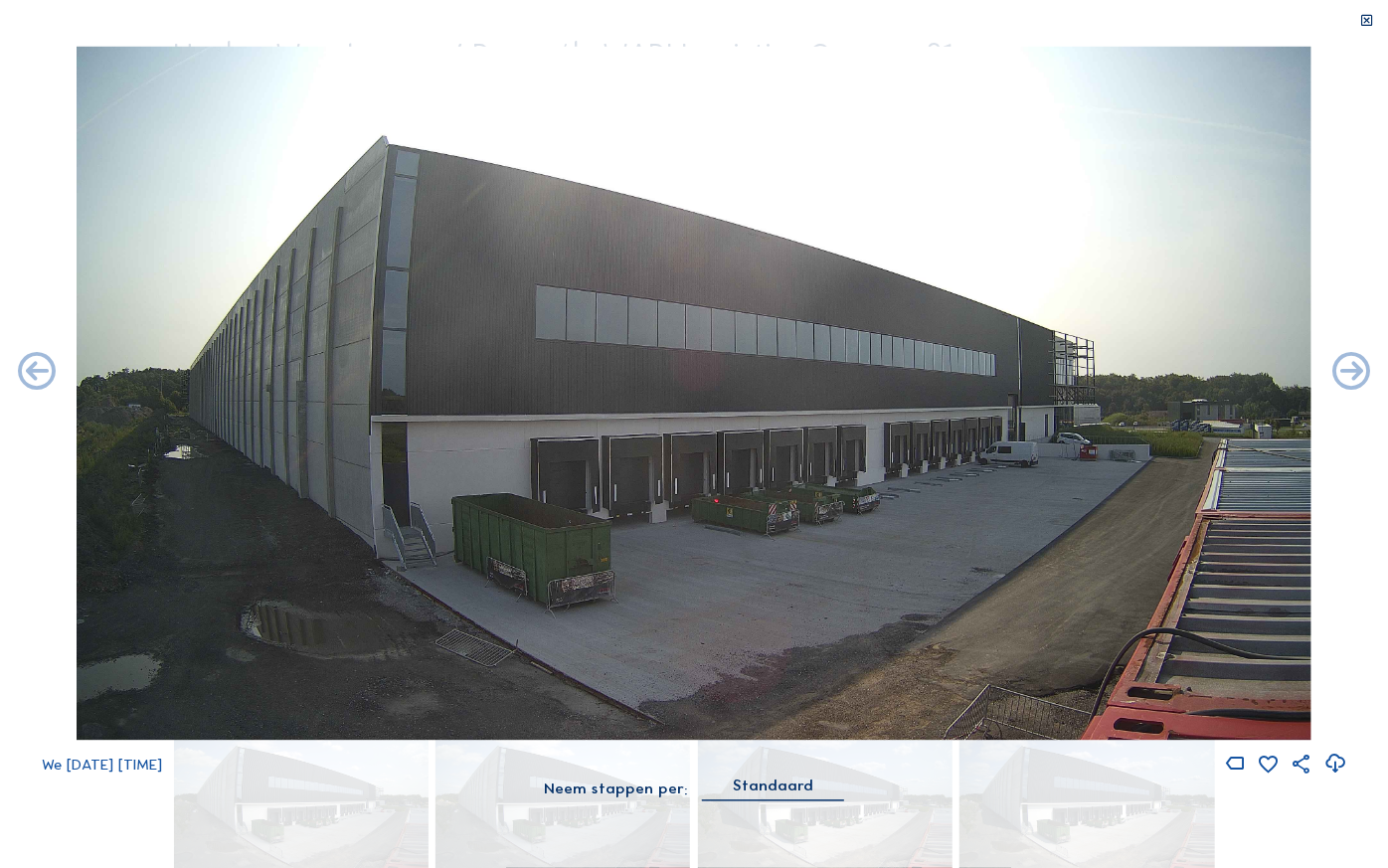 click at bounding box center (1351, 373) 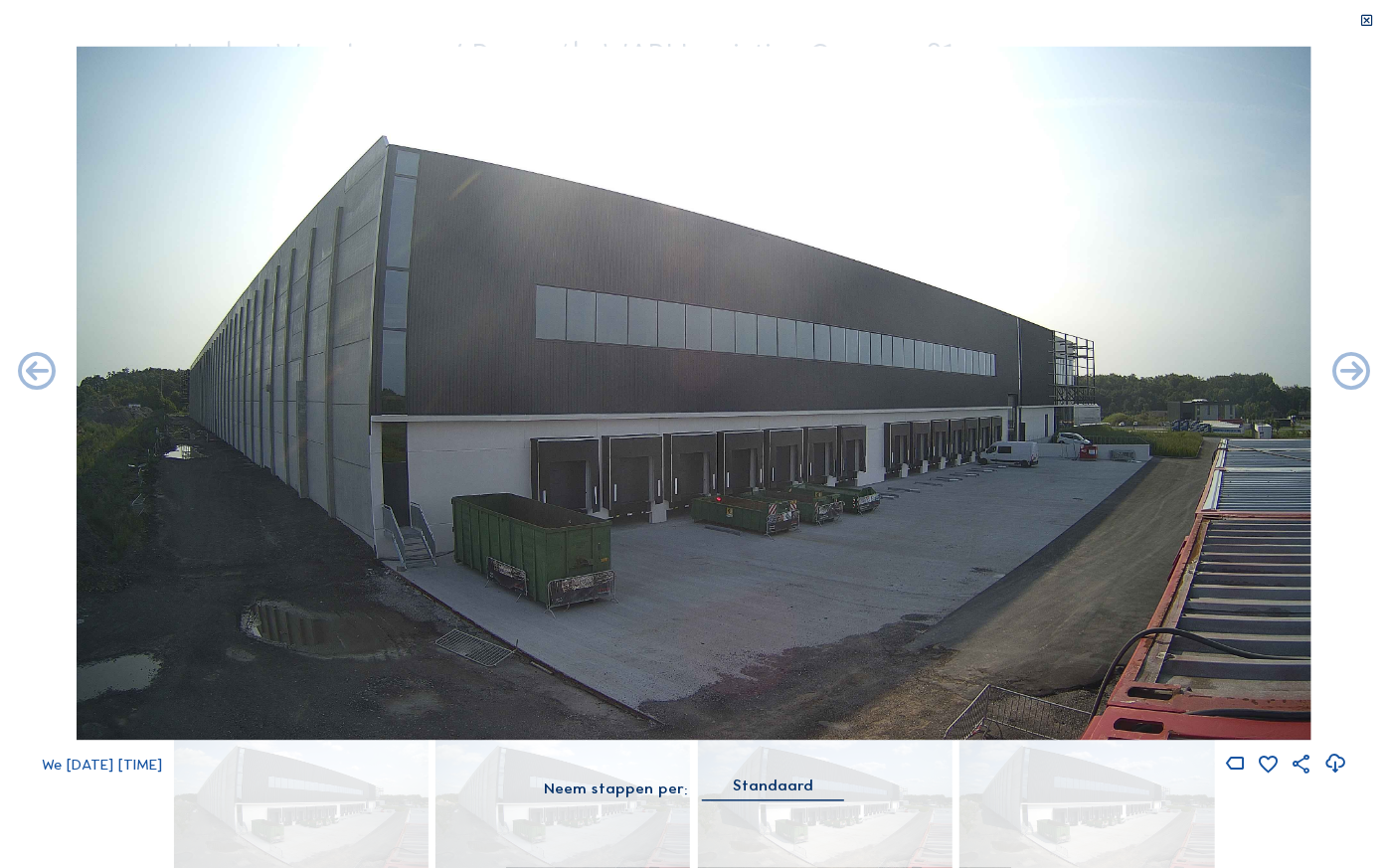 click at bounding box center [1351, 373] 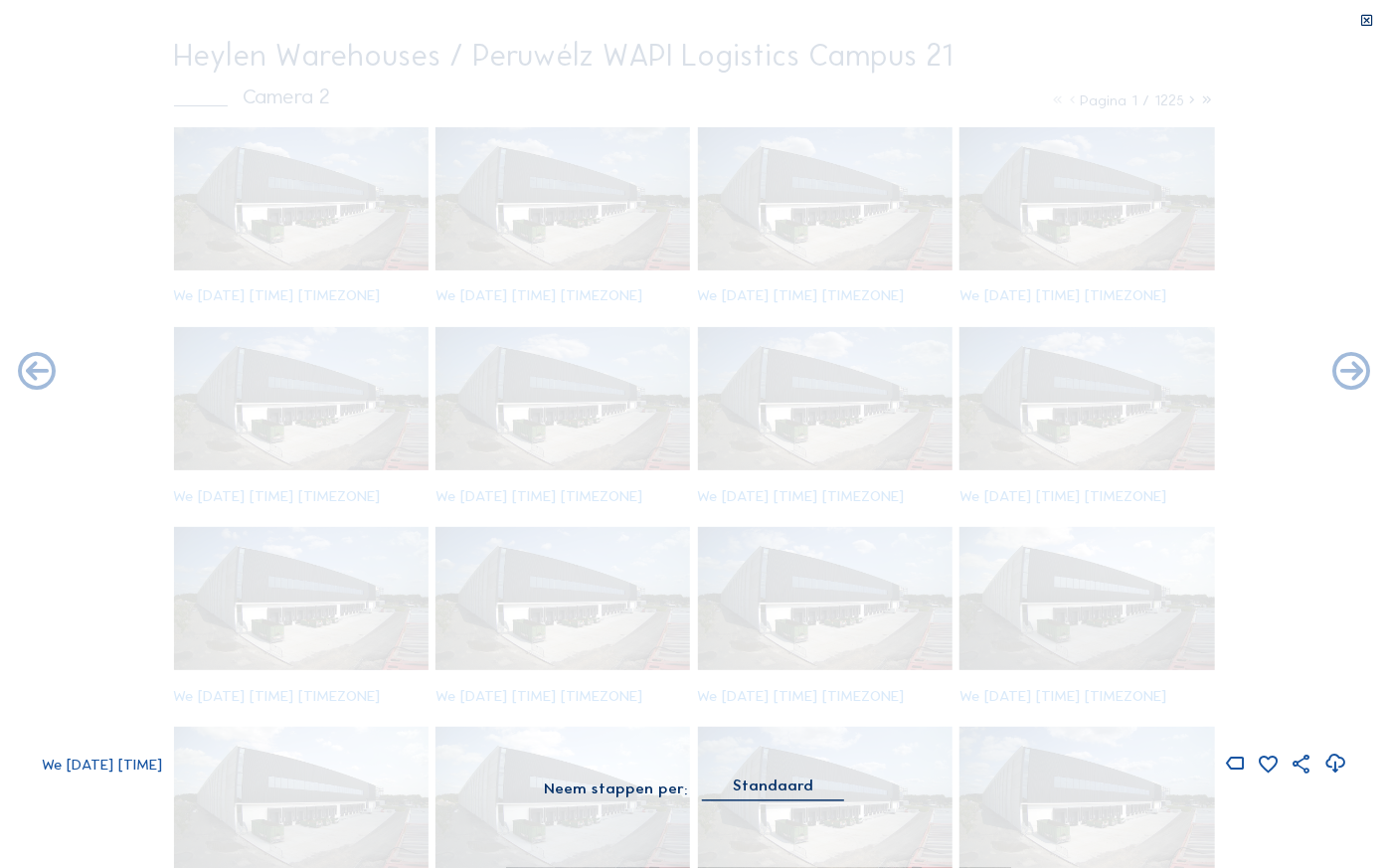 click at bounding box center (1351, 373) 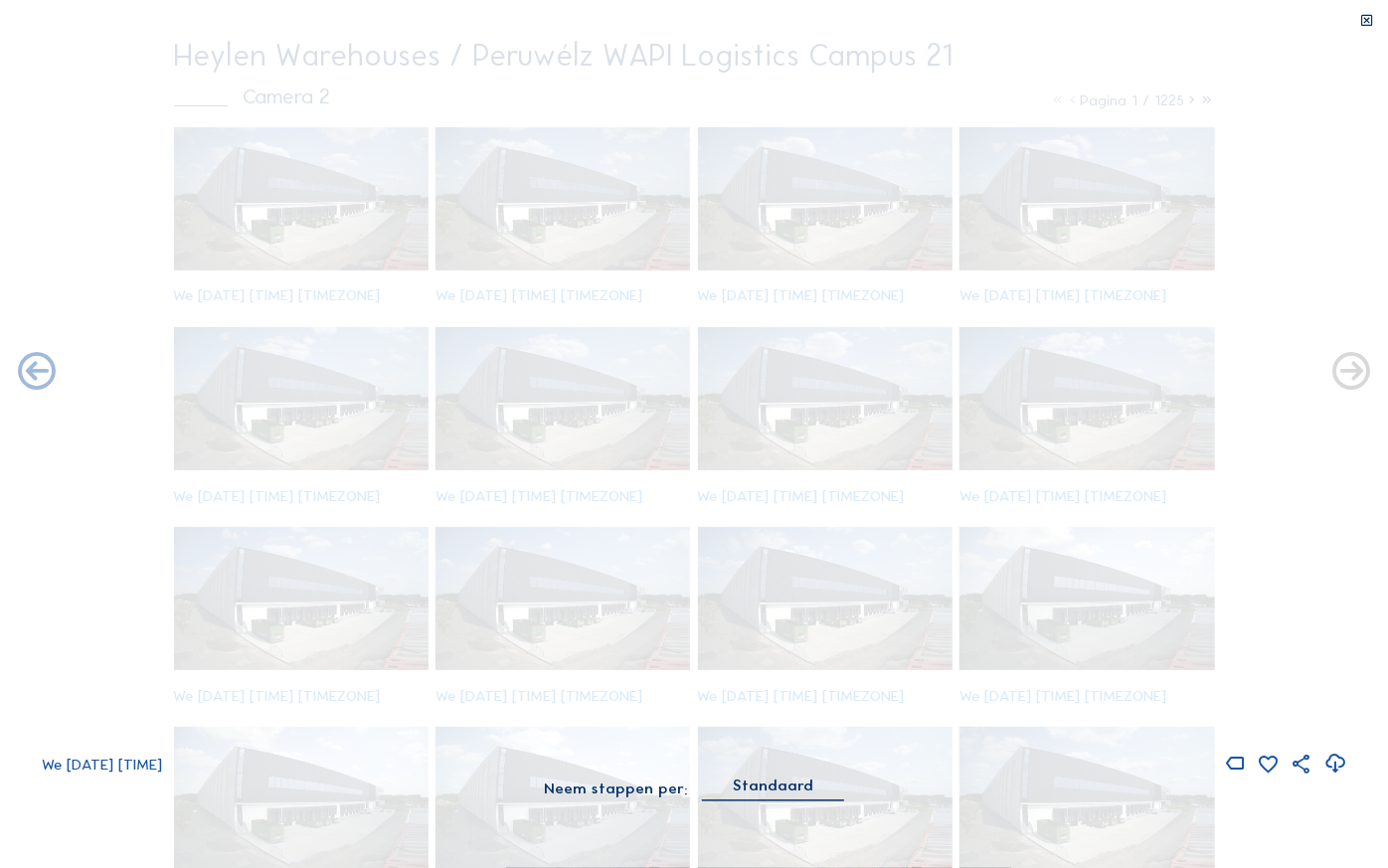click at bounding box center [1351, 373] 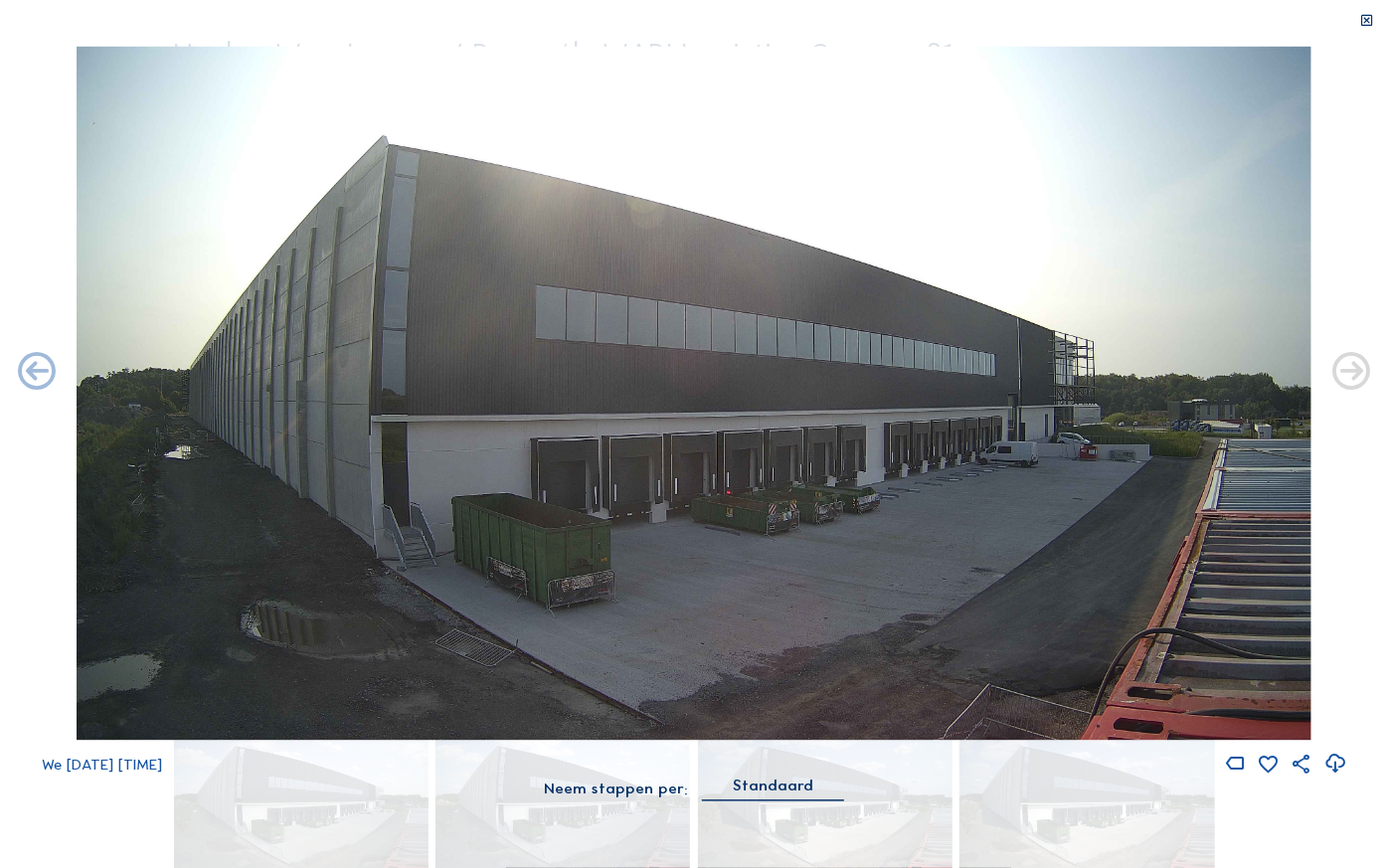 click at bounding box center (1351, 373) 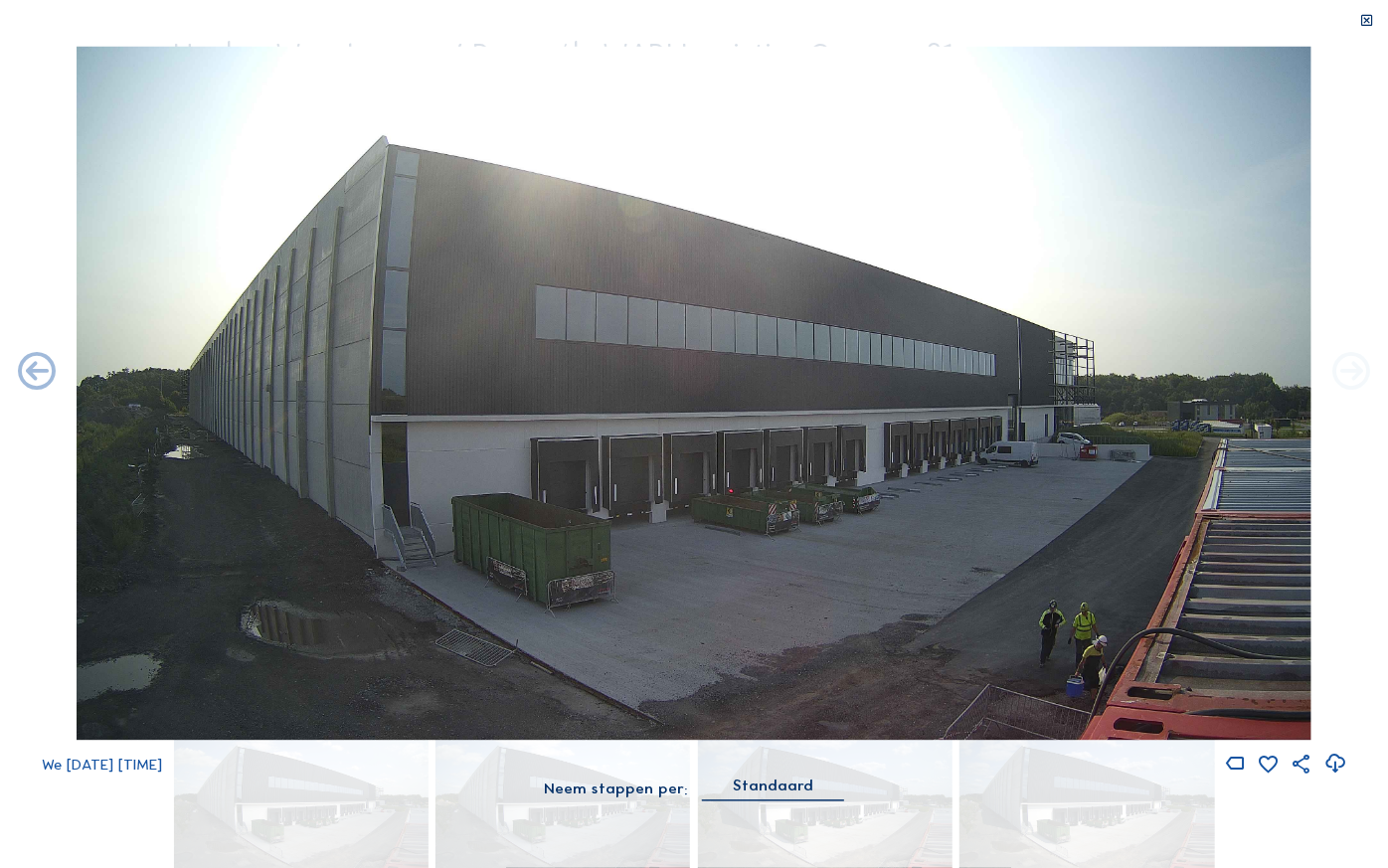 click at bounding box center [1351, 373] 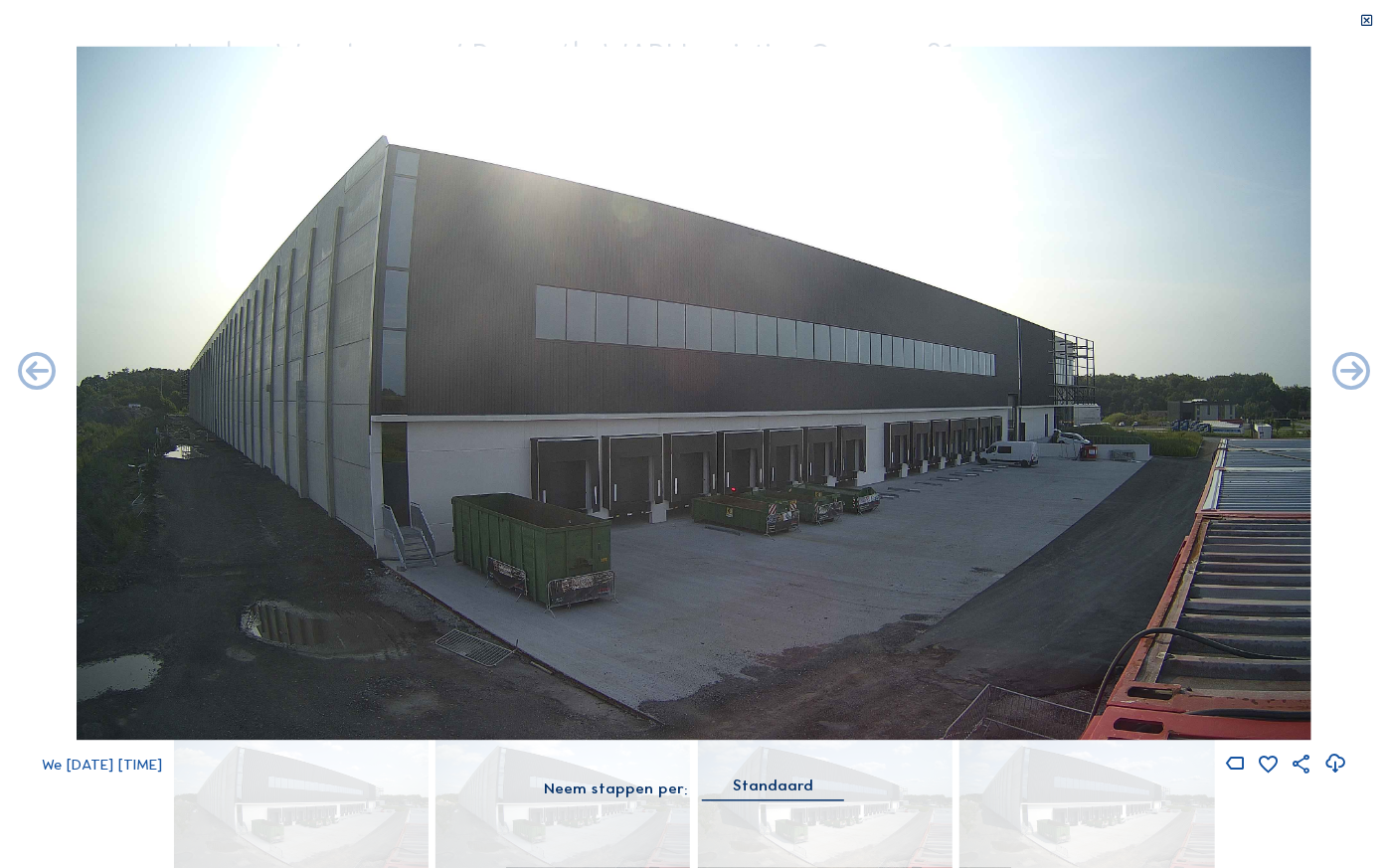 click at bounding box center (1351, 373) 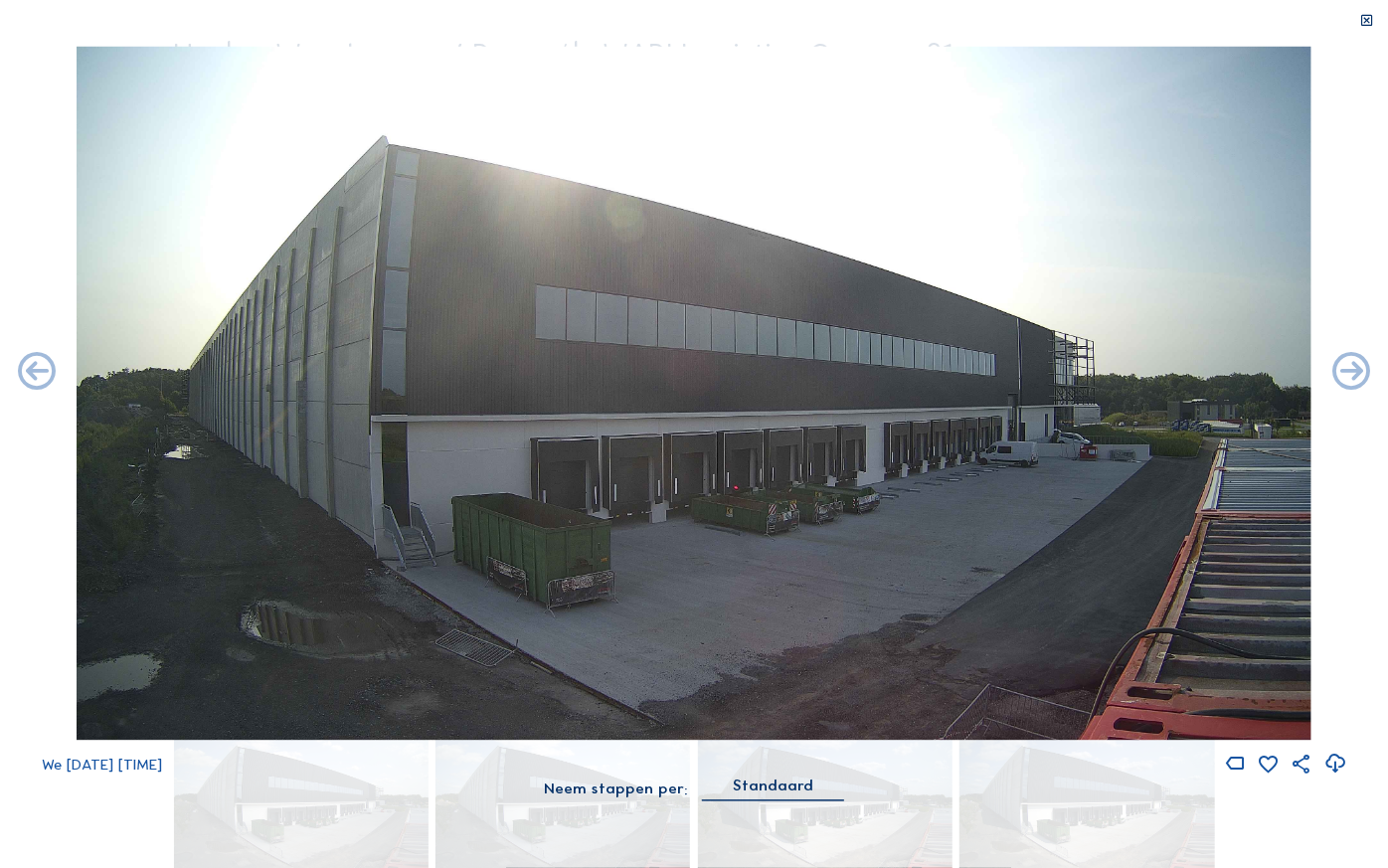 click at bounding box center (1351, 373) 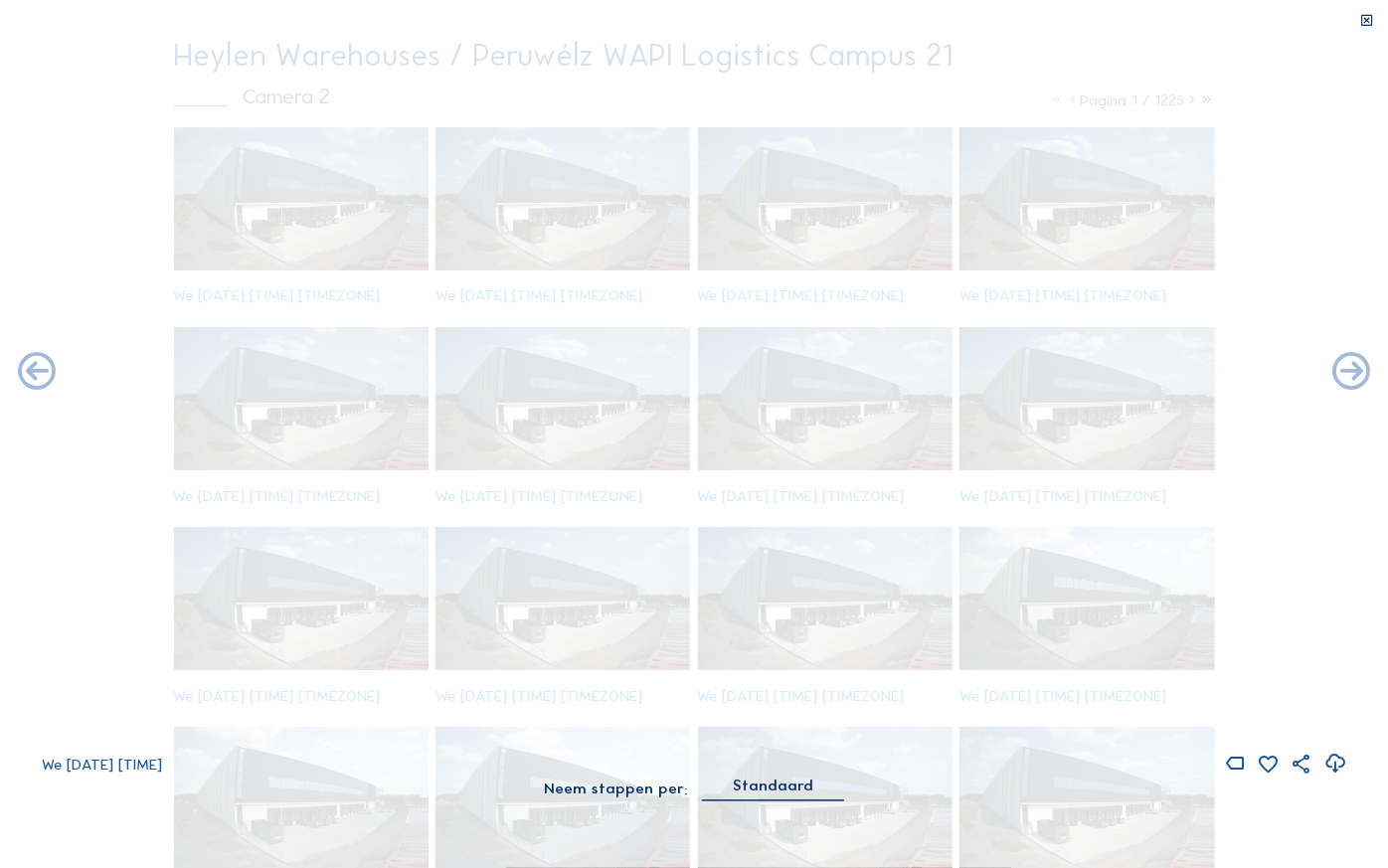 click at bounding box center [1351, 373] 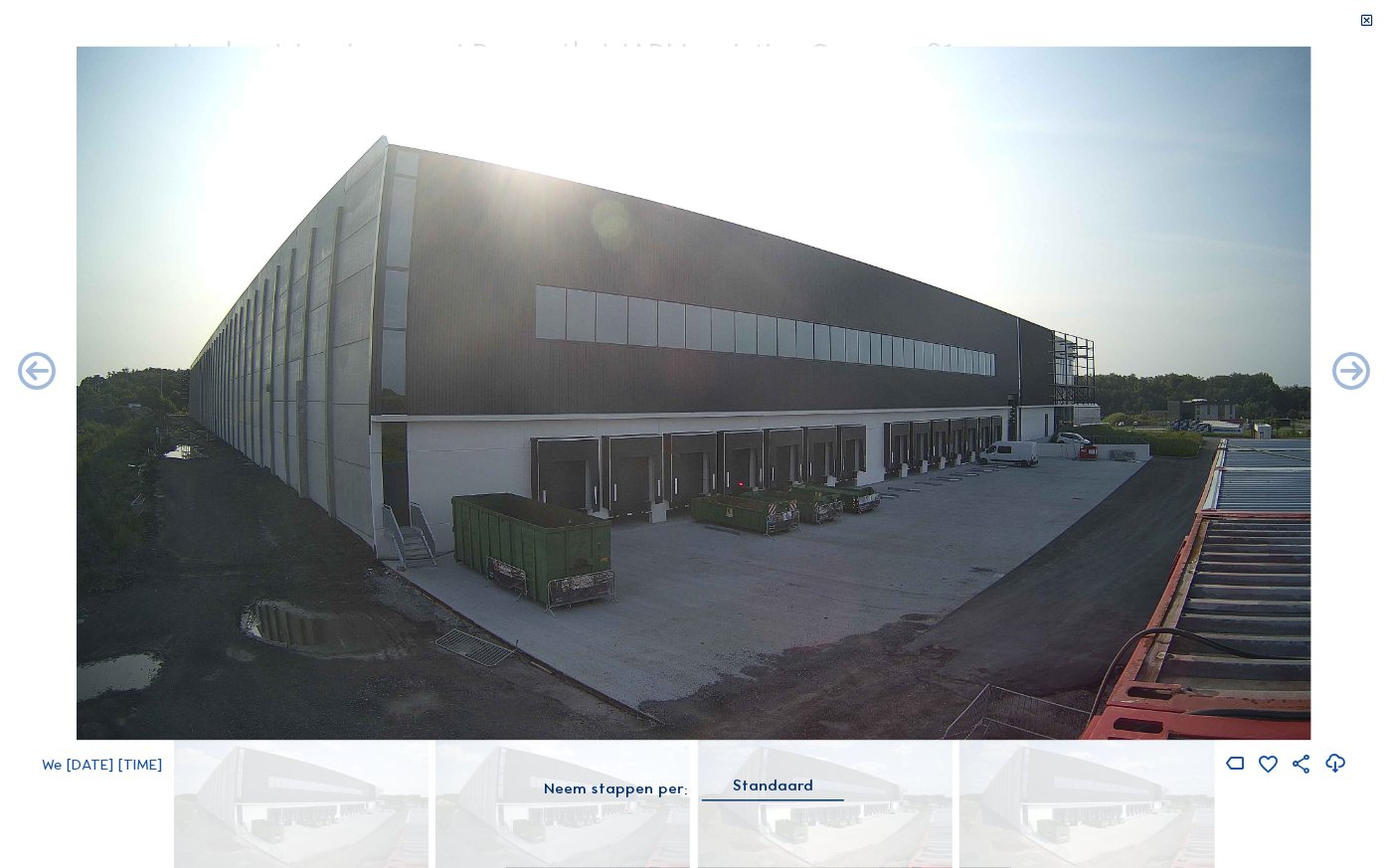 click at bounding box center (1351, 373) 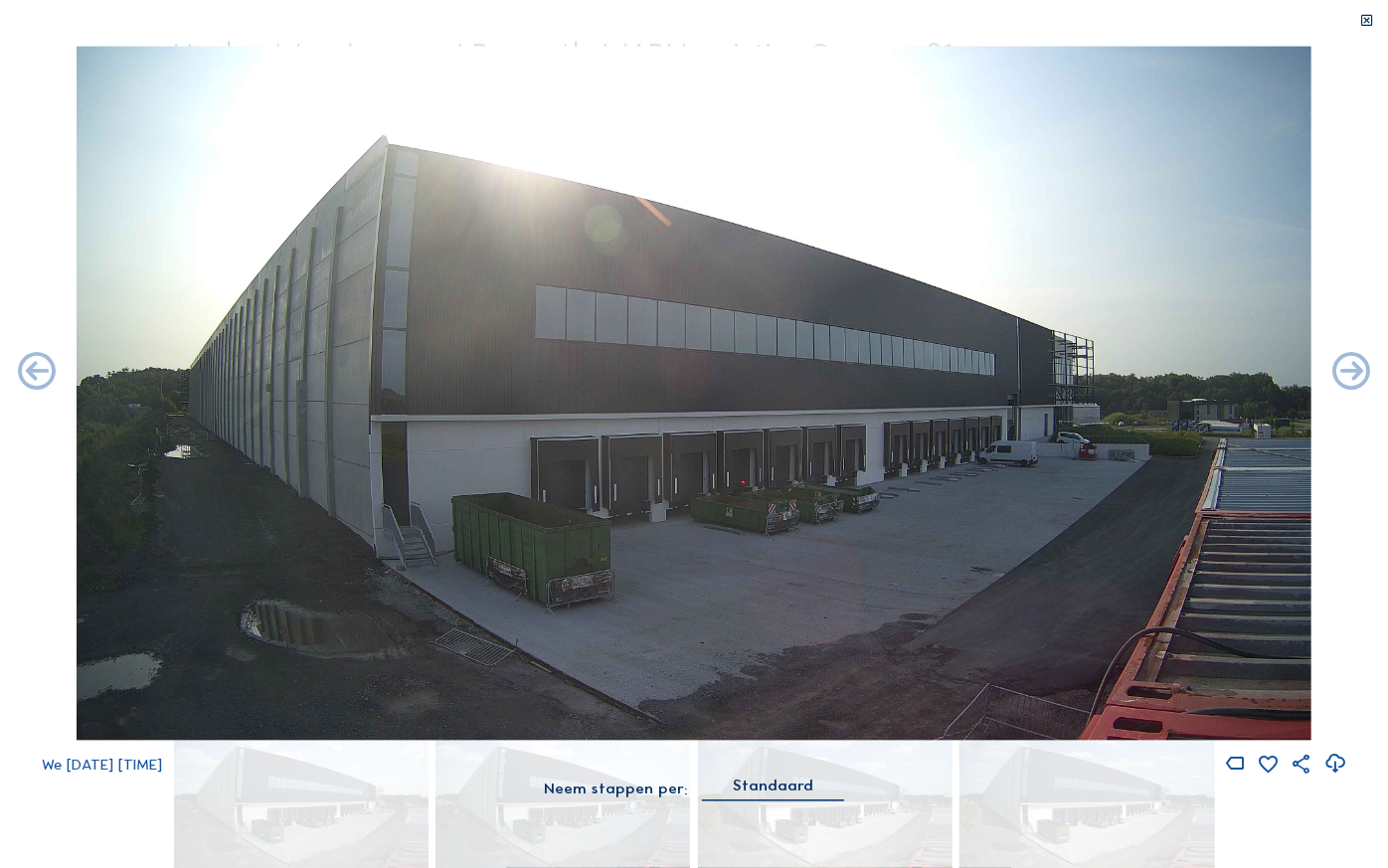 click at bounding box center (1351, 373) 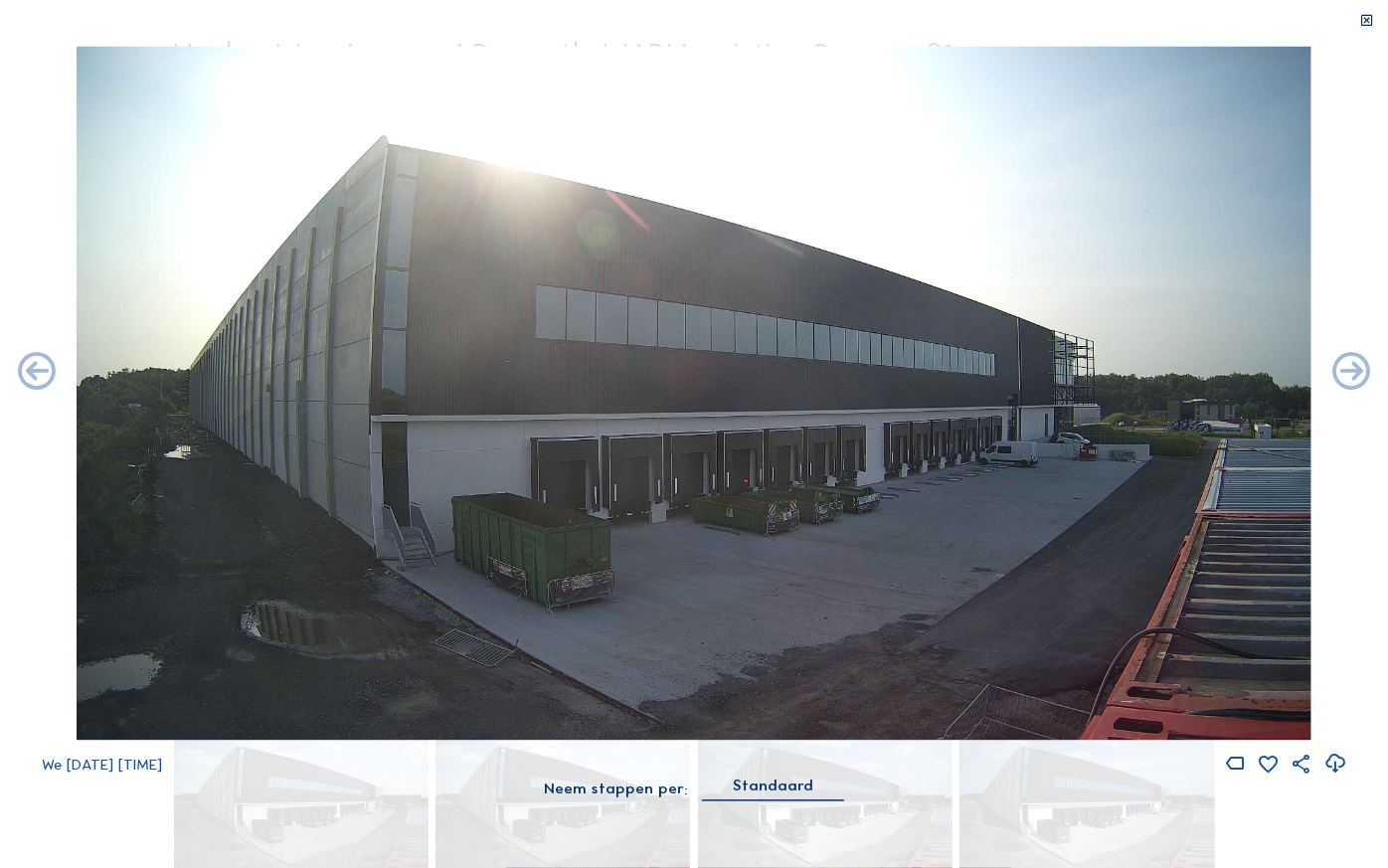 click at bounding box center [1351, 373] 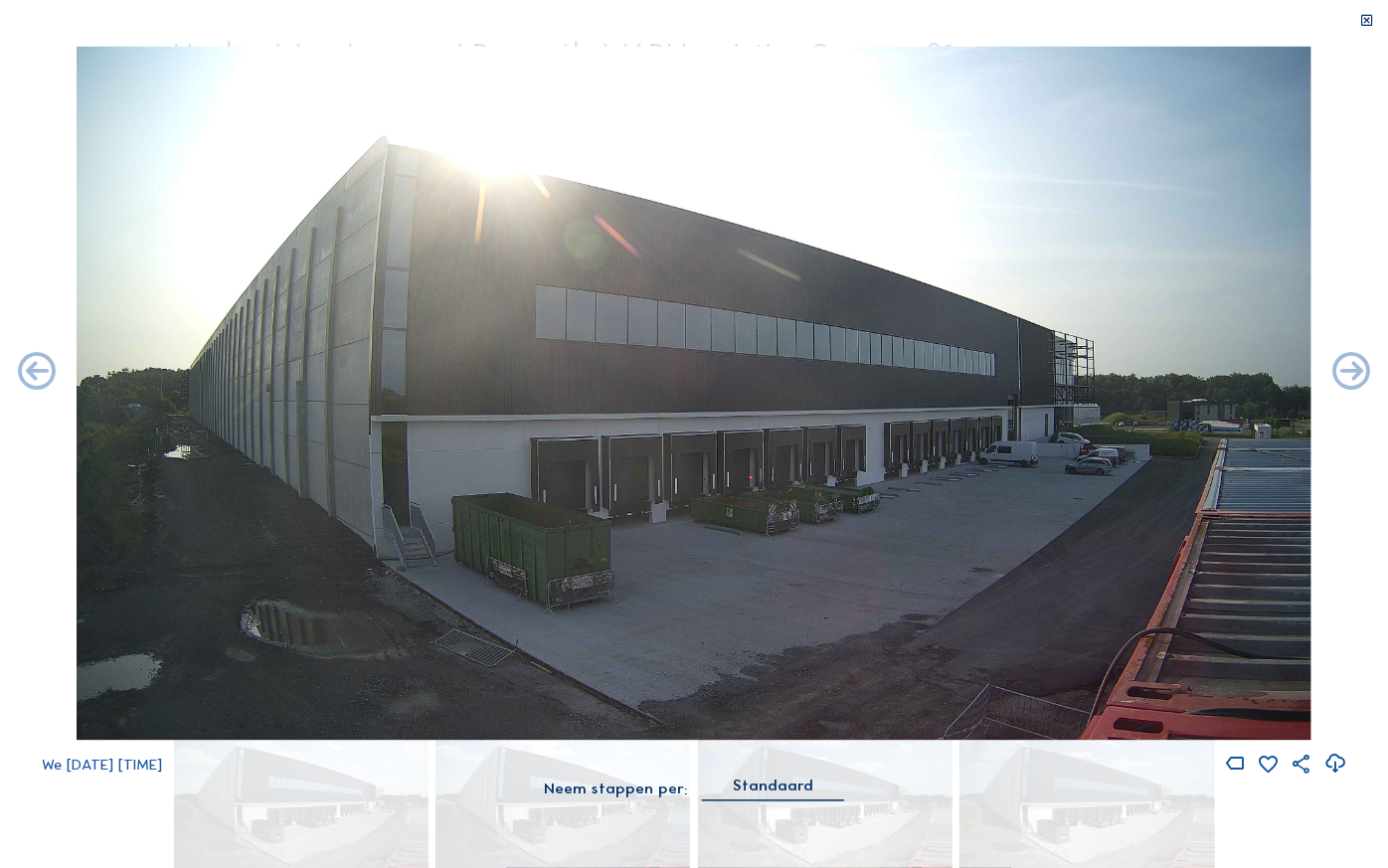 click at bounding box center [1351, 373] 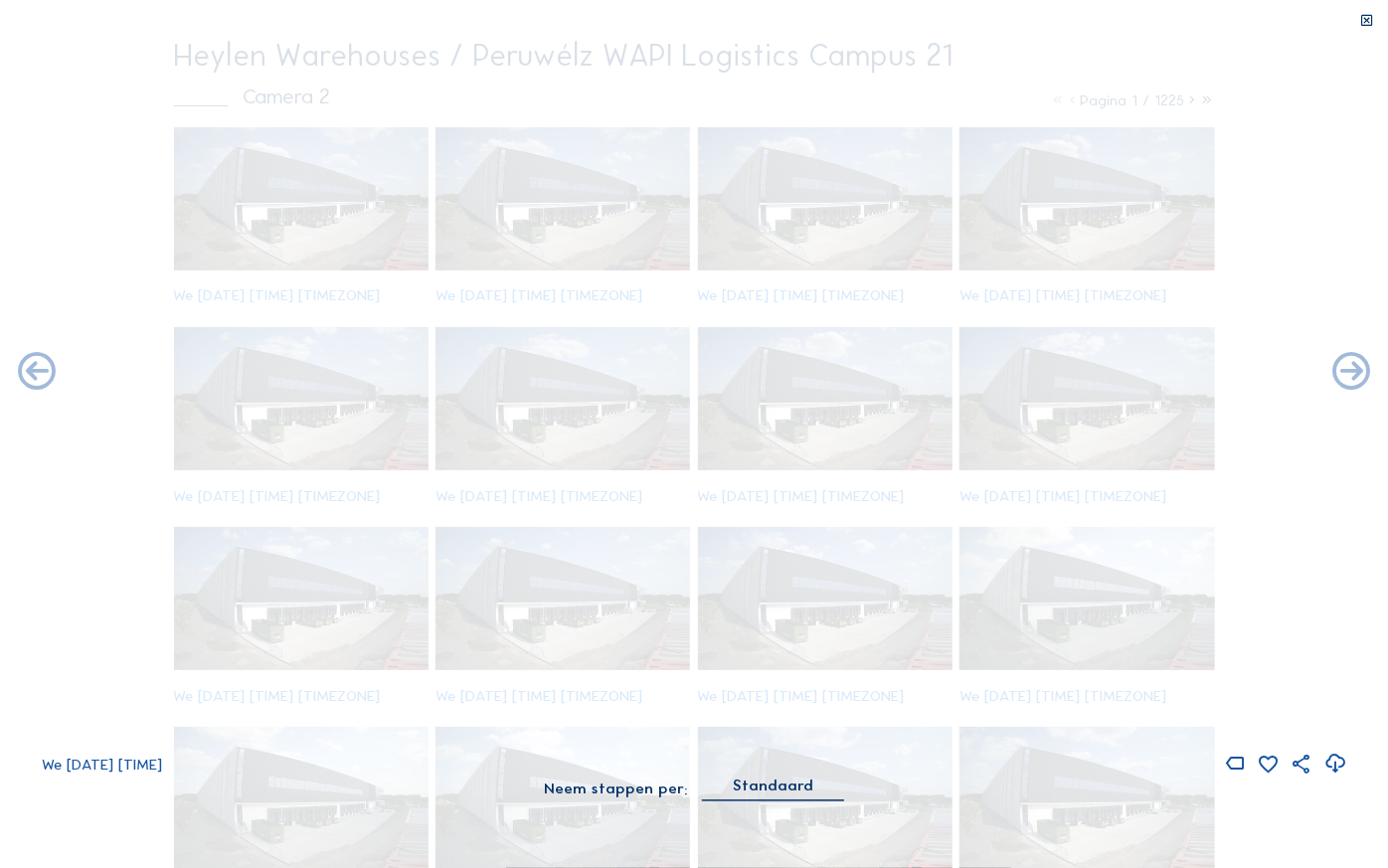 click at bounding box center [1351, 373] 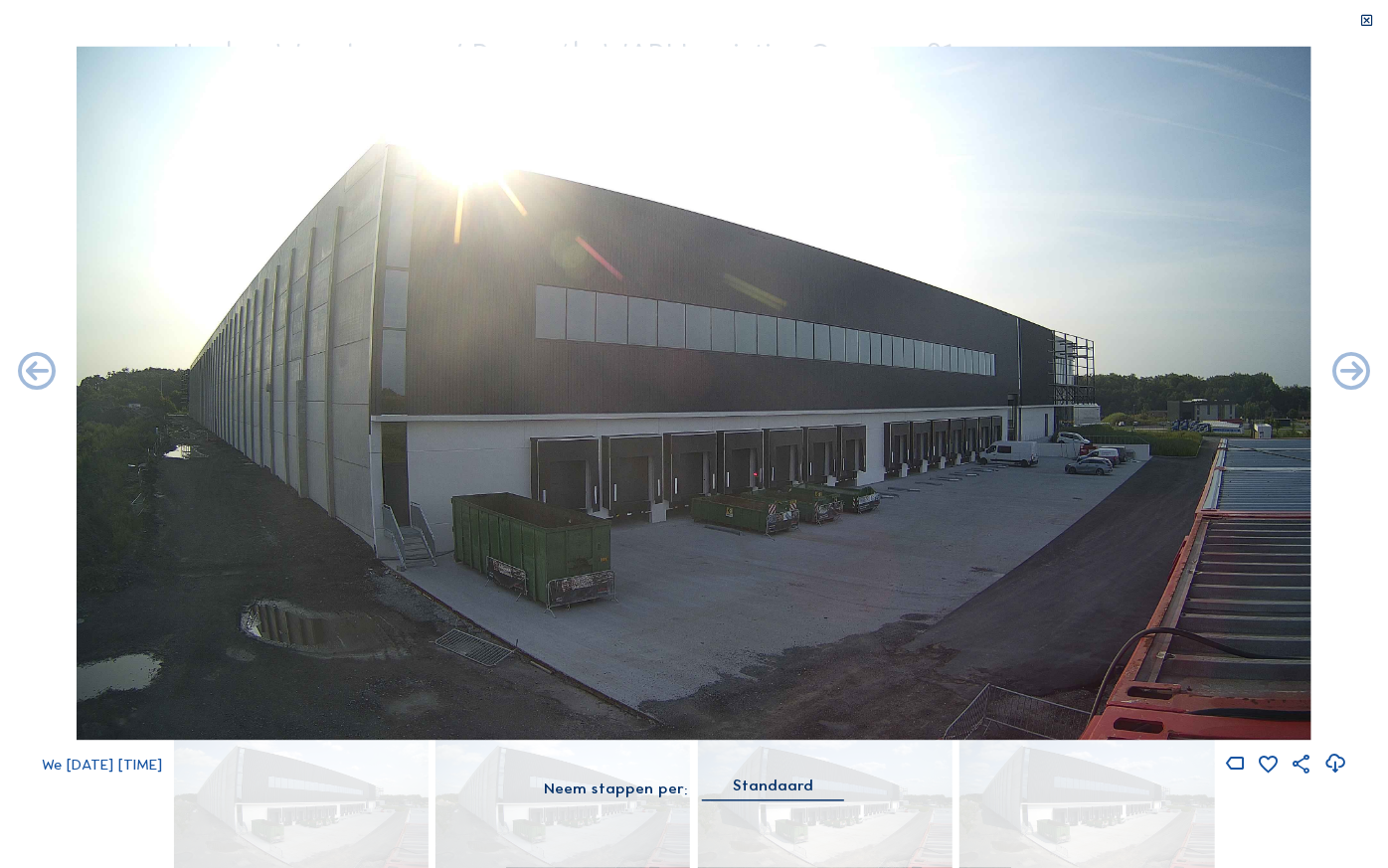 click at bounding box center [1351, 373] 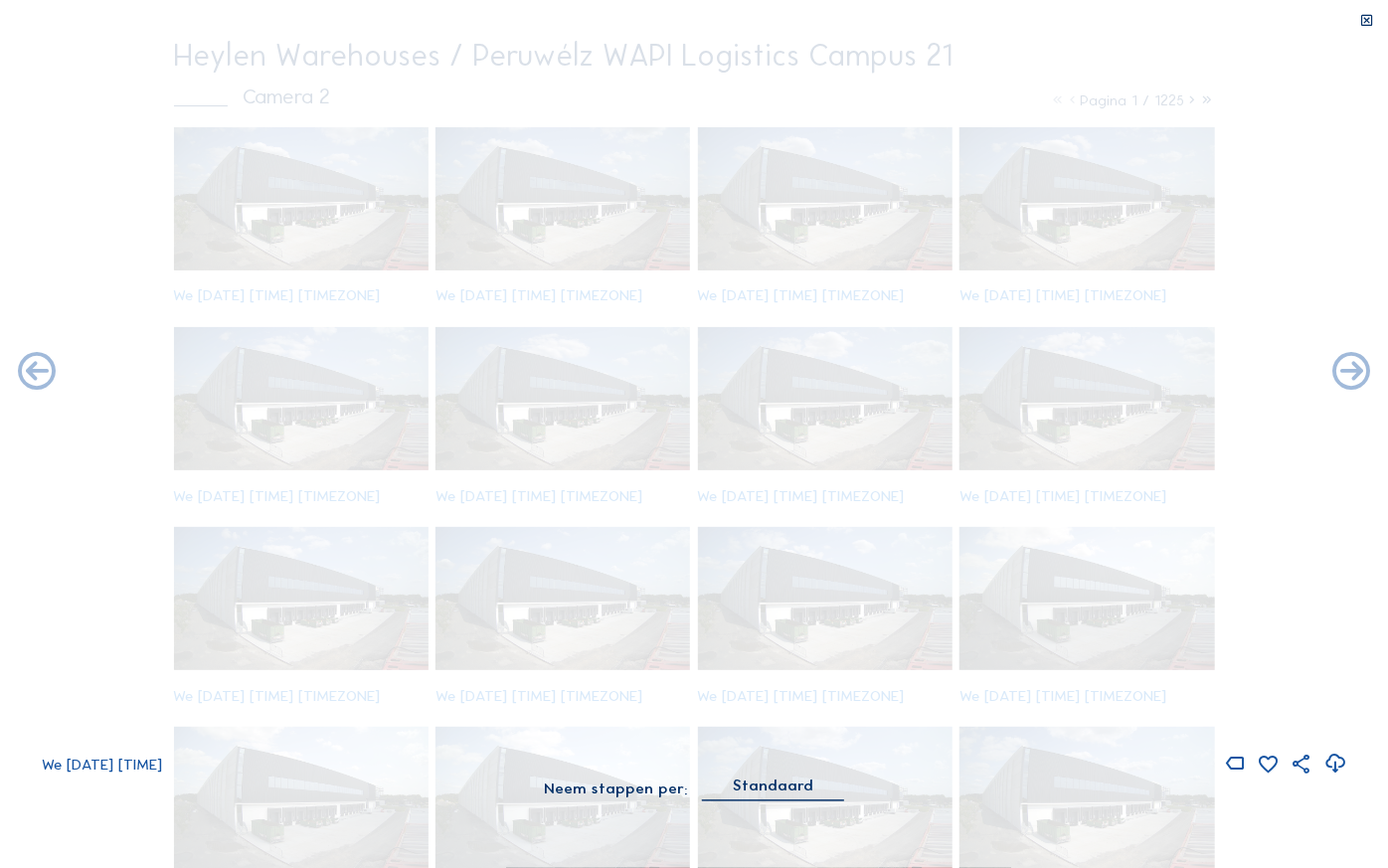 click at bounding box center [1351, 373] 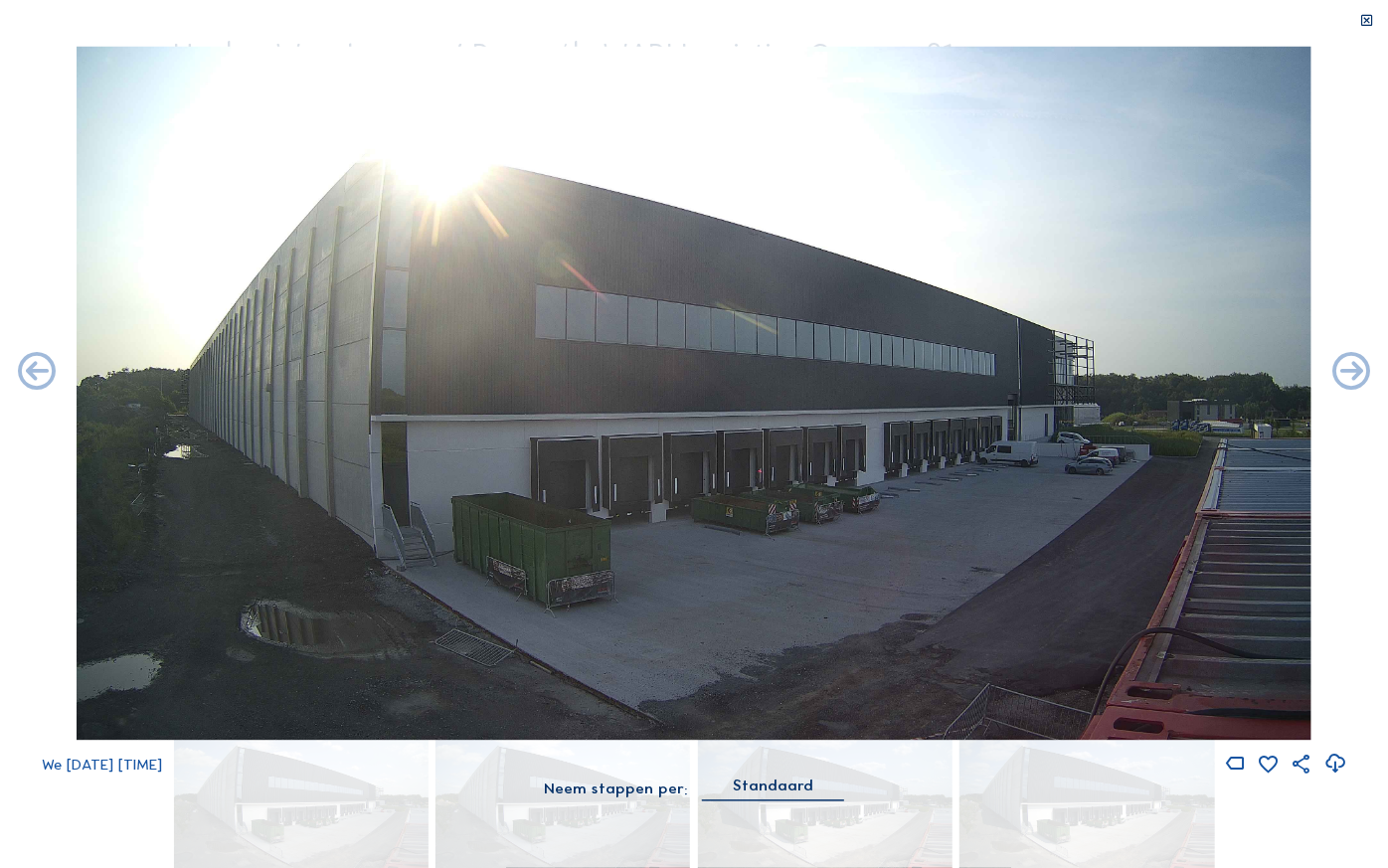 click at bounding box center (1351, 373) 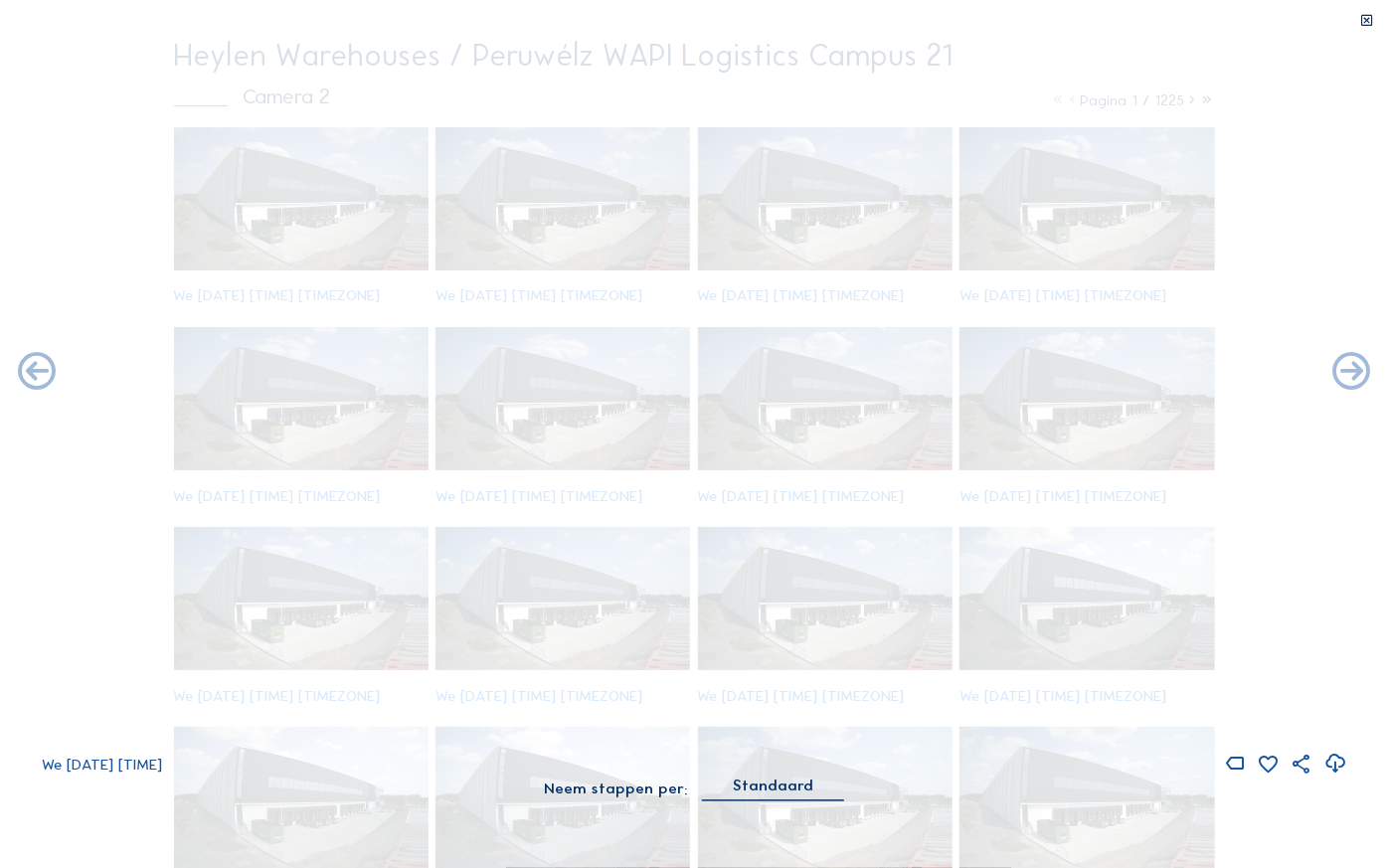 click at bounding box center (1351, 373) 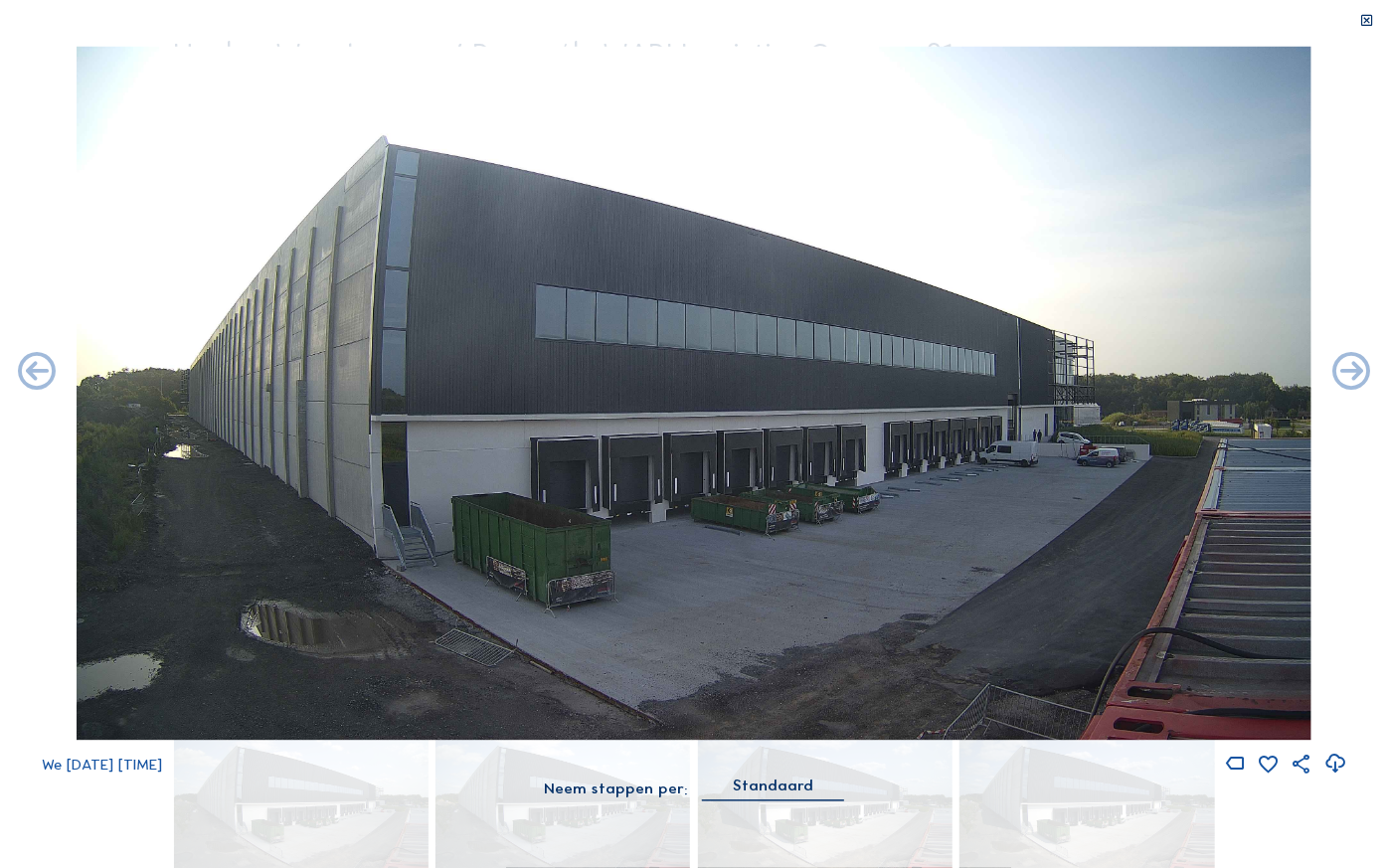 click at bounding box center [1351, 373] 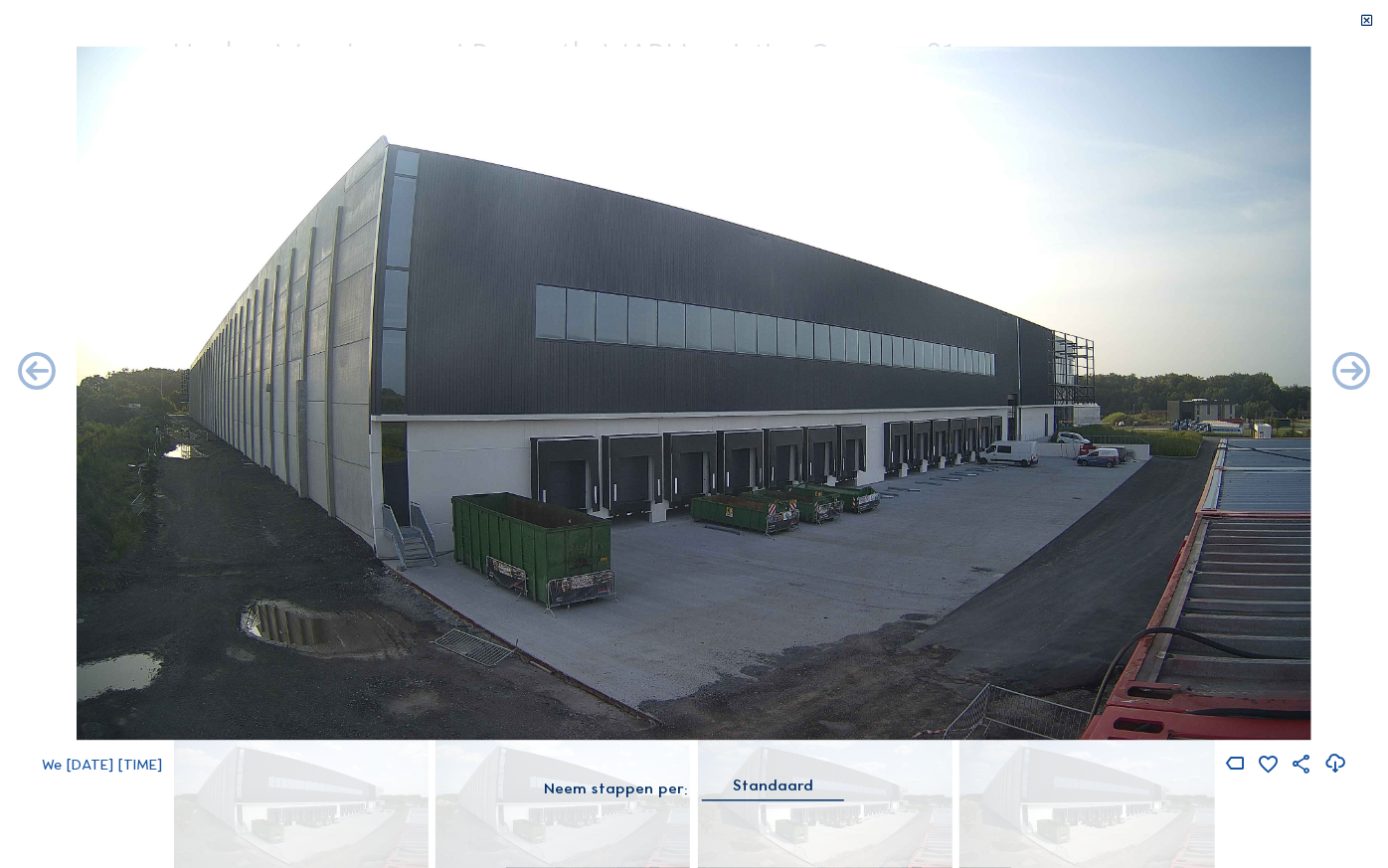 click at bounding box center [1351, 373] 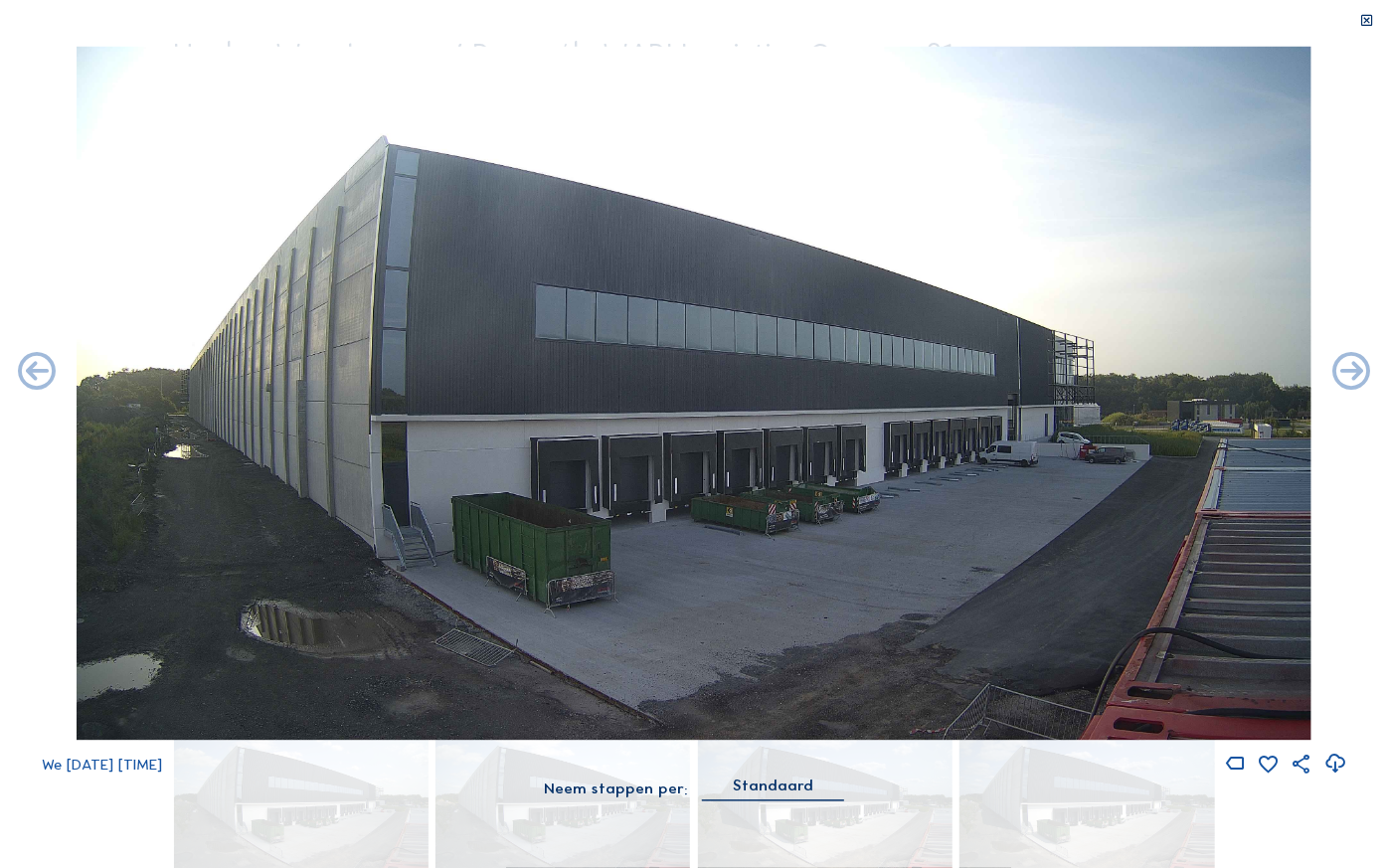 click at bounding box center [1366, 20] 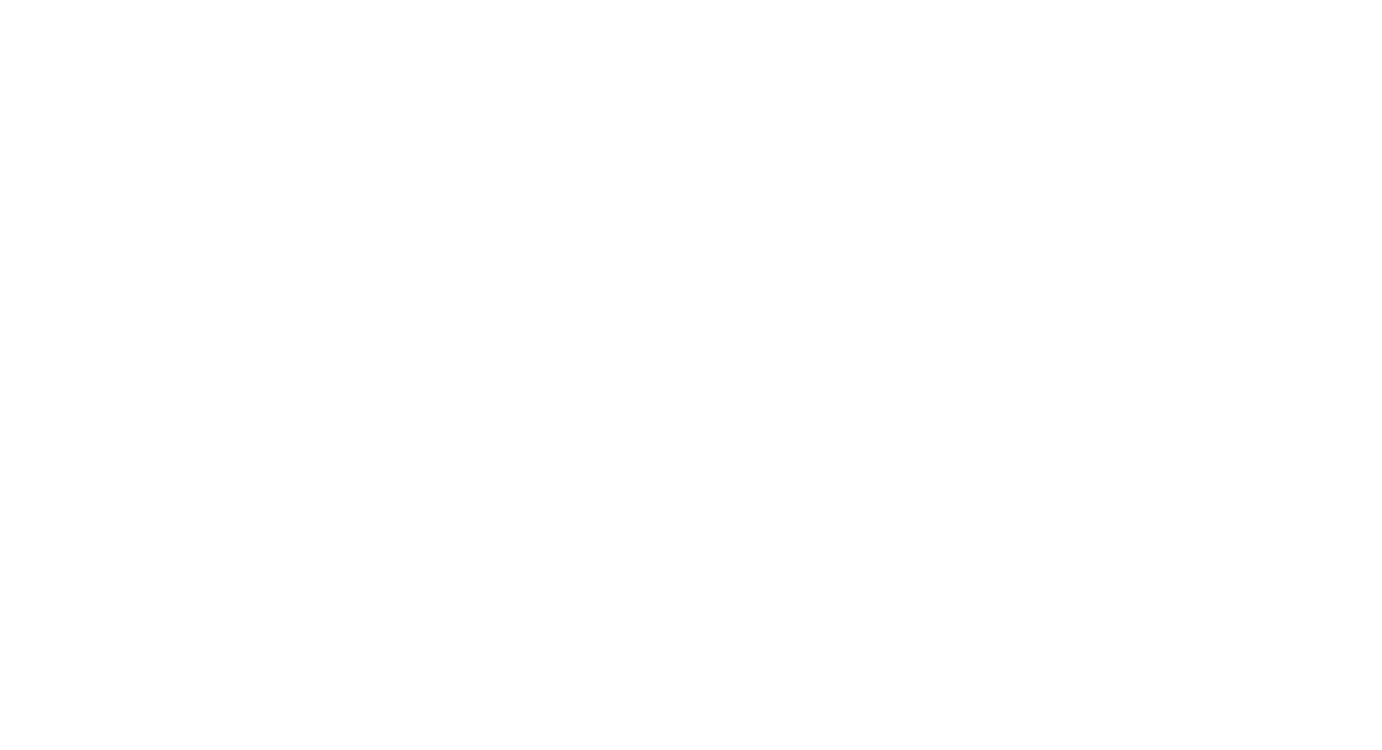 scroll, scrollTop: 0, scrollLeft: 0, axis: both 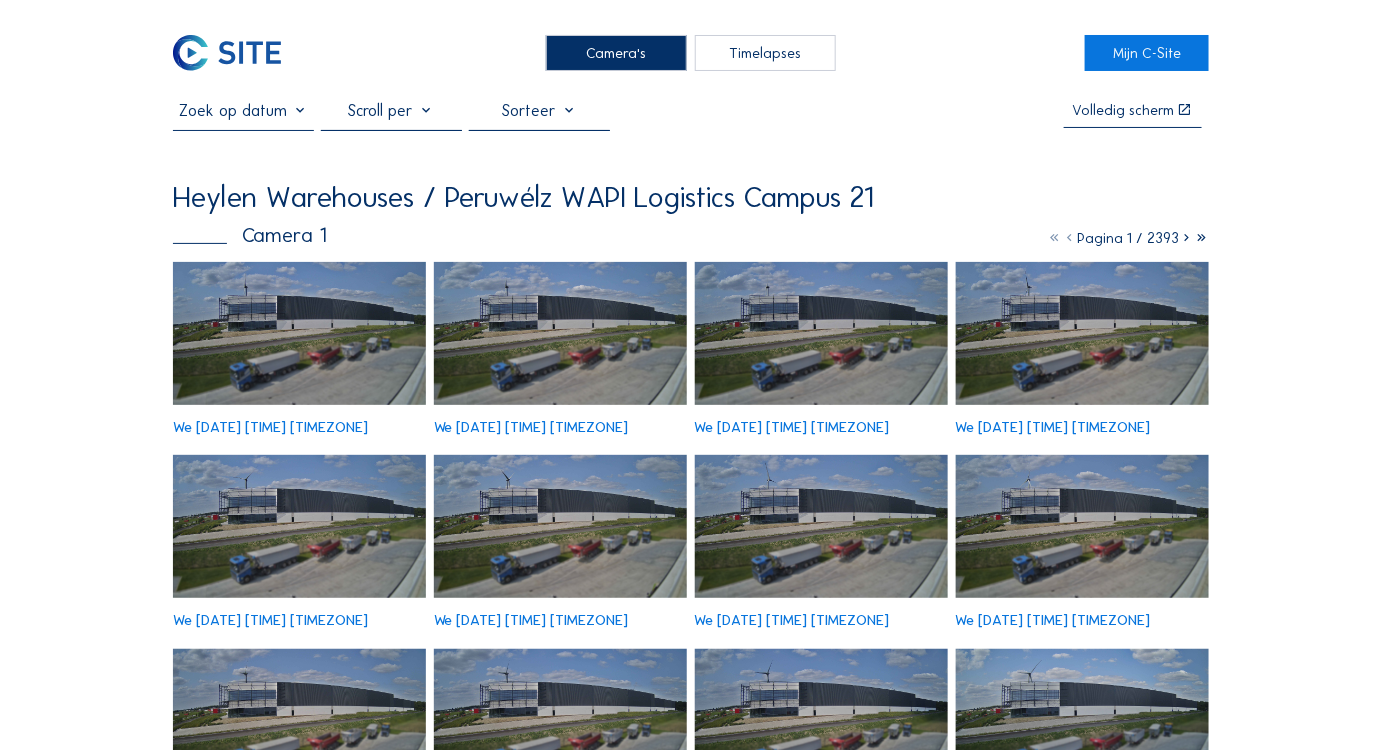 click at bounding box center [300, 333] 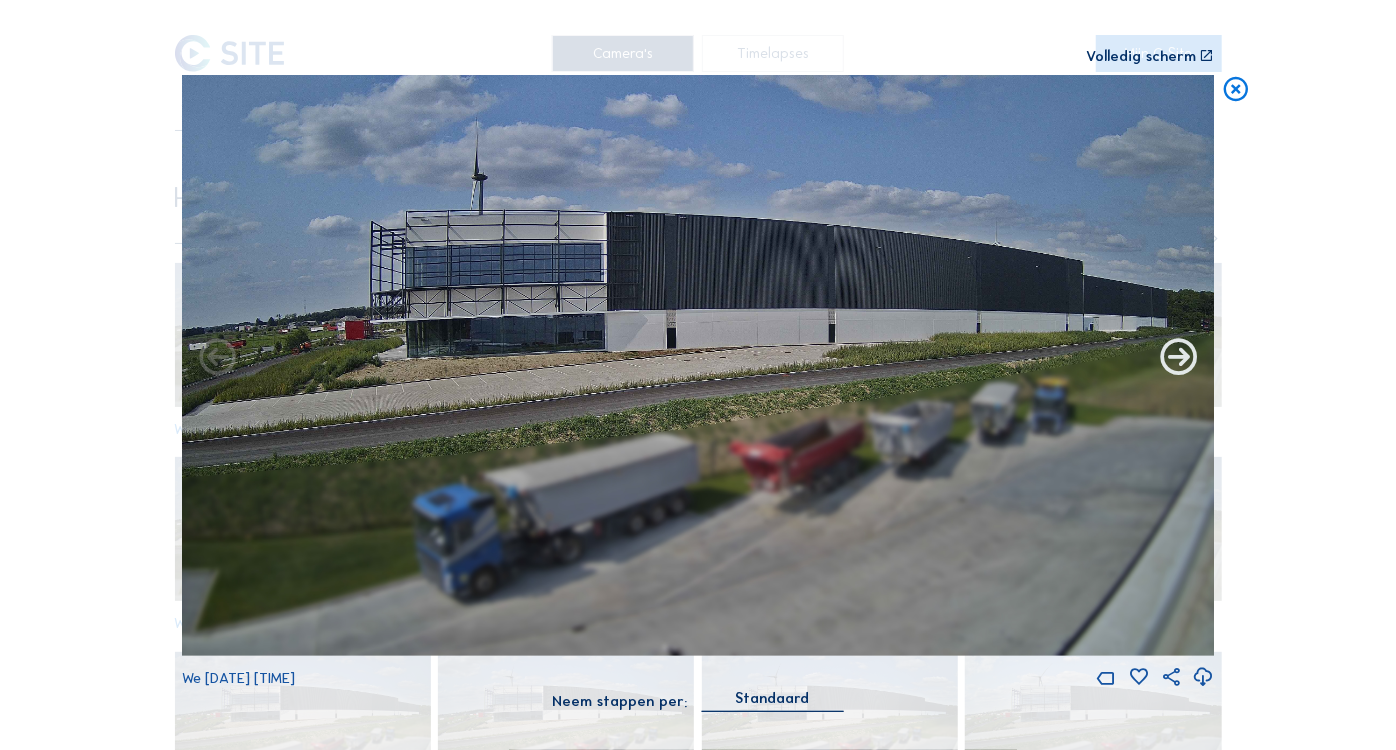 click at bounding box center (1179, 359) 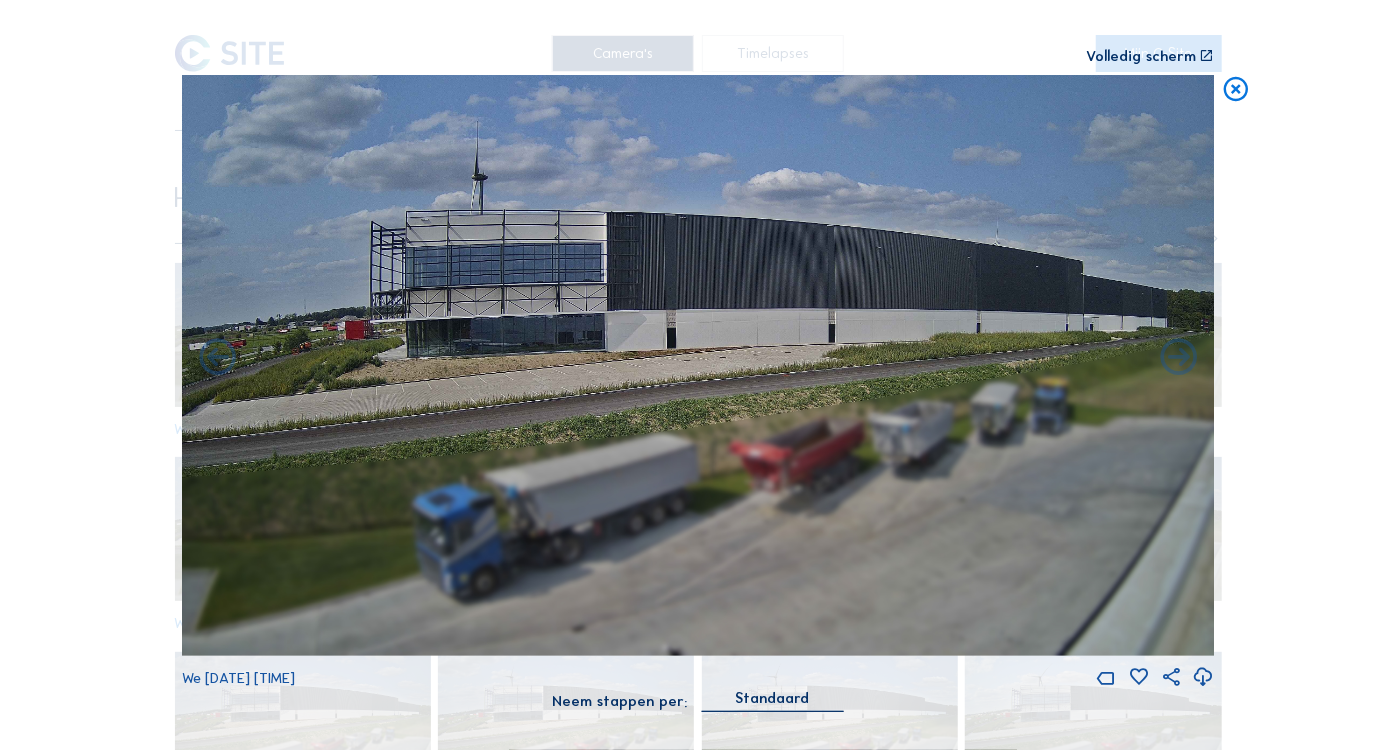 click at bounding box center (1179, 359) 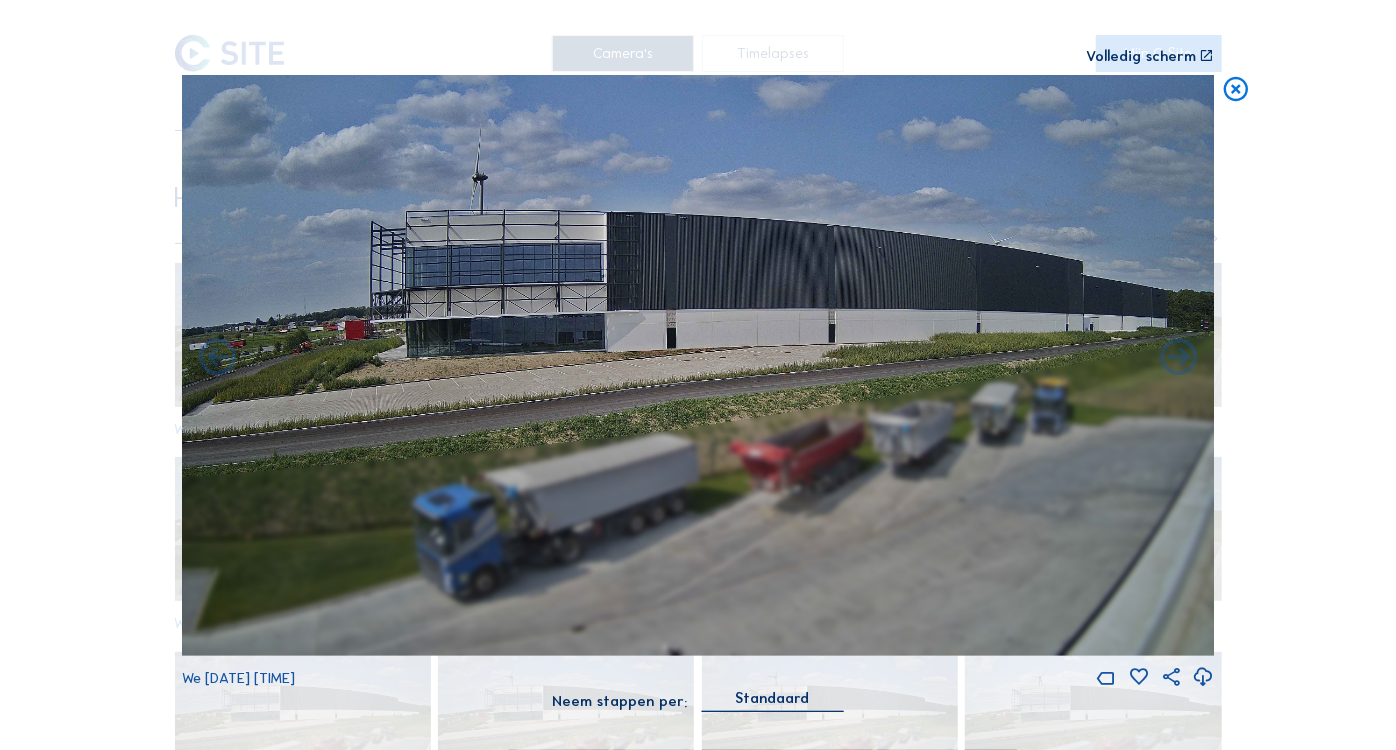 click at bounding box center [1179, 359] 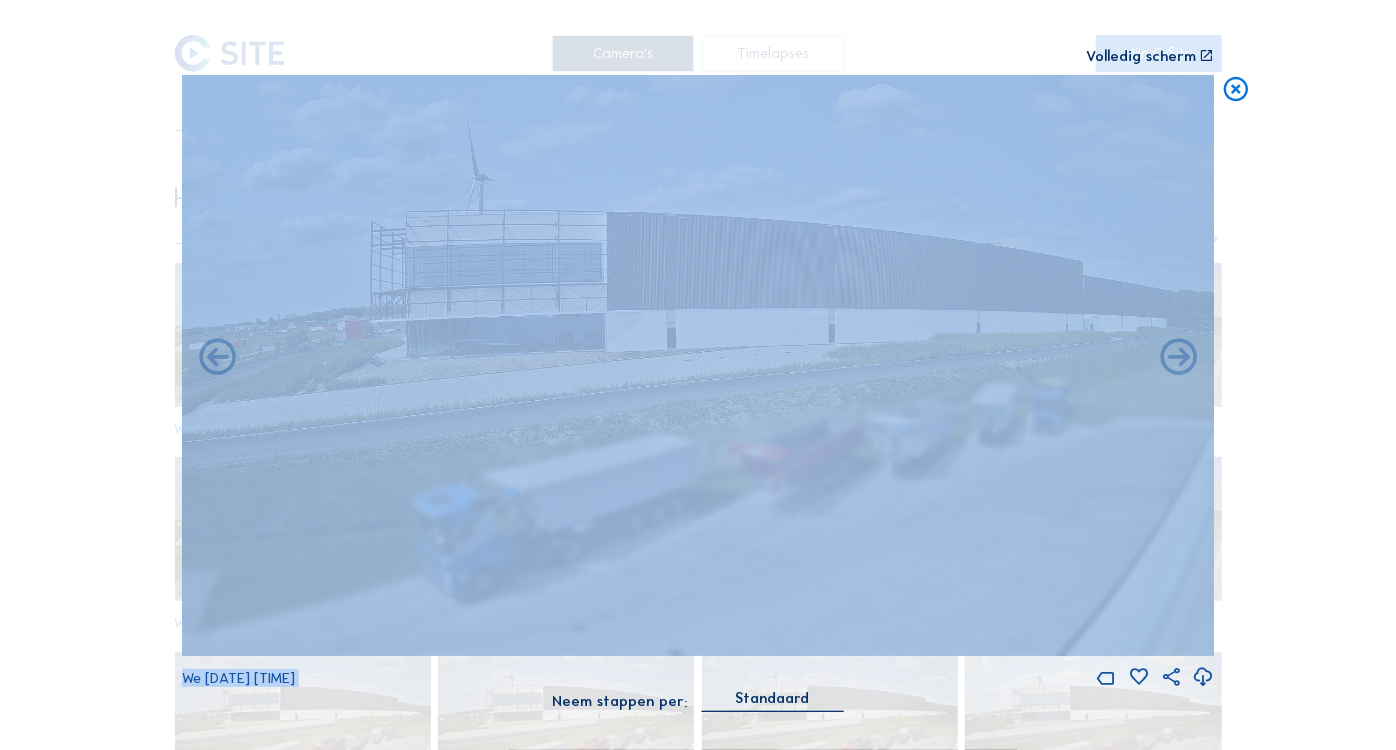click at bounding box center (1179, 359) 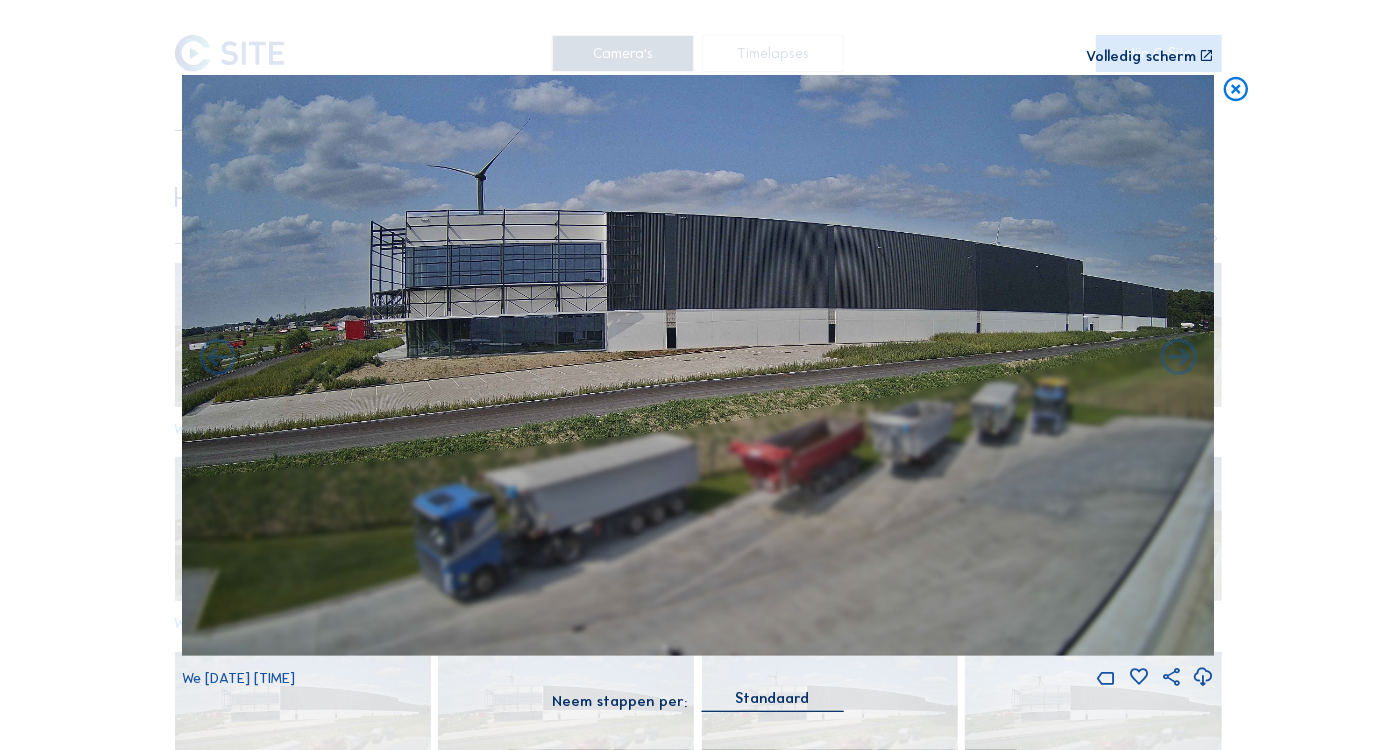 click at bounding box center [1179, 359] 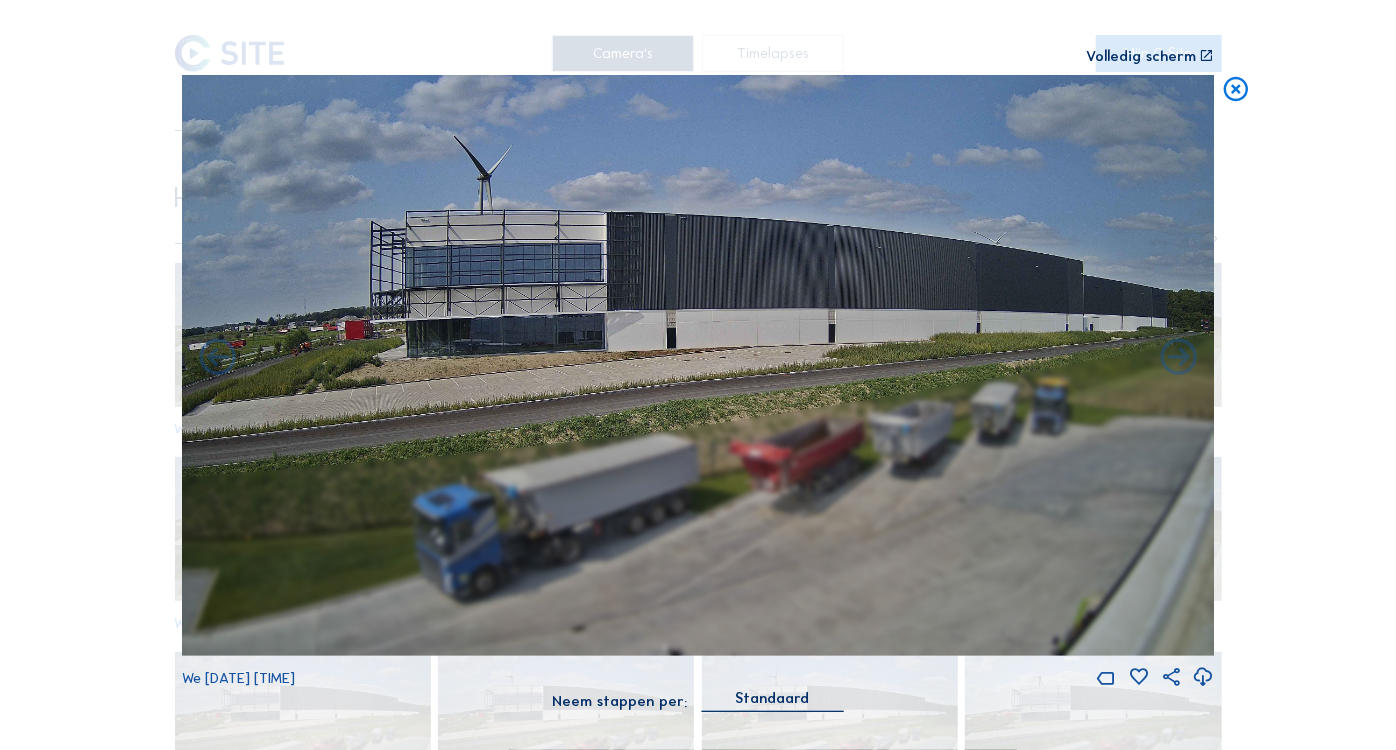 click at bounding box center [1179, 359] 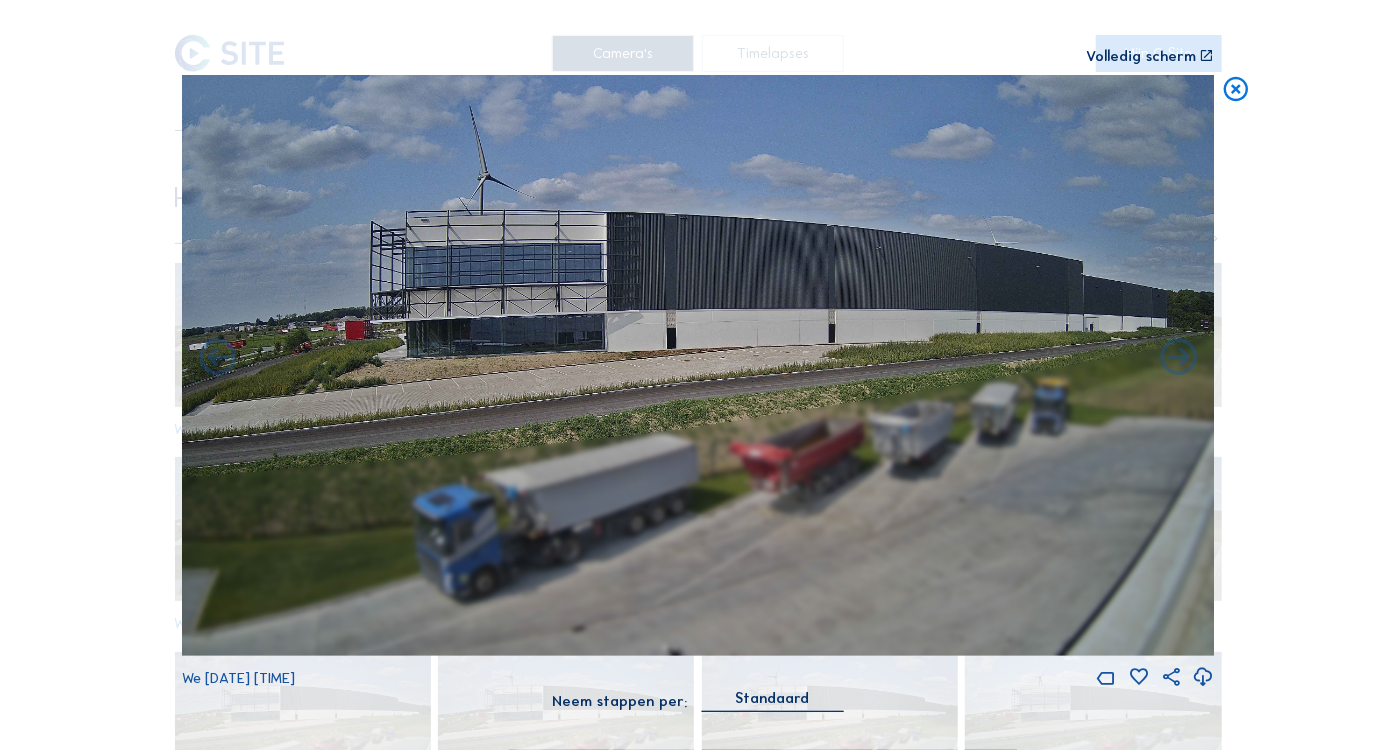 click at bounding box center (1179, 359) 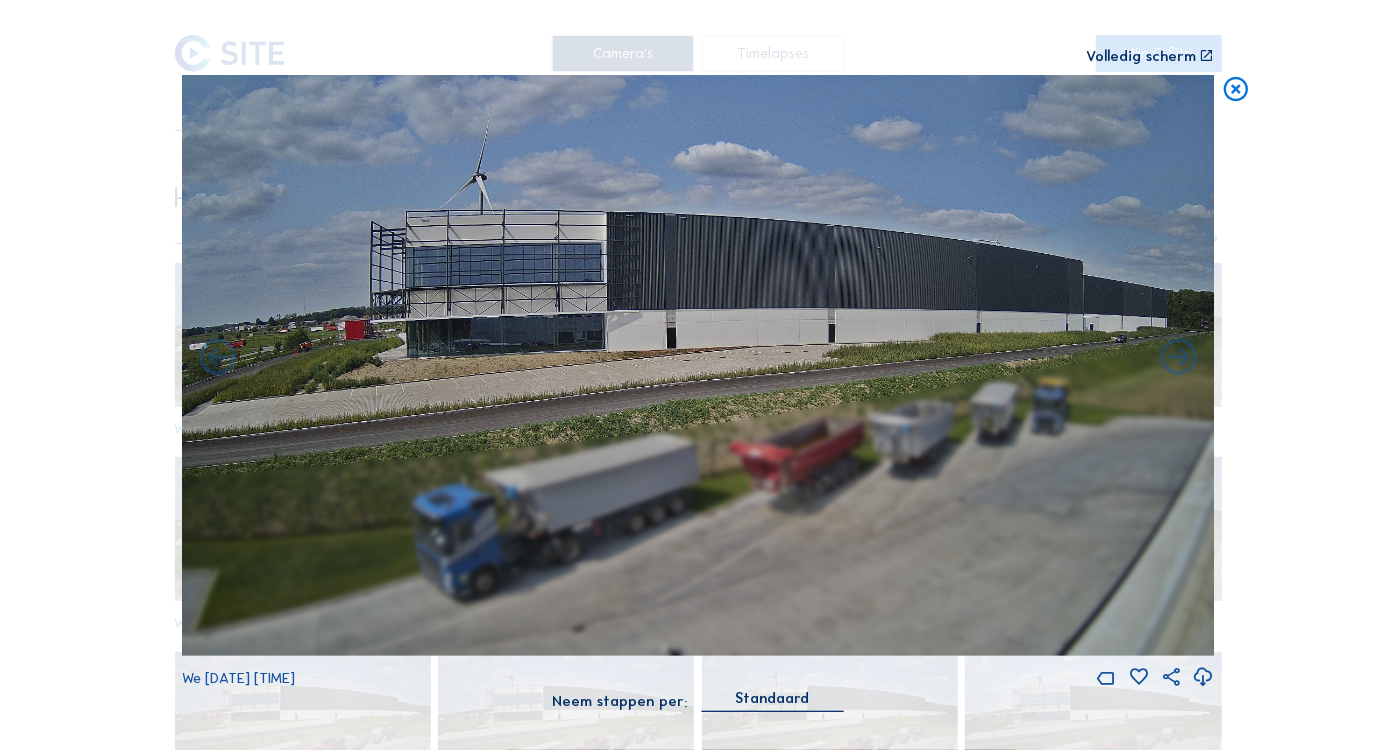 click at bounding box center [1179, 359] 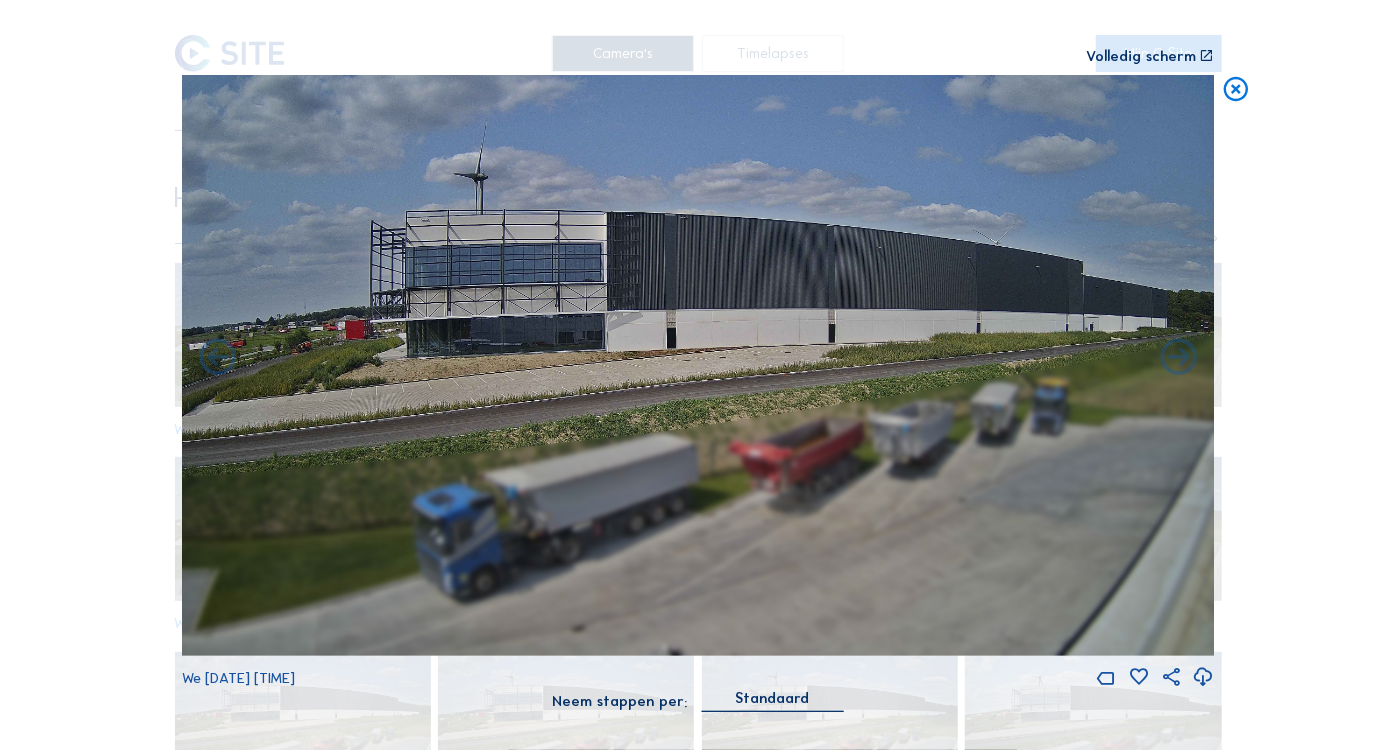 click at bounding box center [1179, 359] 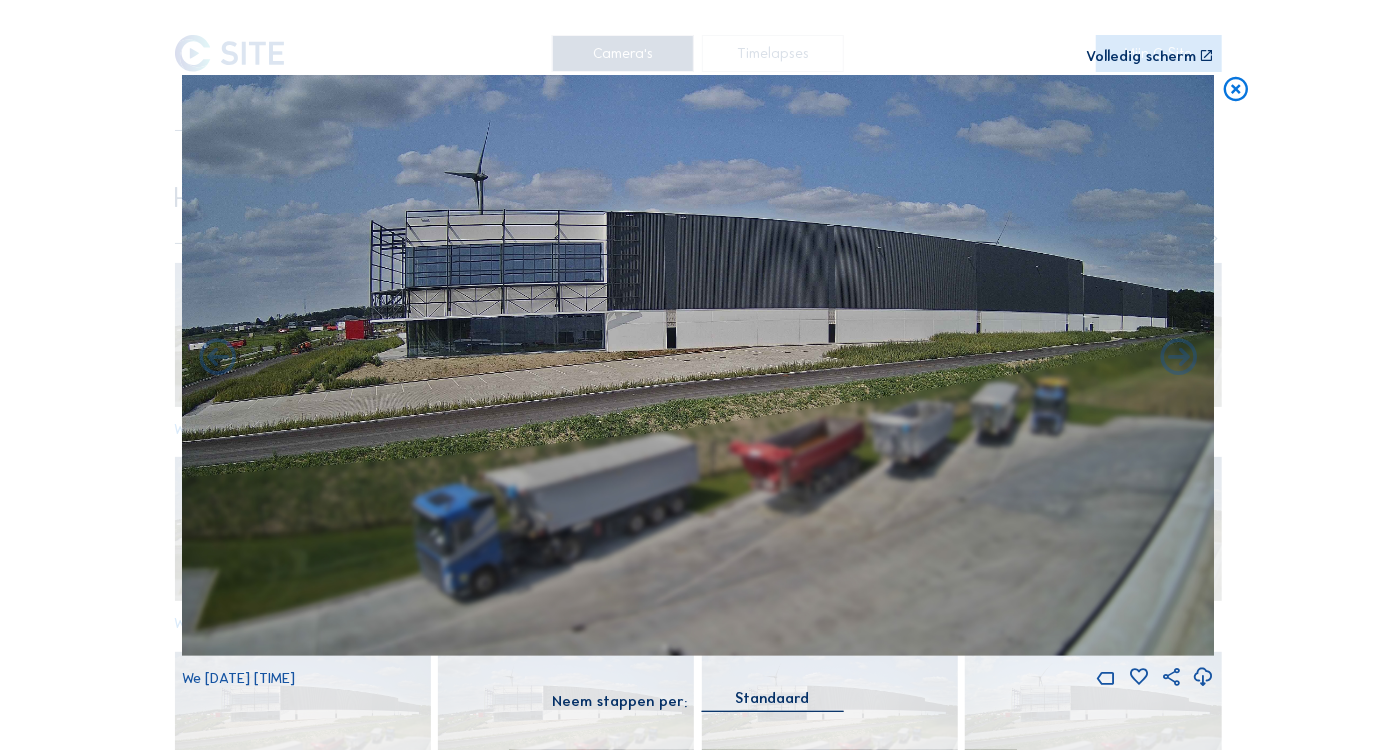 click at bounding box center (1179, 359) 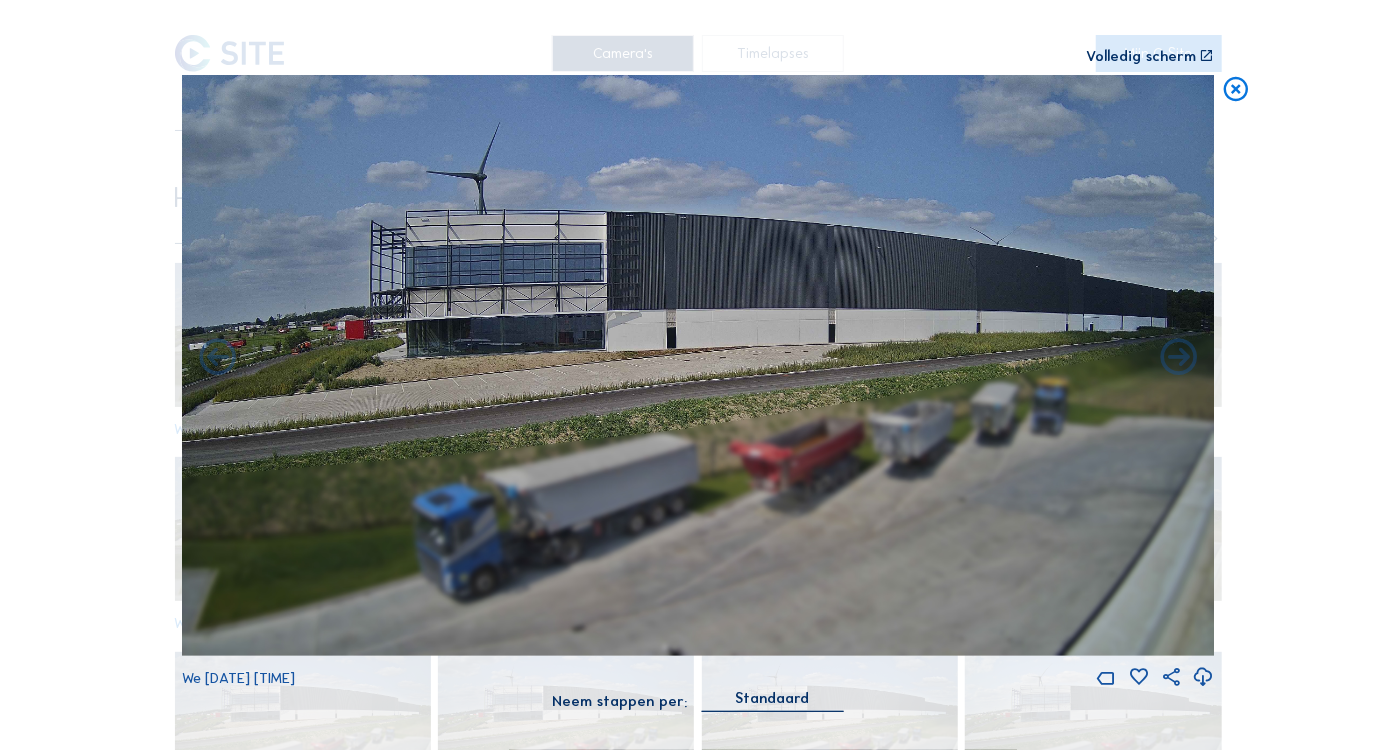 click at bounding box center (1179, 359) 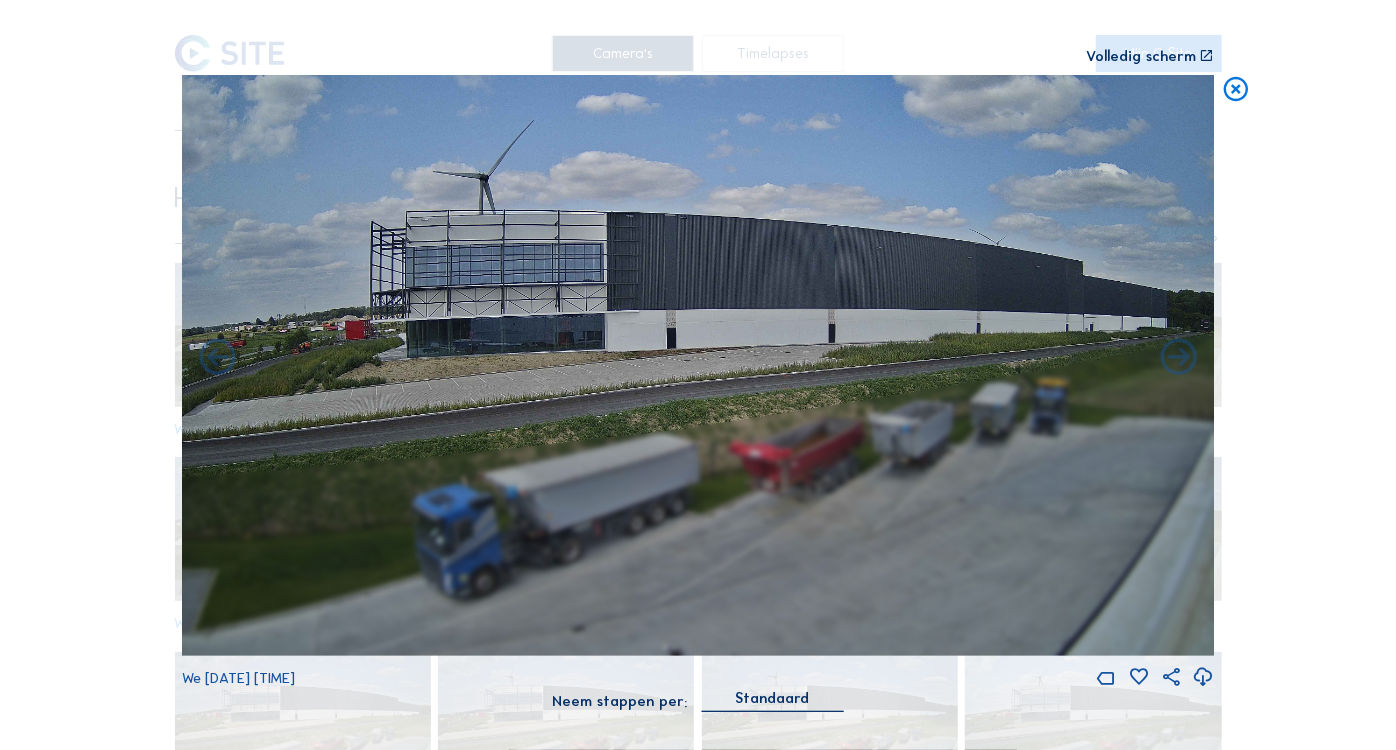 click at bounding box center (1179, 359) 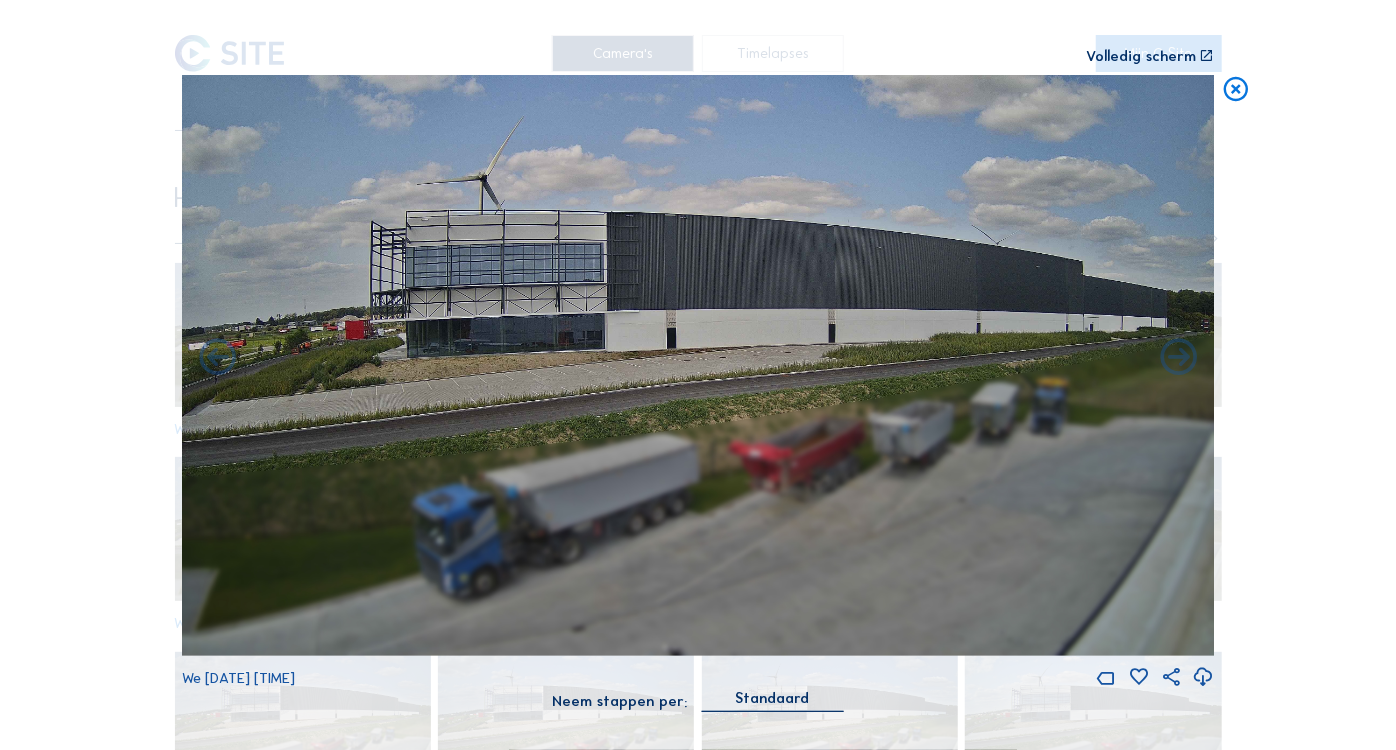click at bounding box center [1179, 359] 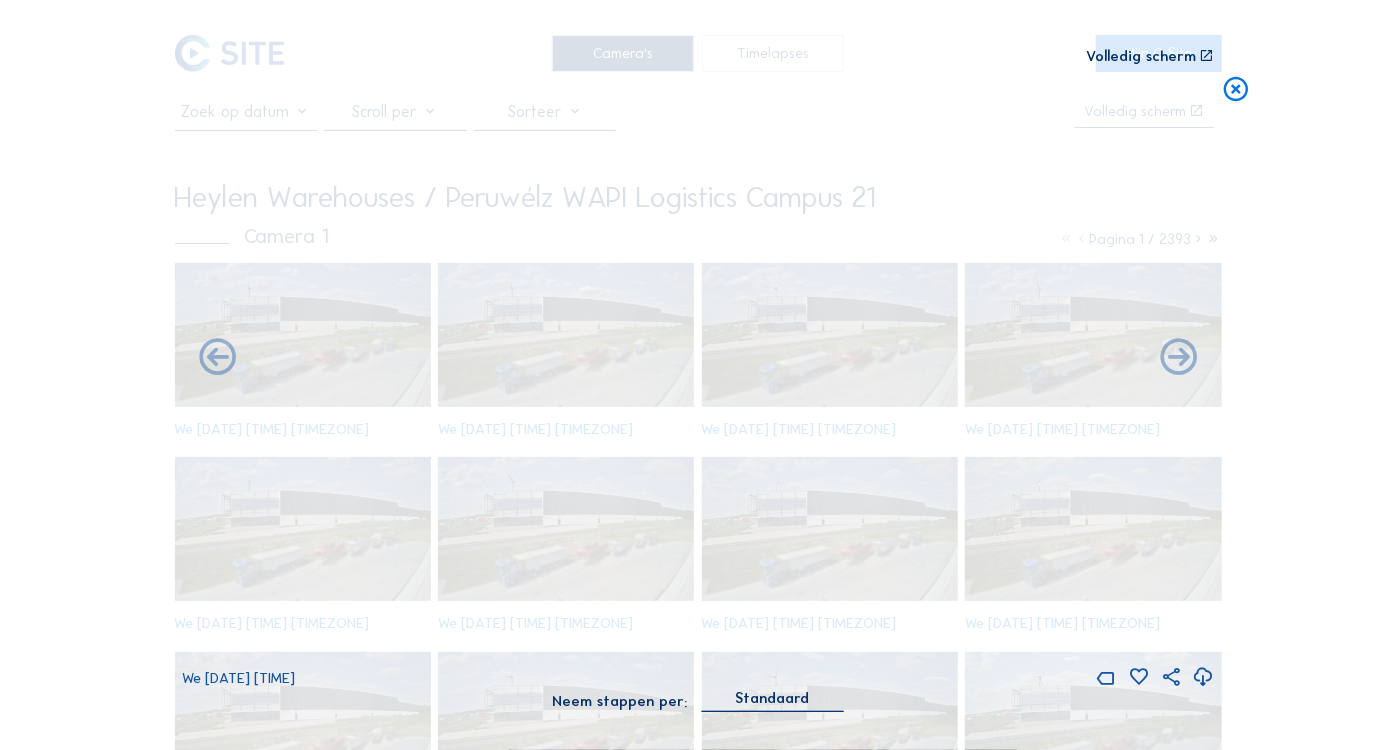 click at bounding box center [1179, 359] 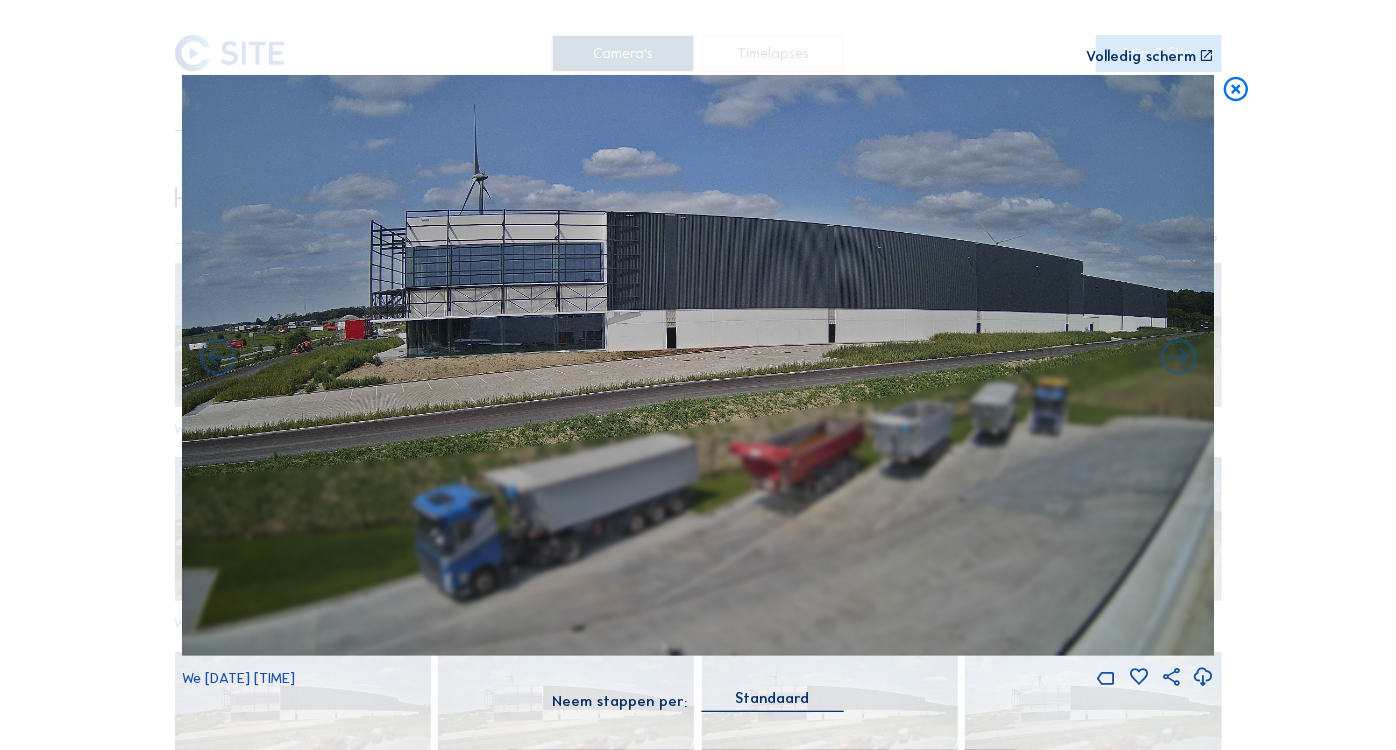 click at bounding box center [1179, 359] 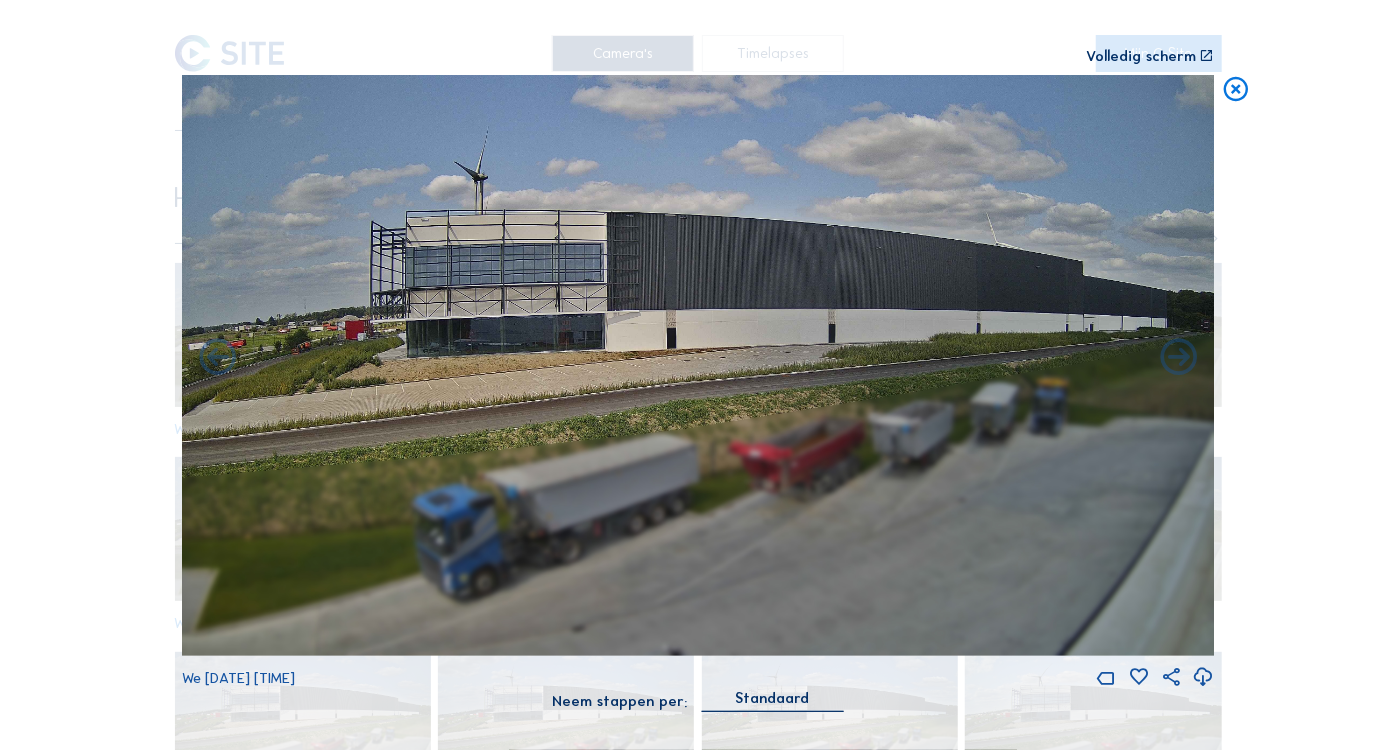 click at bounding box center [1179, 359] 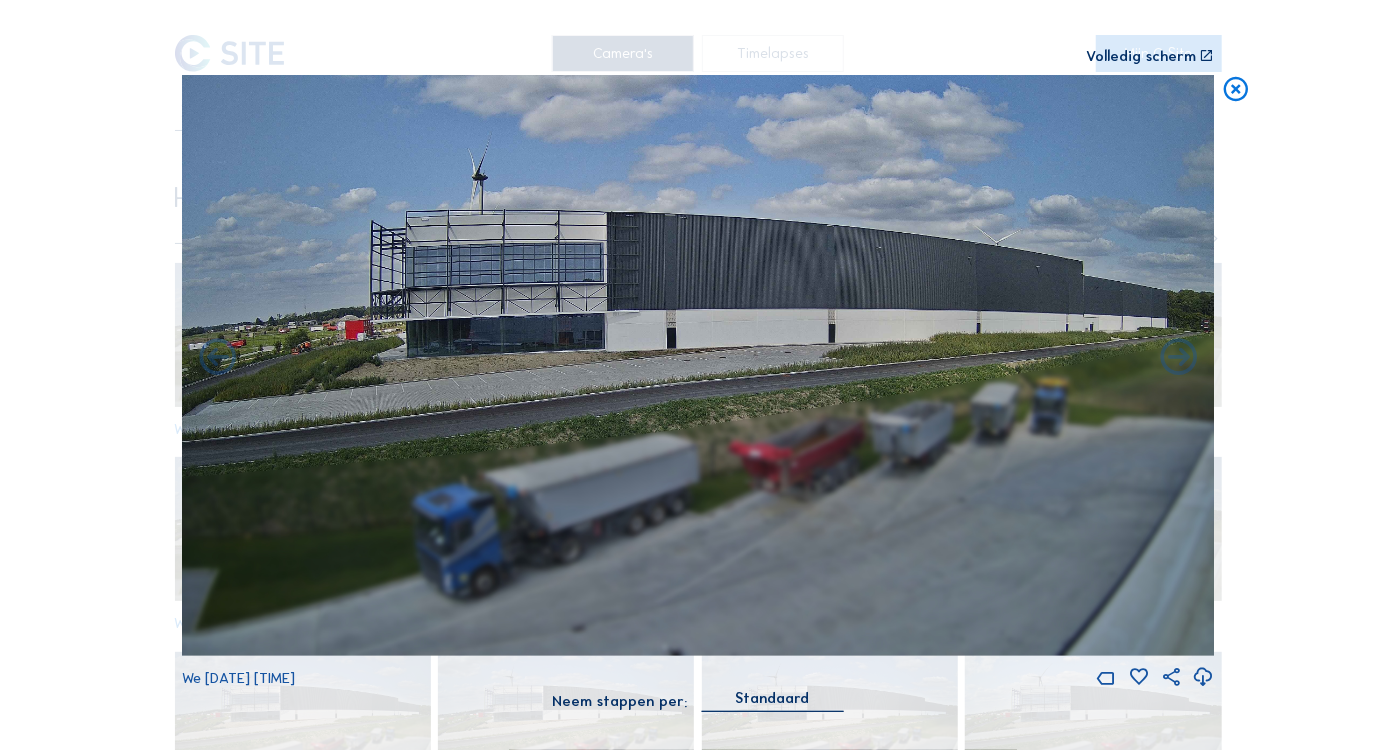 click at bounding box center (1179, 359) 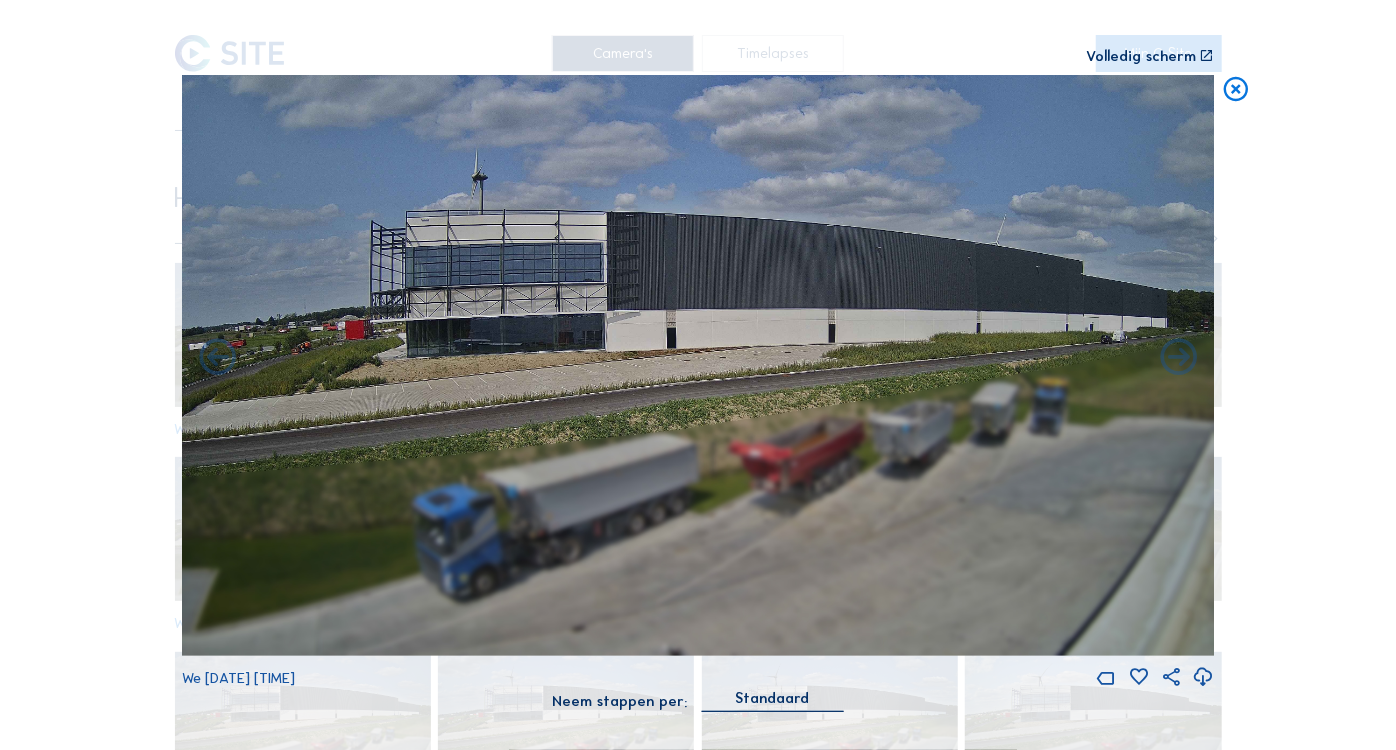 click at bounding box center [1179, 359] 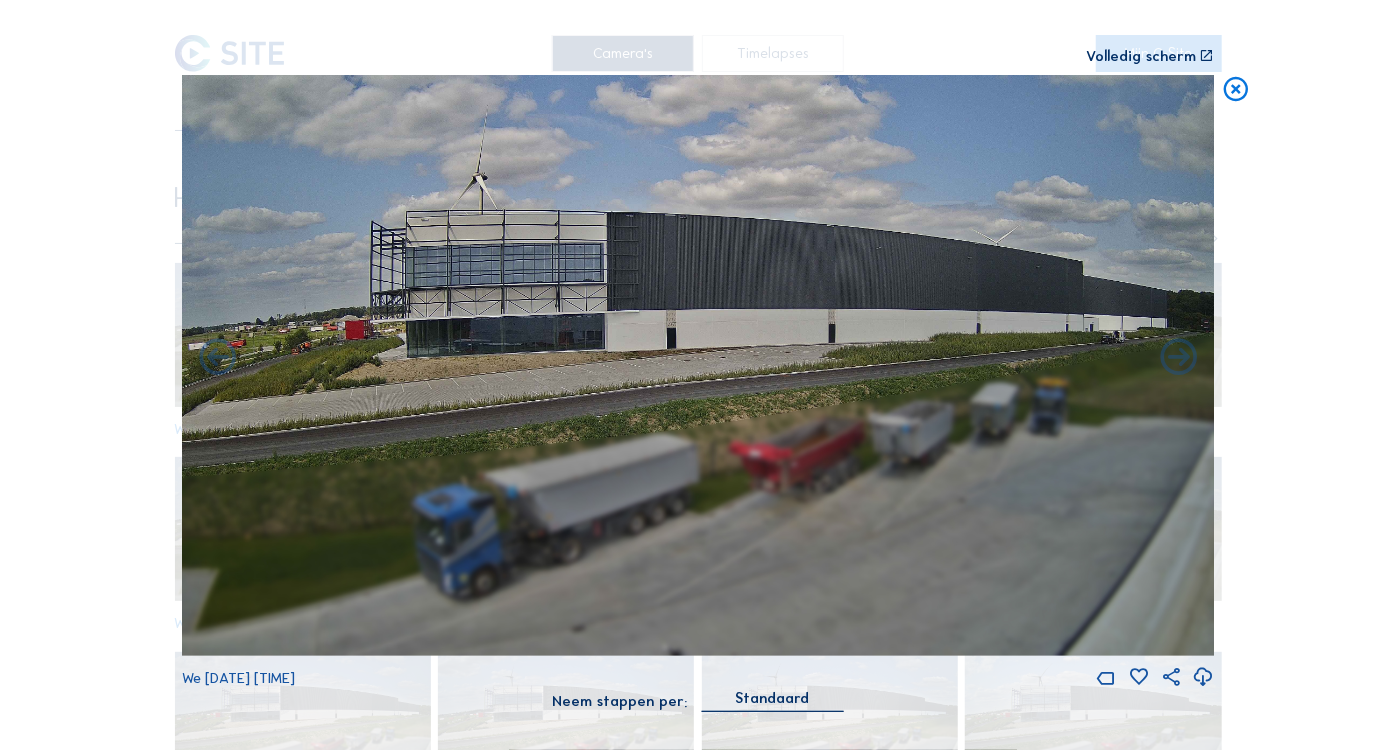 click at bounding box center [1179, 359] 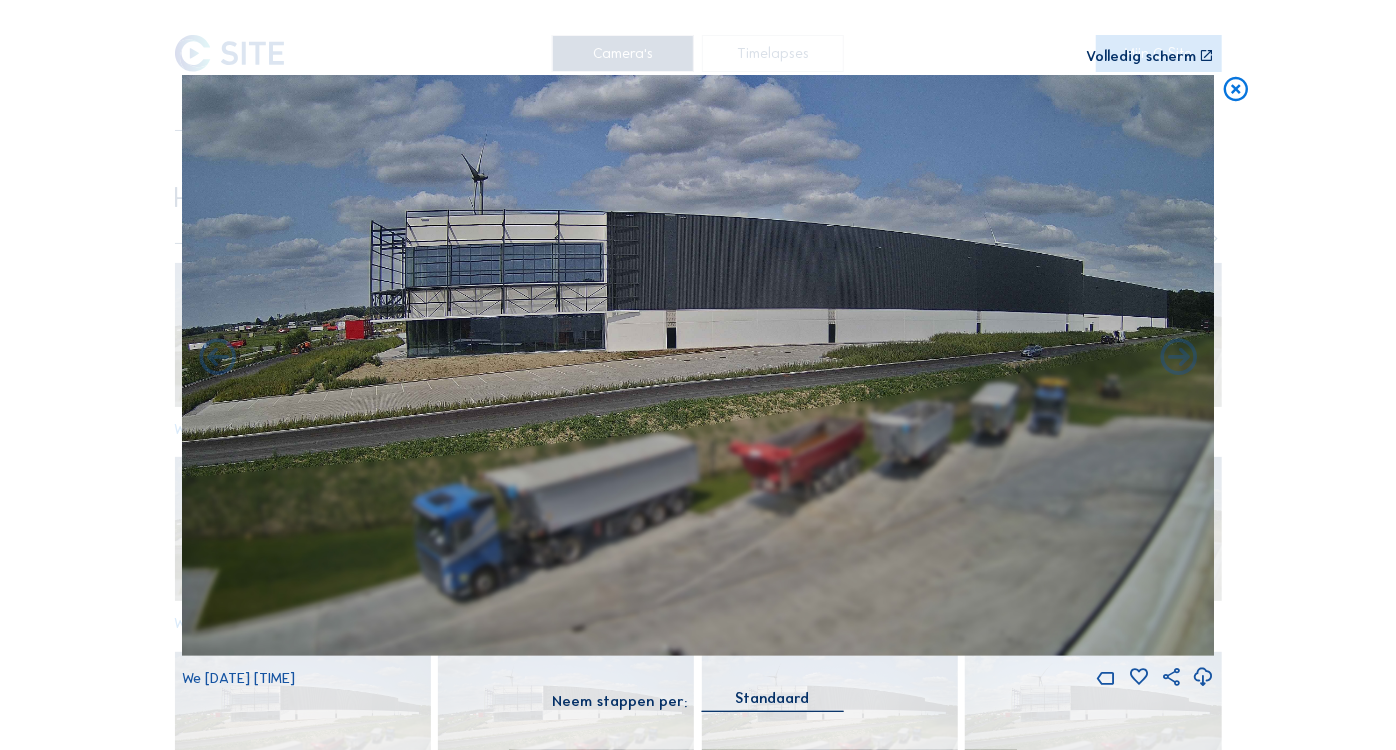 click at bounding box center [1235, 90] 